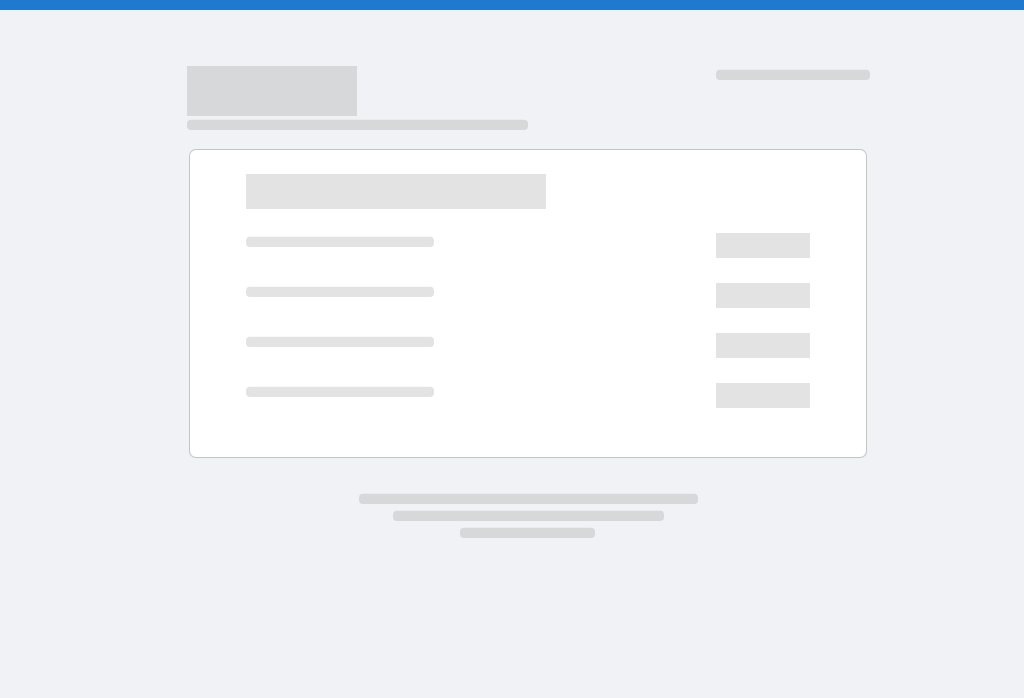scroll, scrollTop: 0, scrollLeft: 0, axis: both 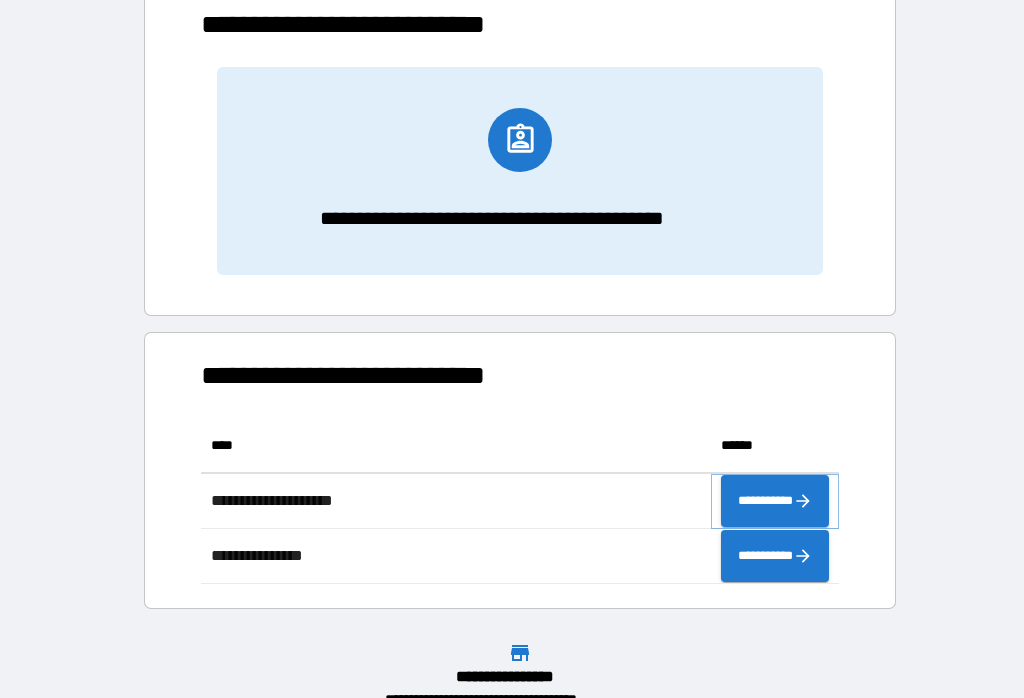 click 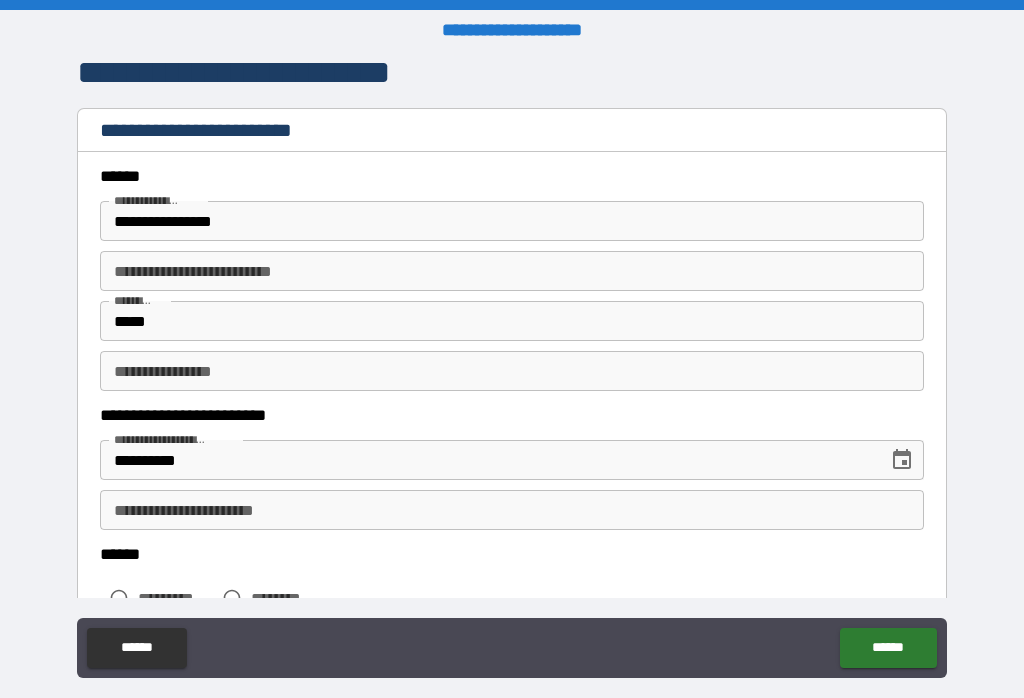 click on "**********" at bounding box center [512, 221] 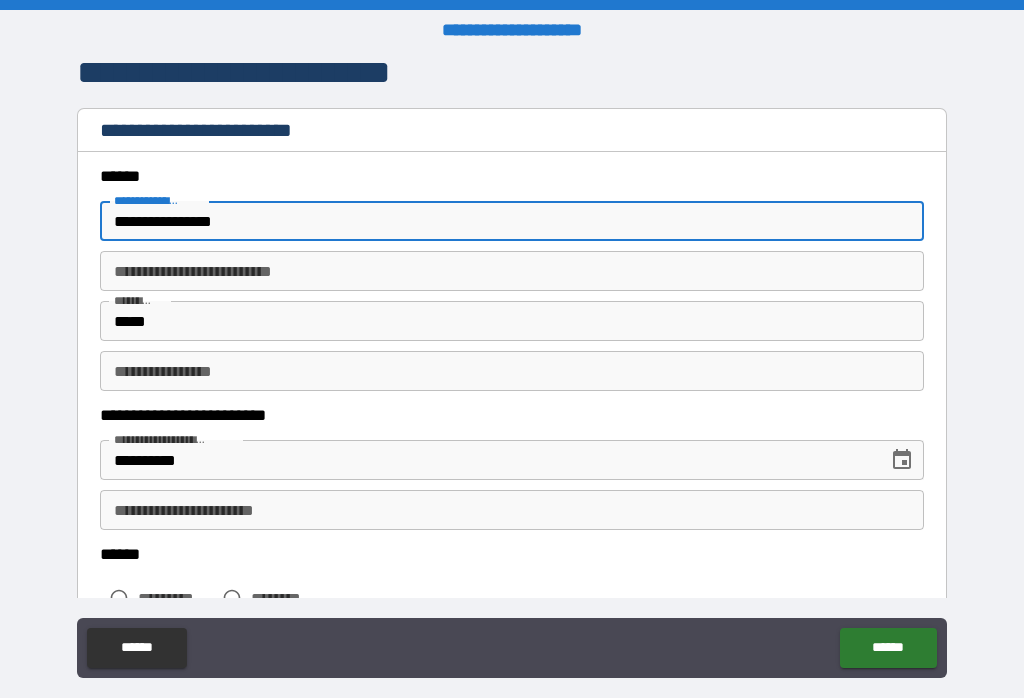 click on "**********" at bounding box center (512, 221) 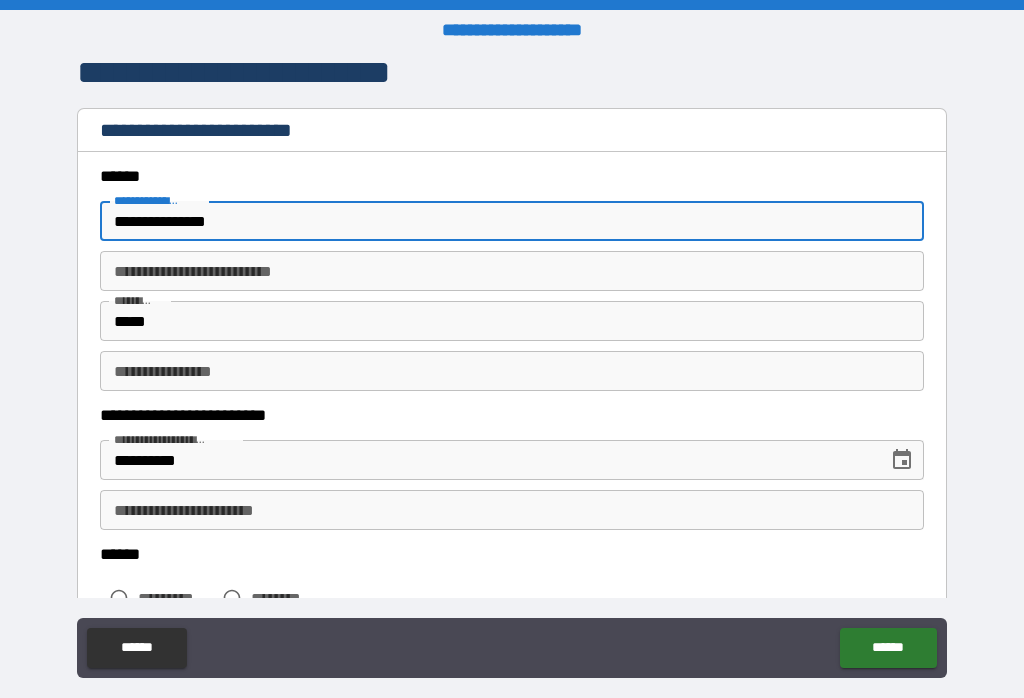 type on "**********" 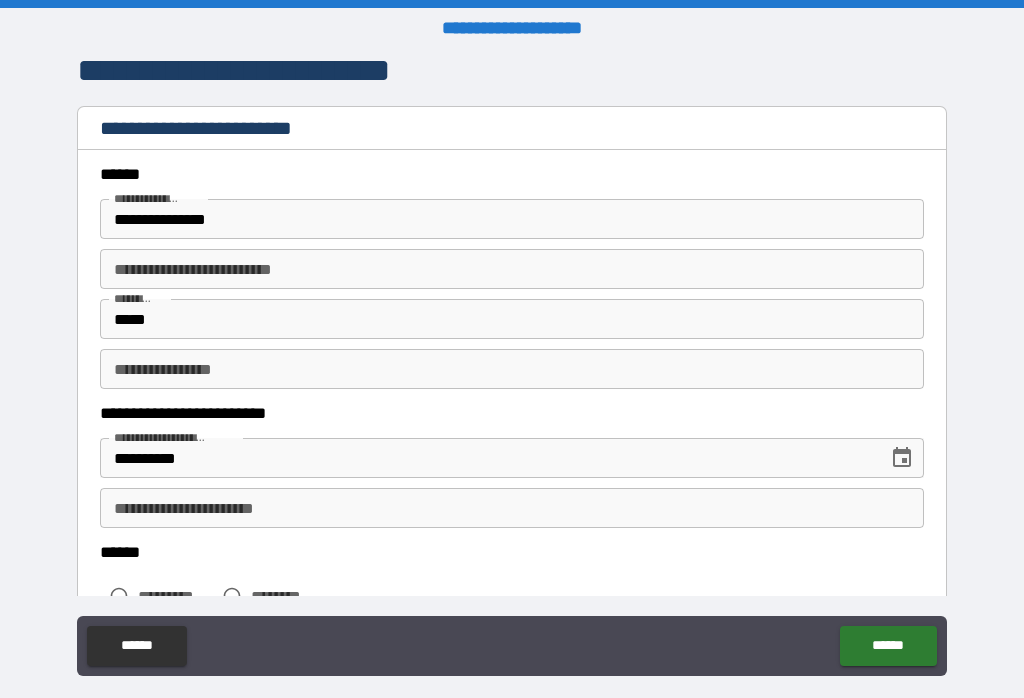 scroll, scrollTop: 1, scrollLeft: 0, axis: vertical 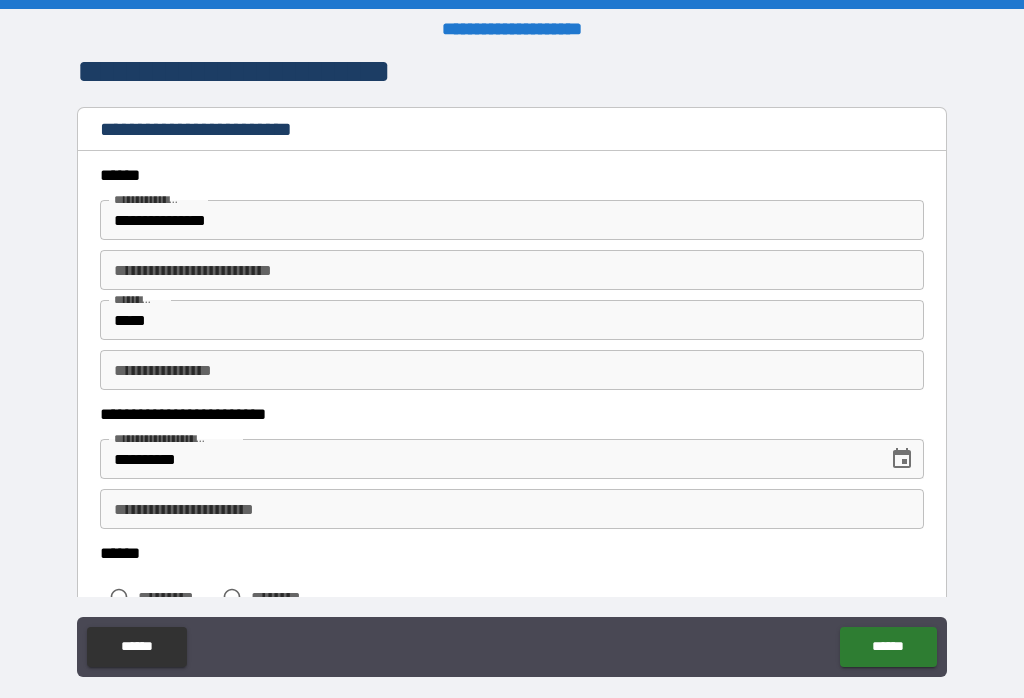 click on "*****" at bounding box center (512, 320) 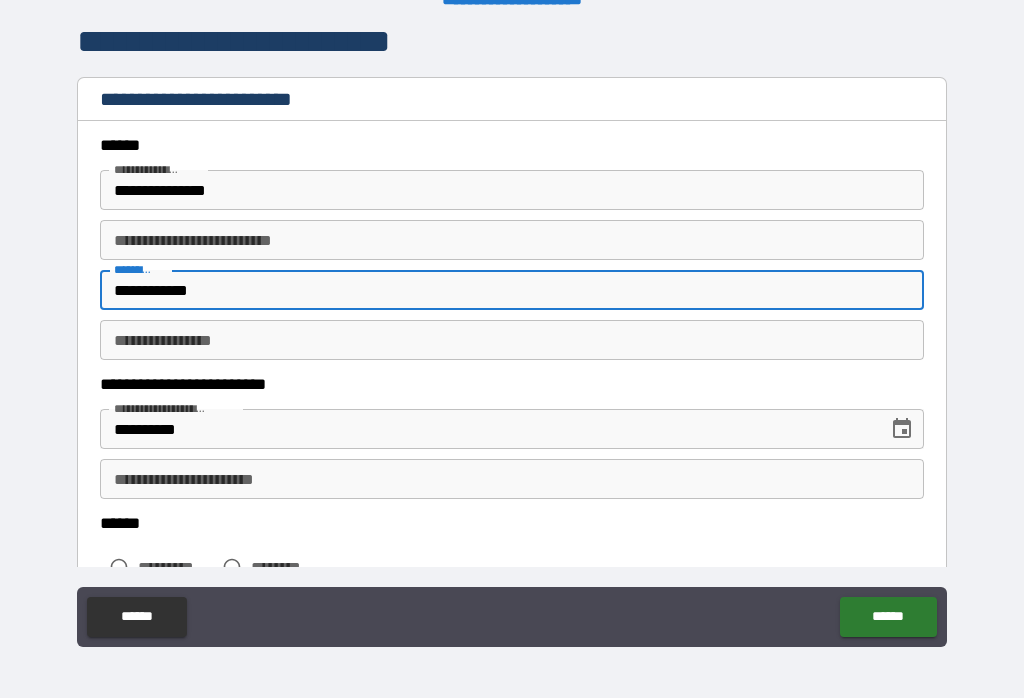 scroll, scrollTop: 195, scrollLeft: 0, axis: vertical 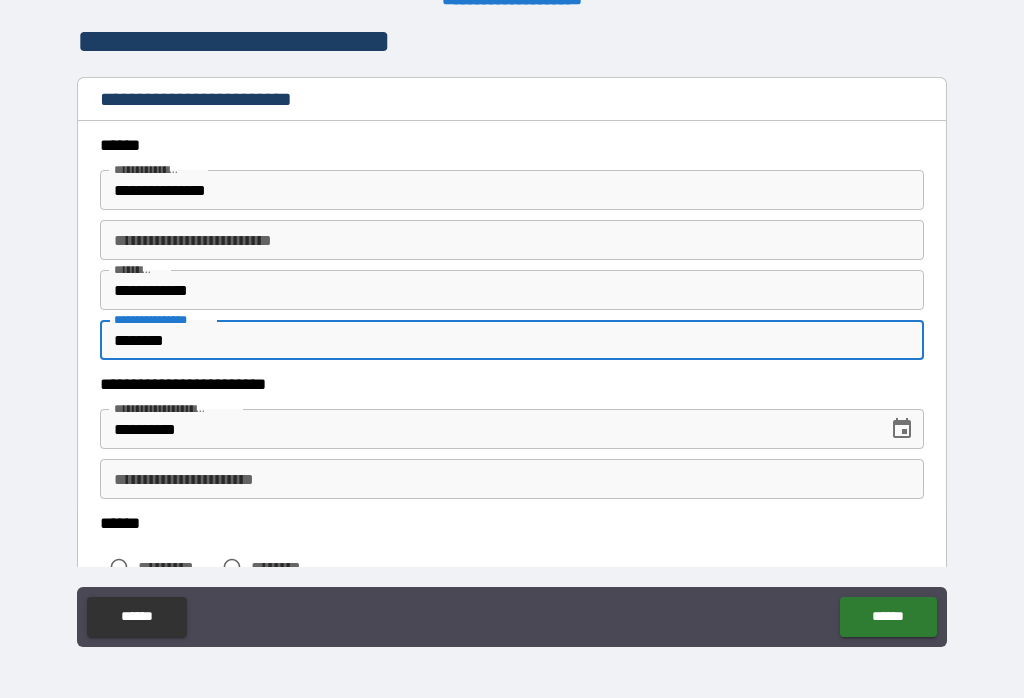 type on "********" 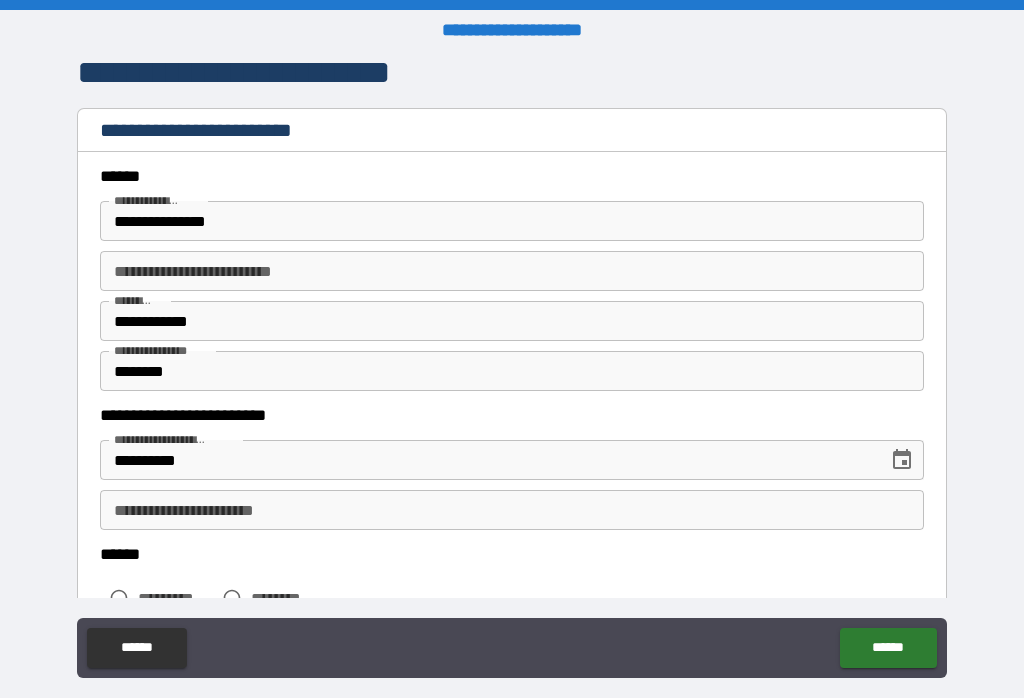 scroll, scrollTop: 0, scrollLeft: 0, axis: both 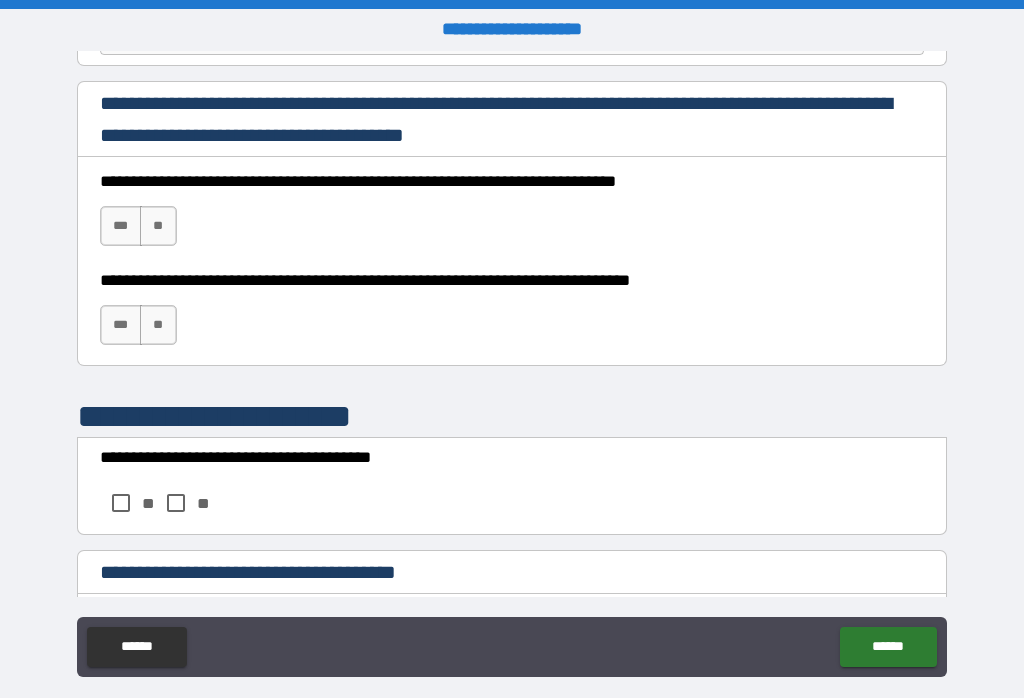 click on "***" at bounding box center (121, 226) 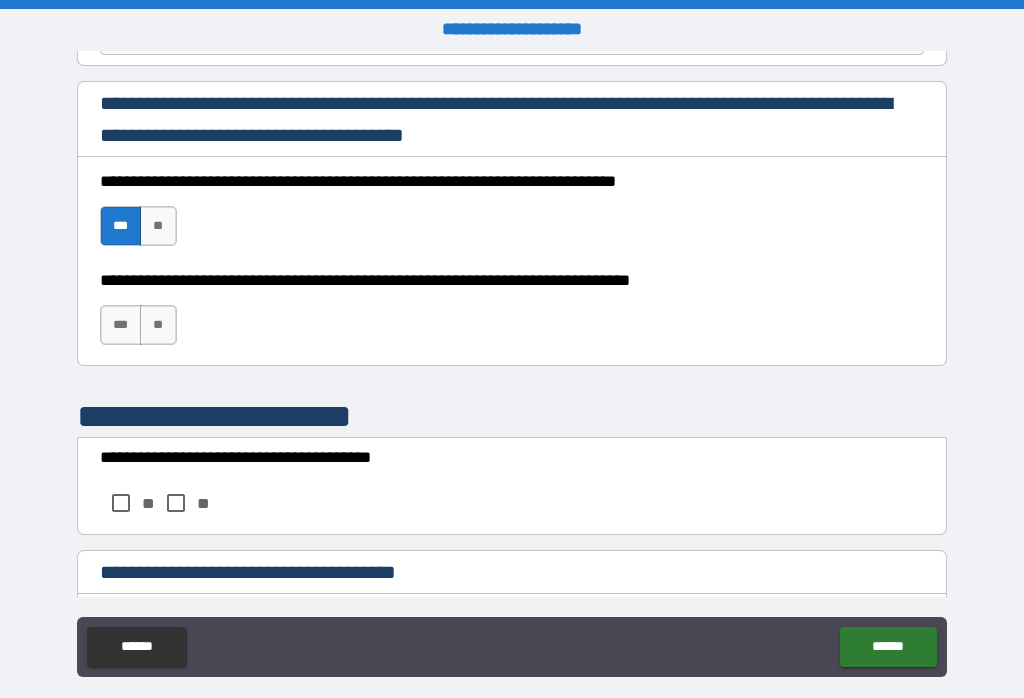 click on "***" at bounding box center (121, 325) 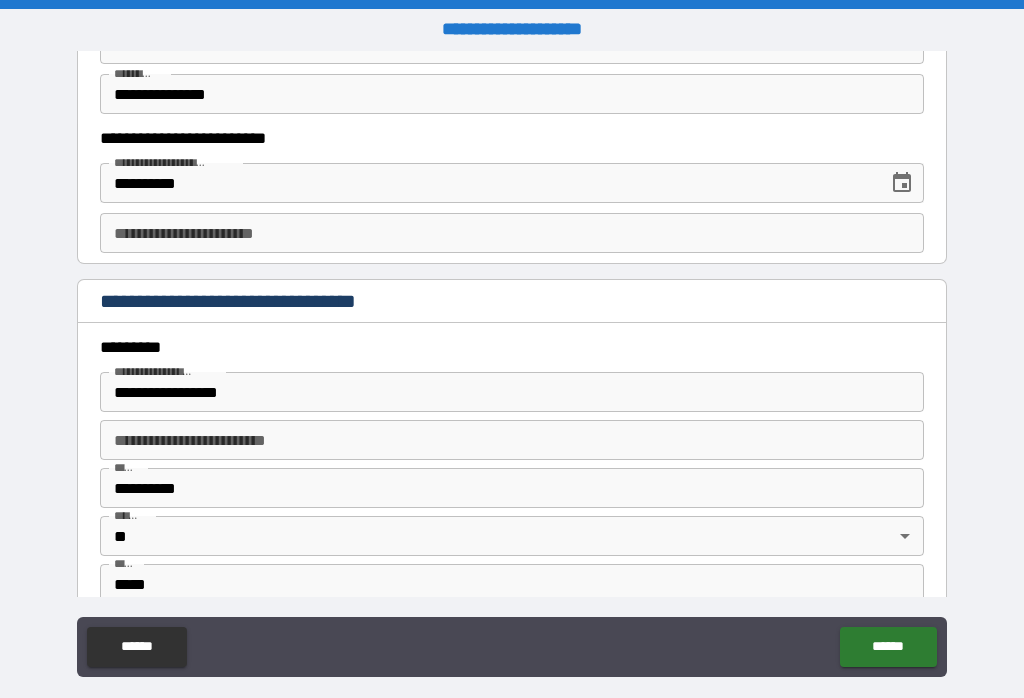 scroll, scrollTop: 1678, scrollLeft: 0, axis: vertical 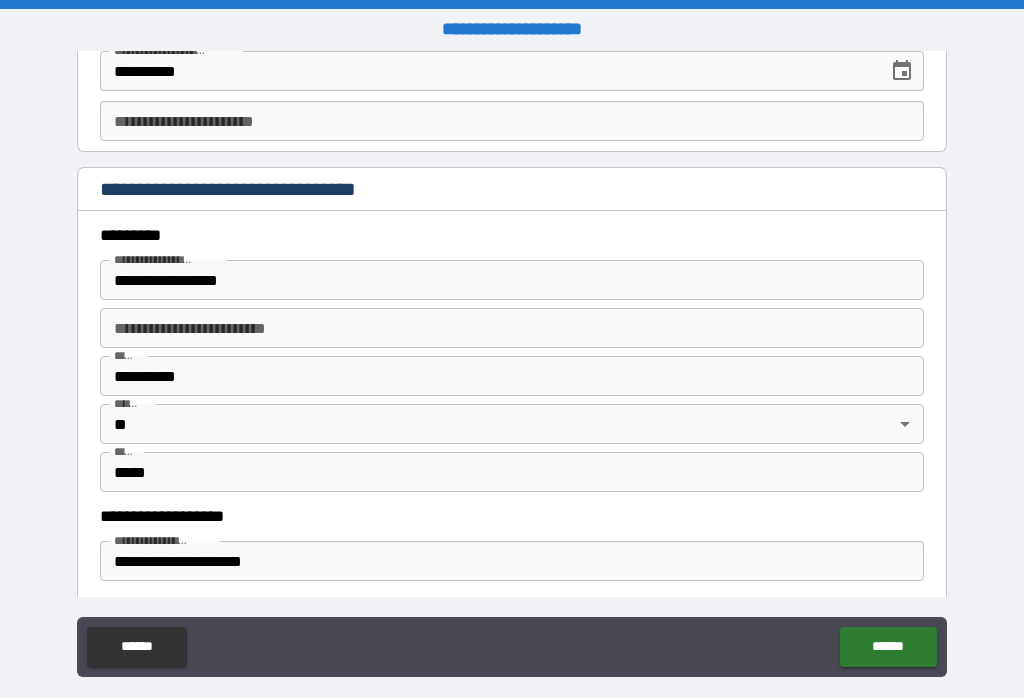 click on "**********" at bounding box center (512, 280) 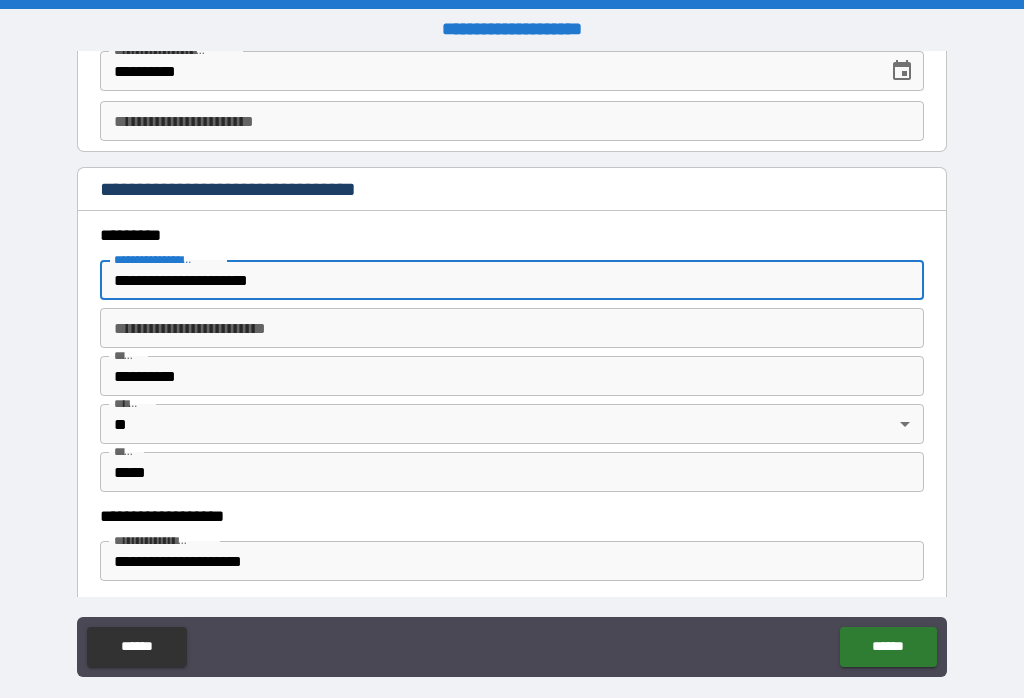 type on "**********" 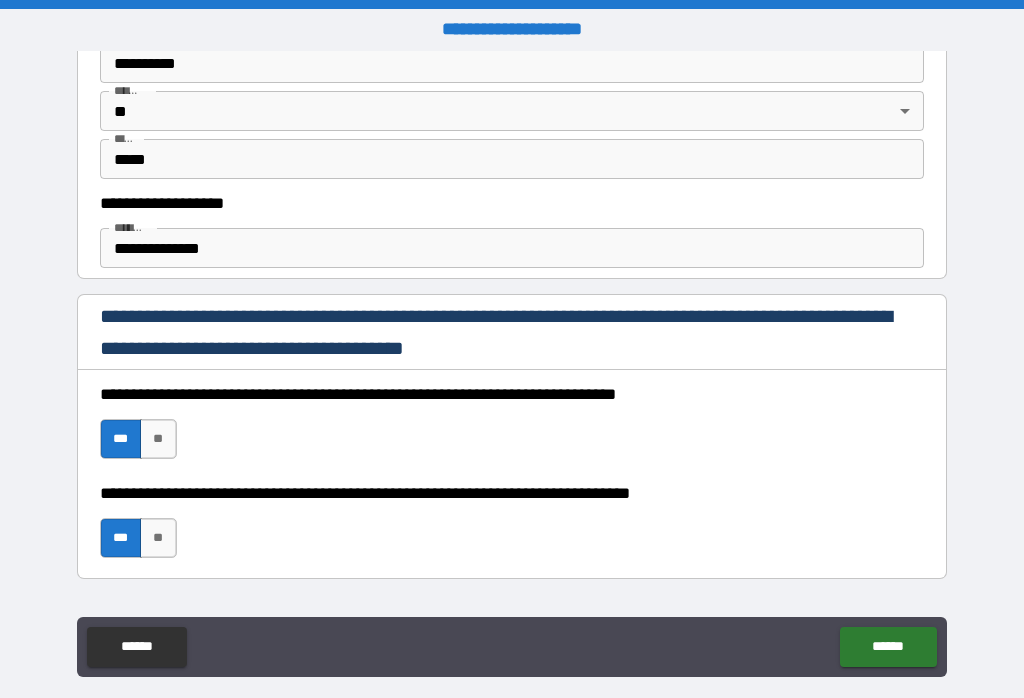 scroll, scrollTop: 766, scrollLeft: 0, axis: vertical 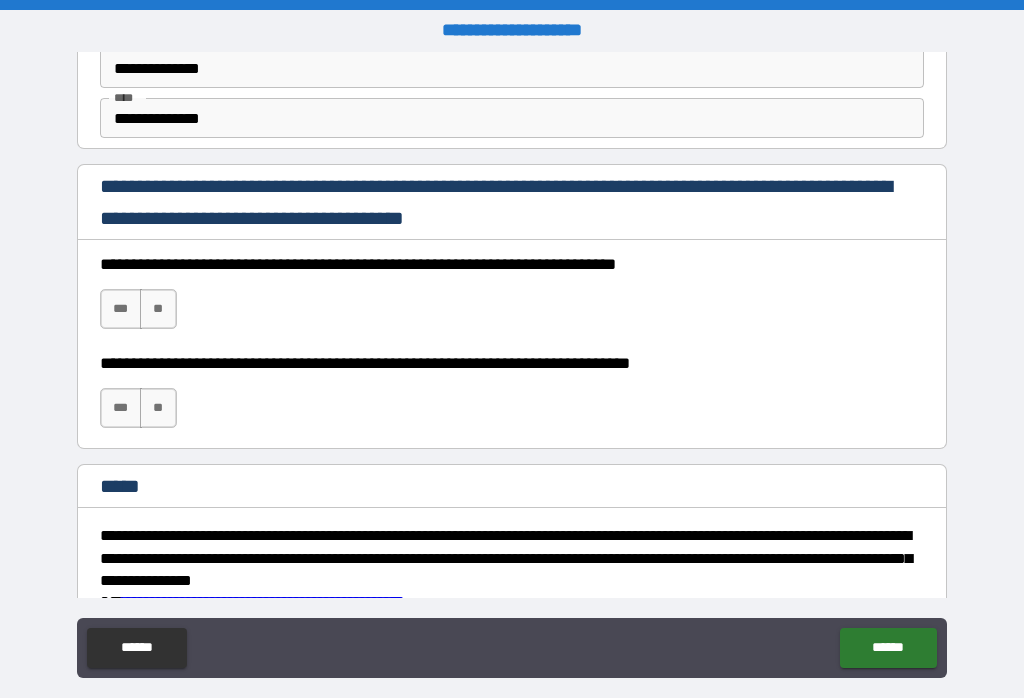 click on "***" at bounding box center (121, 309) 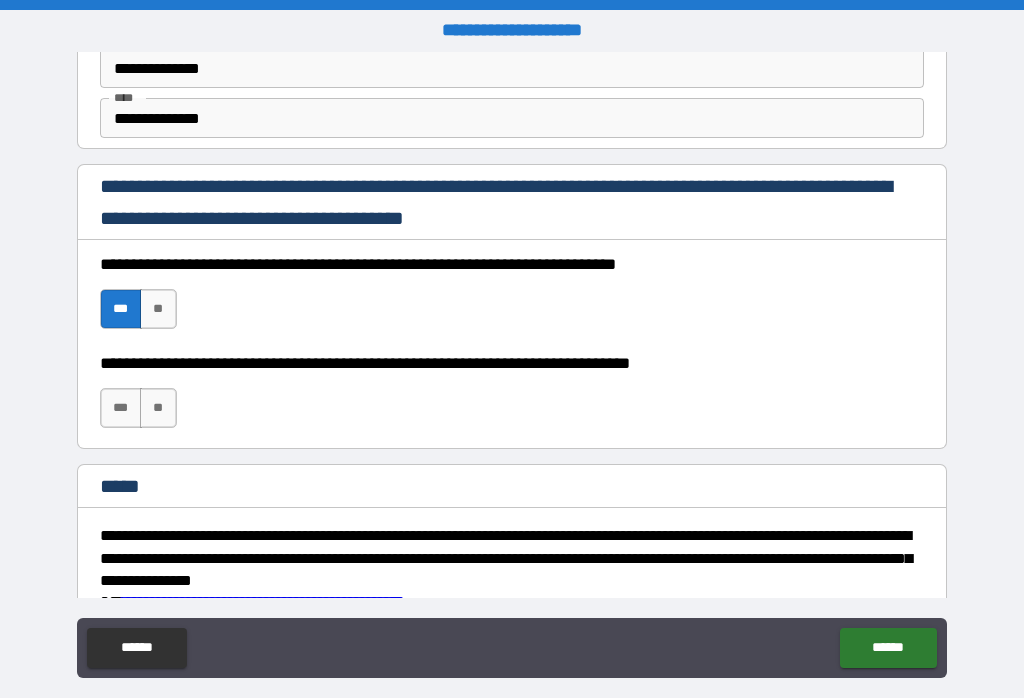 click on "***" at bounding box center (121, 408) 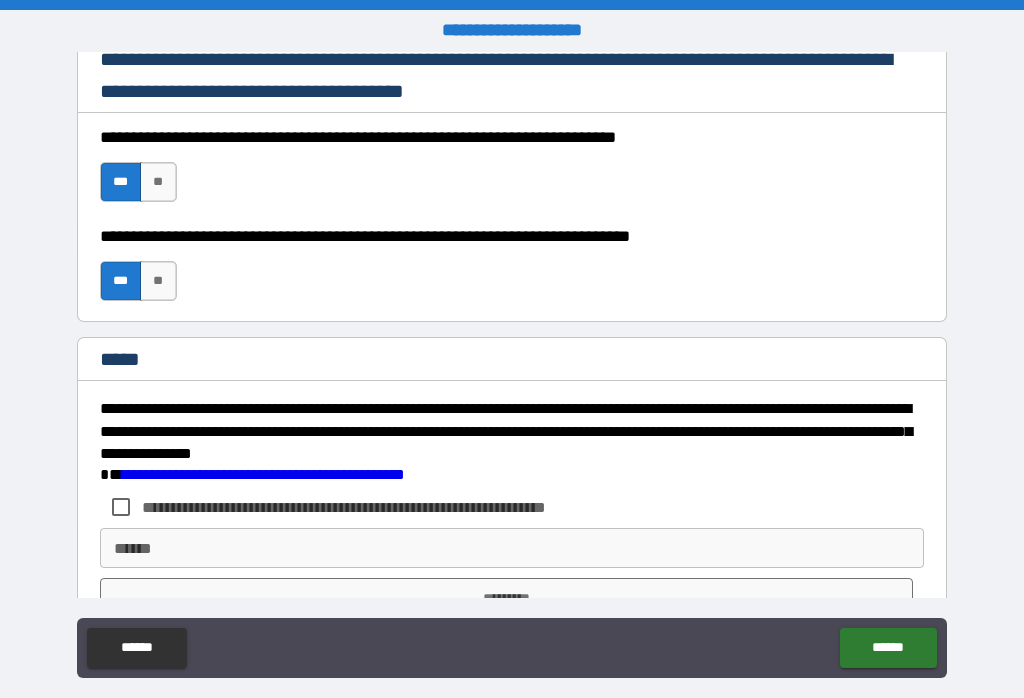 scroll, scrollTop: 2538, scrollLeft: 0, axis: vertical 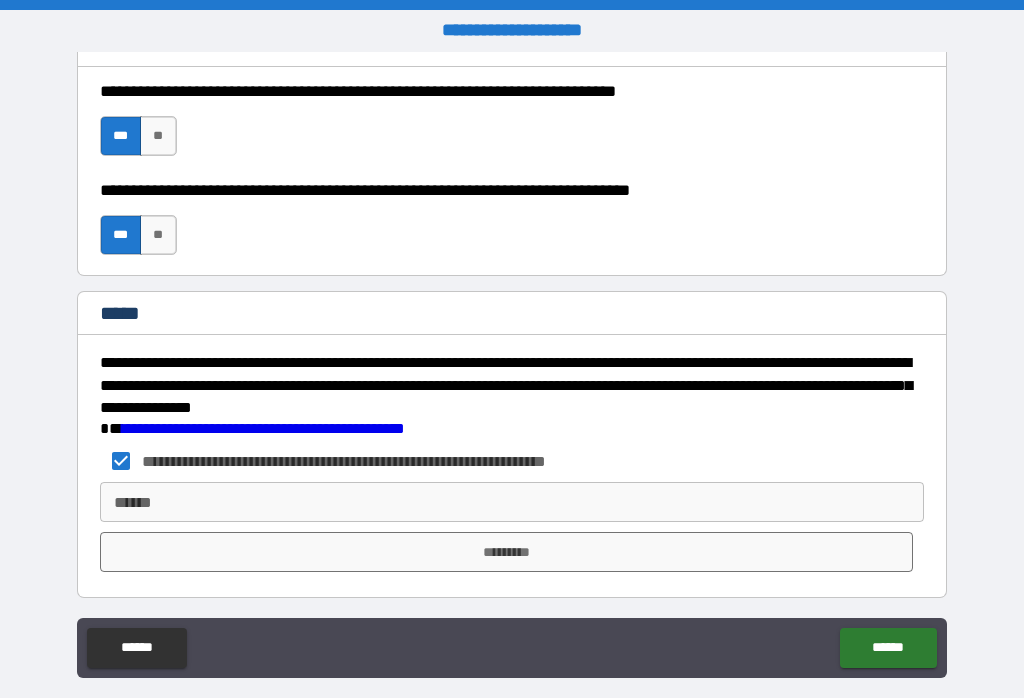click on "******" at bounding box center (512, 502) 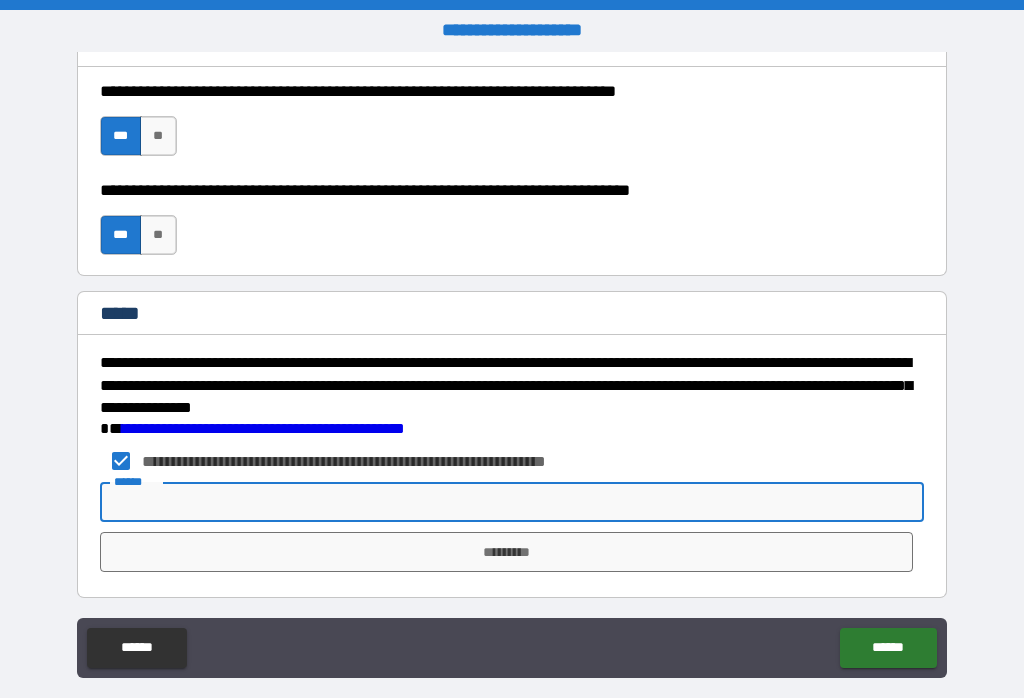 scroll, scrollTop: 352, scrollLeft: 0, axis: vertical 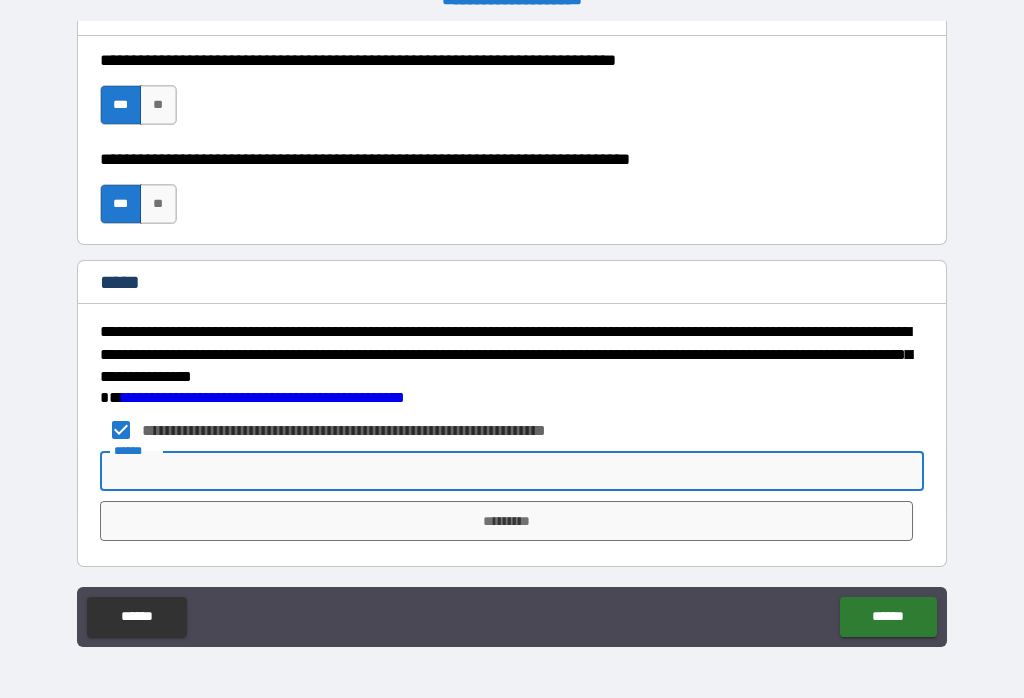type on "*" 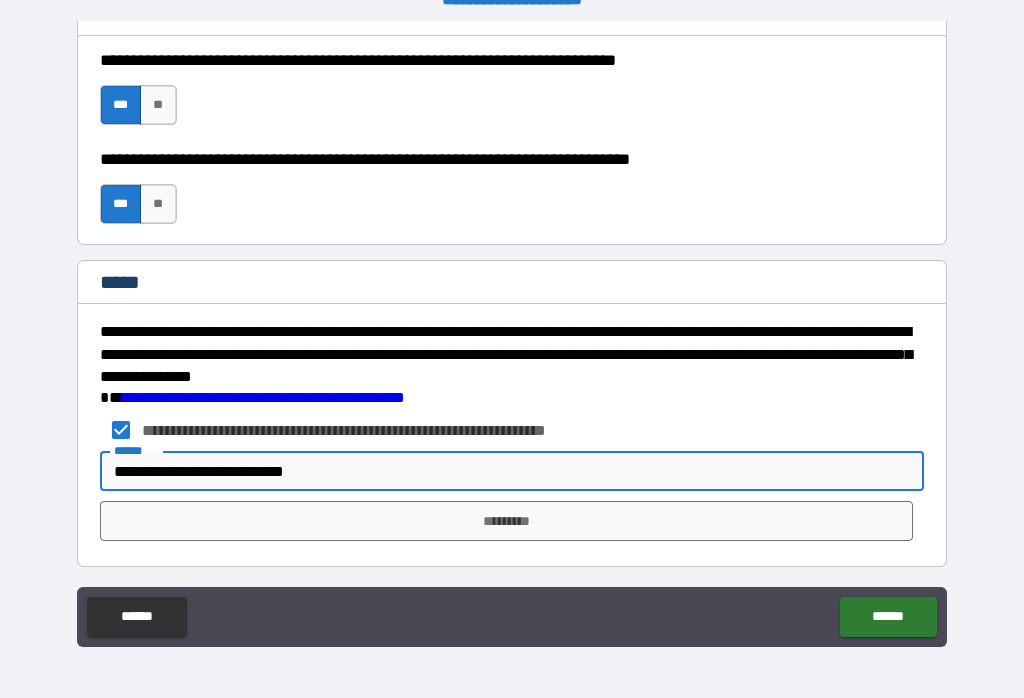 scroll, scrollTop: 429, scrollLeft: 0, axis: vertical 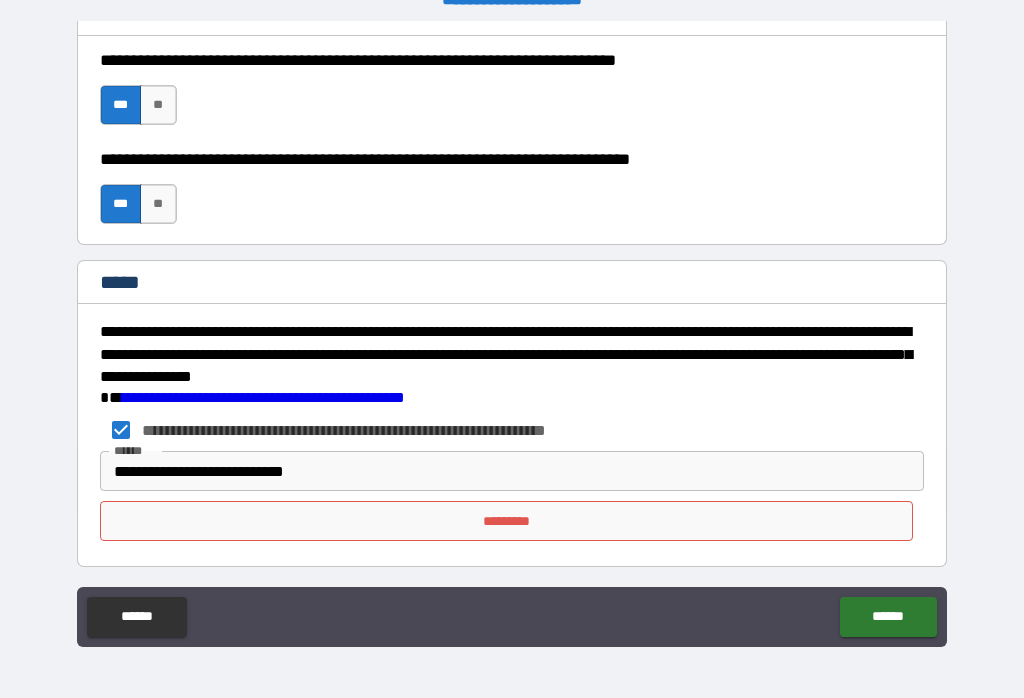 click on "*********" at bounding box center [507, 521] 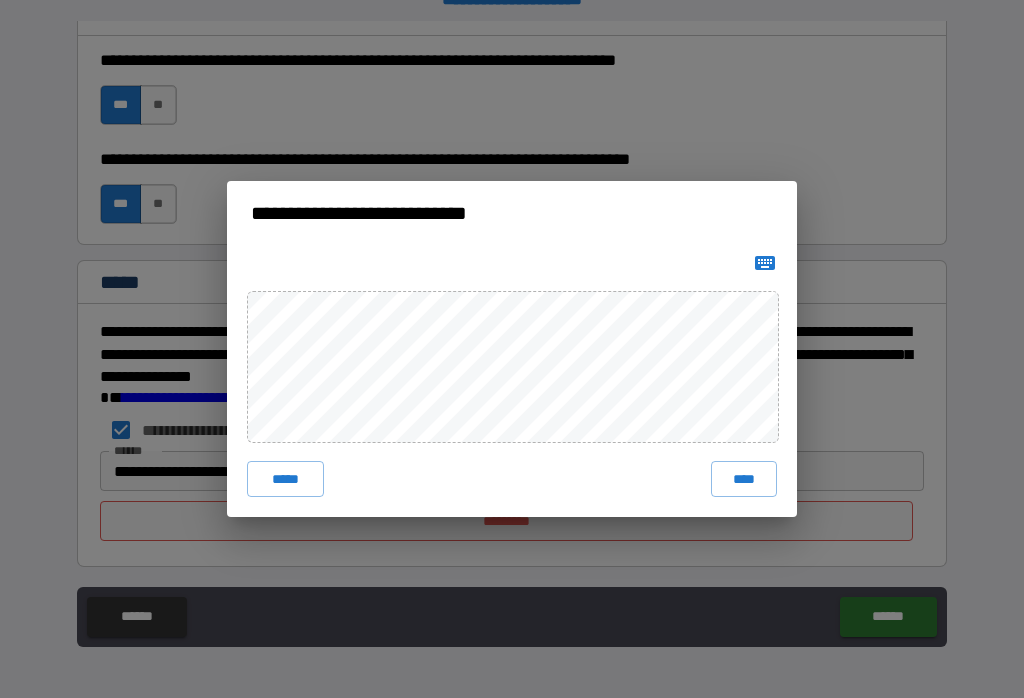 click on "****" at bounding box center [744, 479] 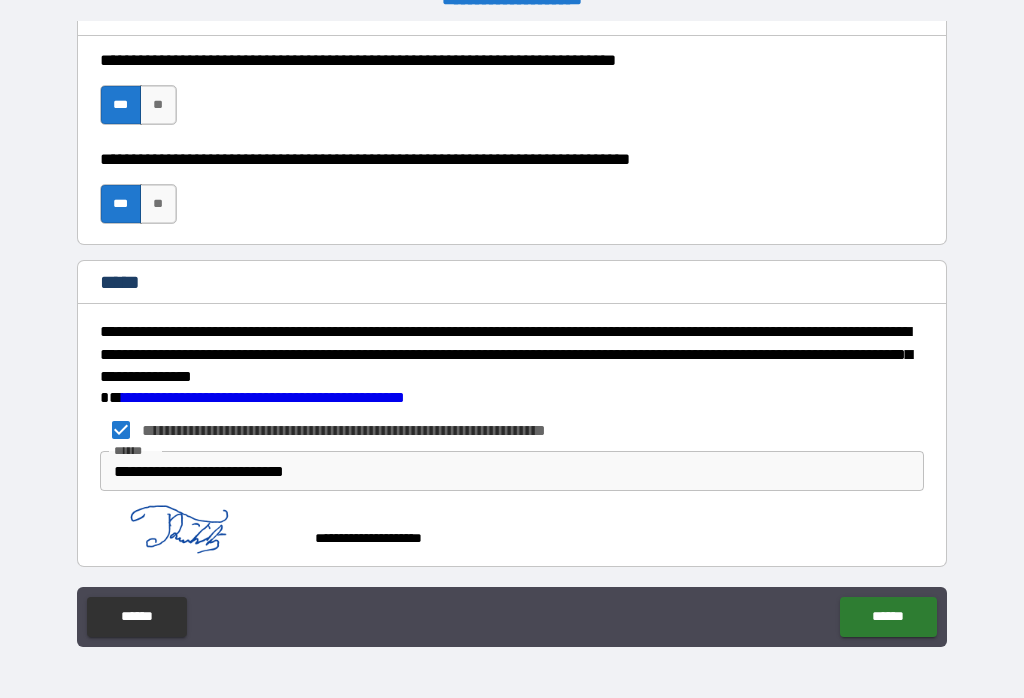 click on "******" at bounding box center [888, 617] 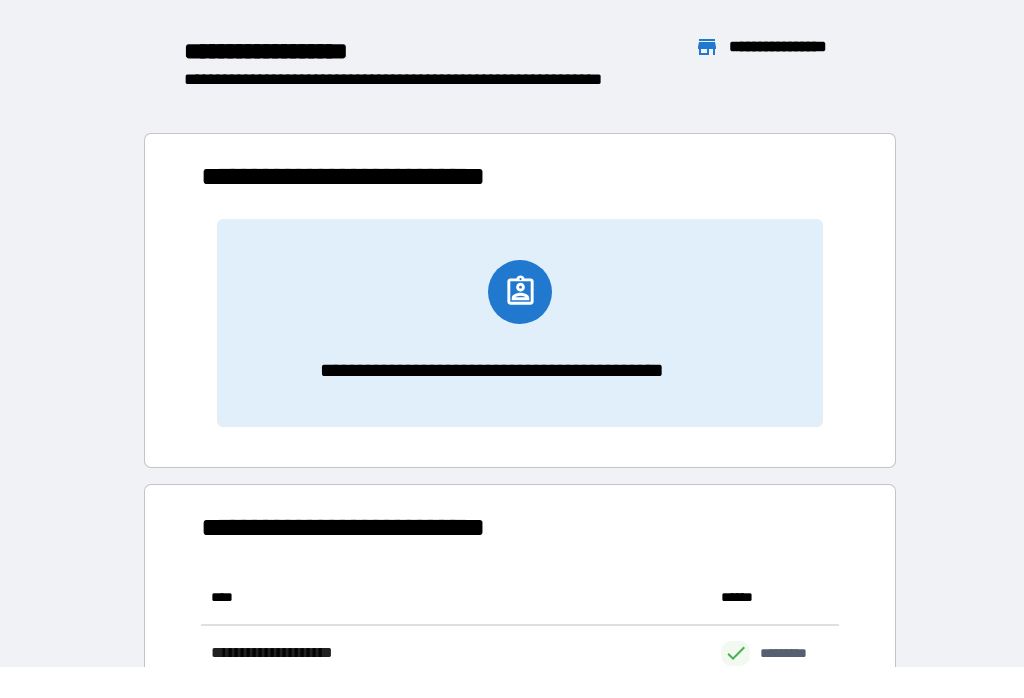 scroll, scrollTop: 1, scrollLeft: 1, axis: both 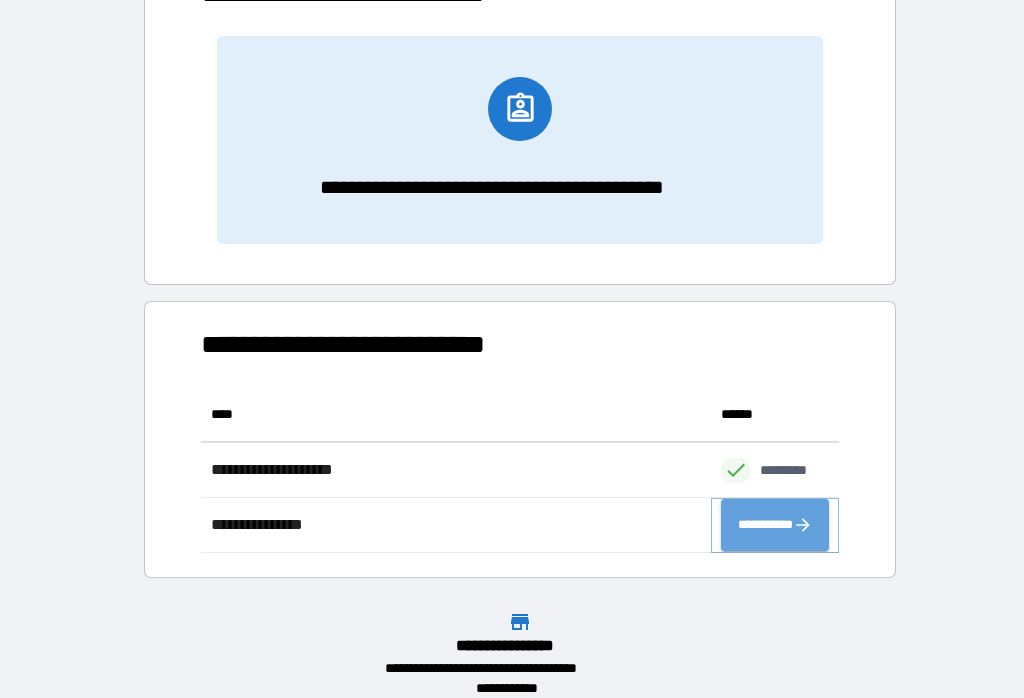 click on "**********" at bounding box center (775, 525) 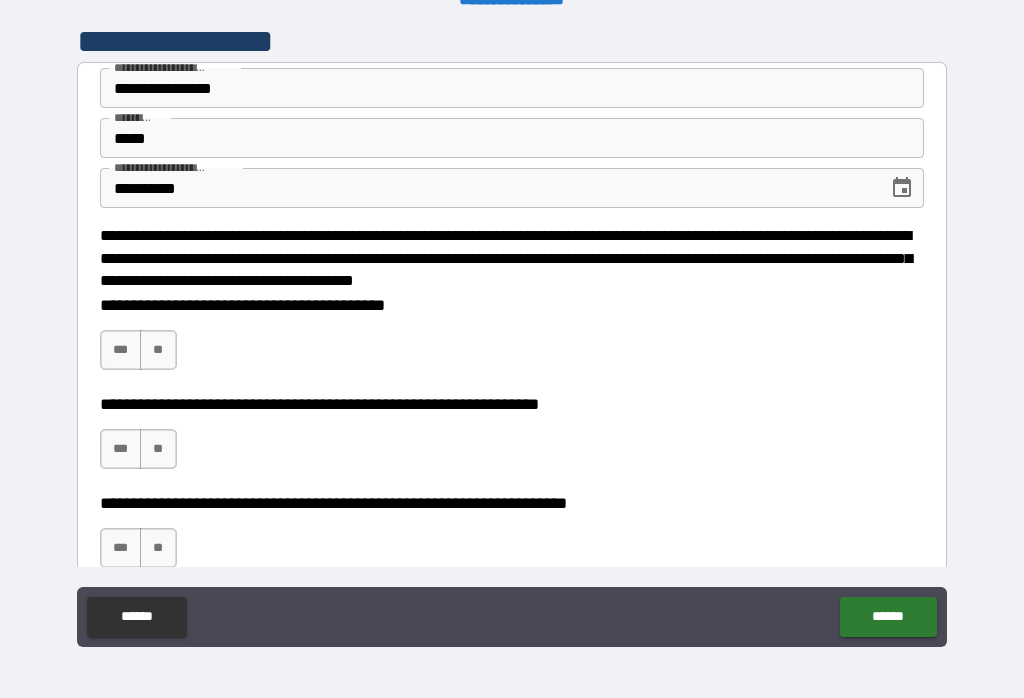click on "**" at bounding box center [158, 350] 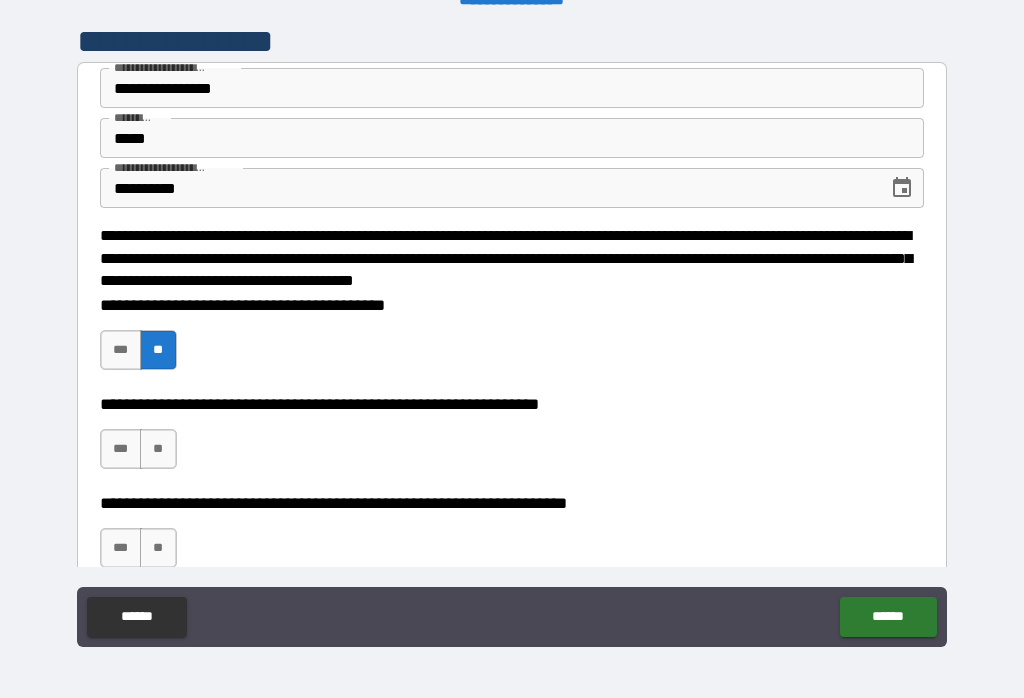 click on "**" at bounding box center (158, 449) 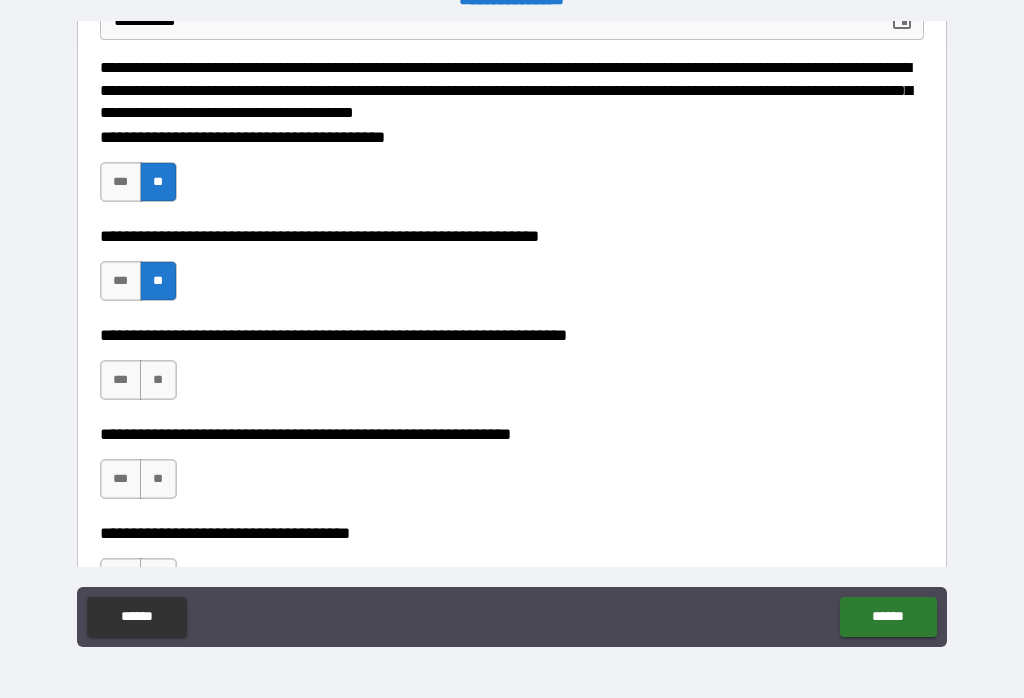 scroll, scrollTop: 174, scrollLeft: 0, axis: vertical 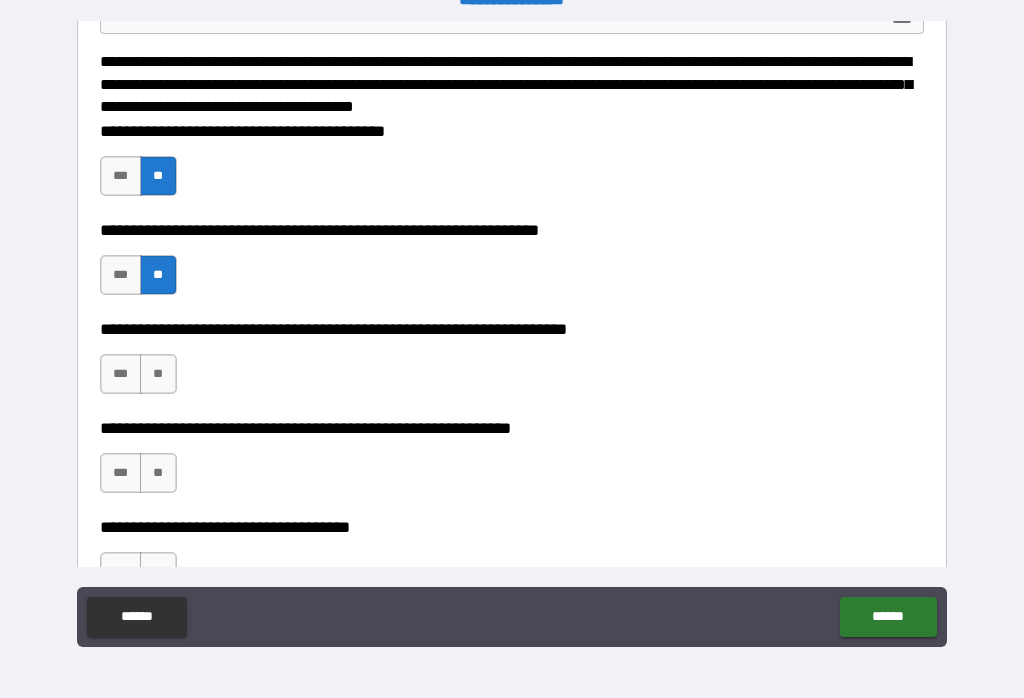 click on "**" at bounding box center (158, 374) 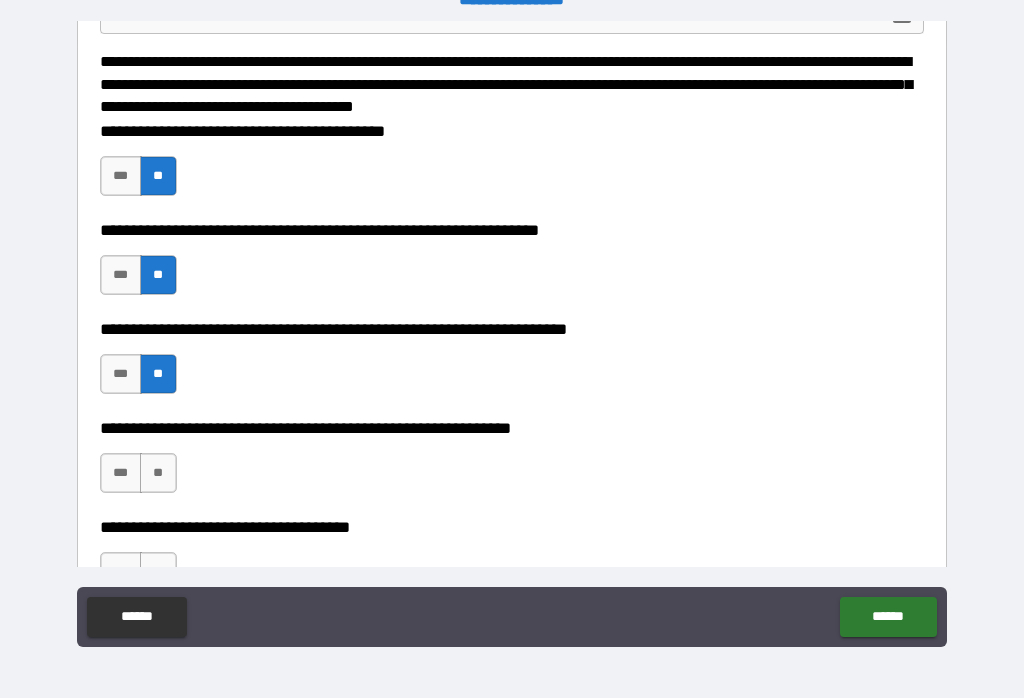 click on "**" at bounding box center (158, 473) 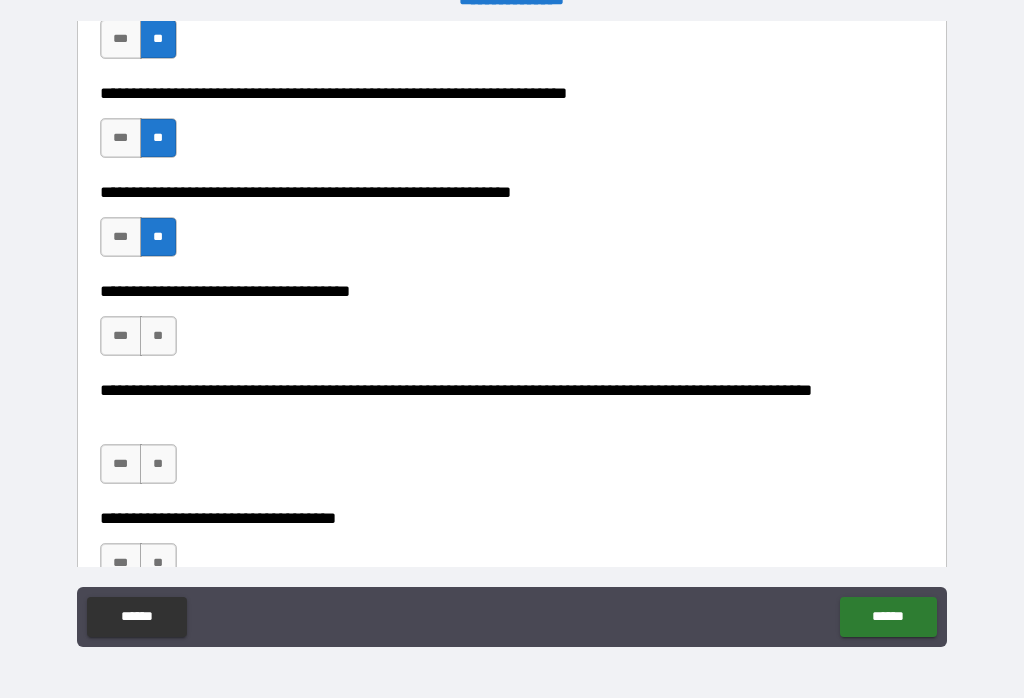 scroll, scrollTop: 413, scrollLeft: 0, axis: vertical 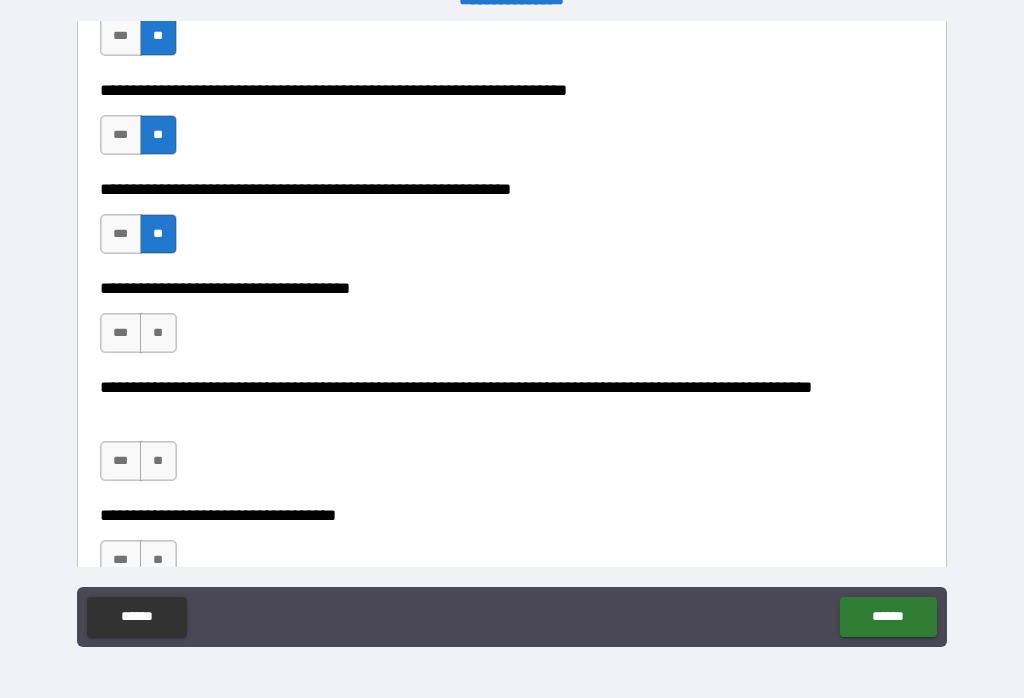 click on "**" at bounding box center (158, 333) 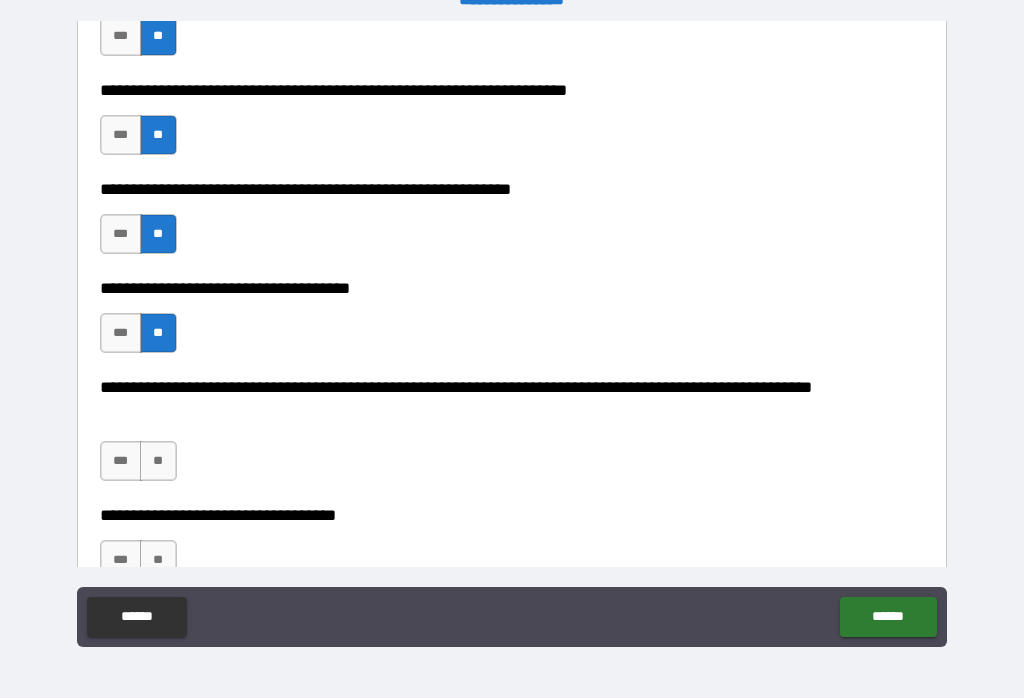click on "**" at bounding box center (158, 461) 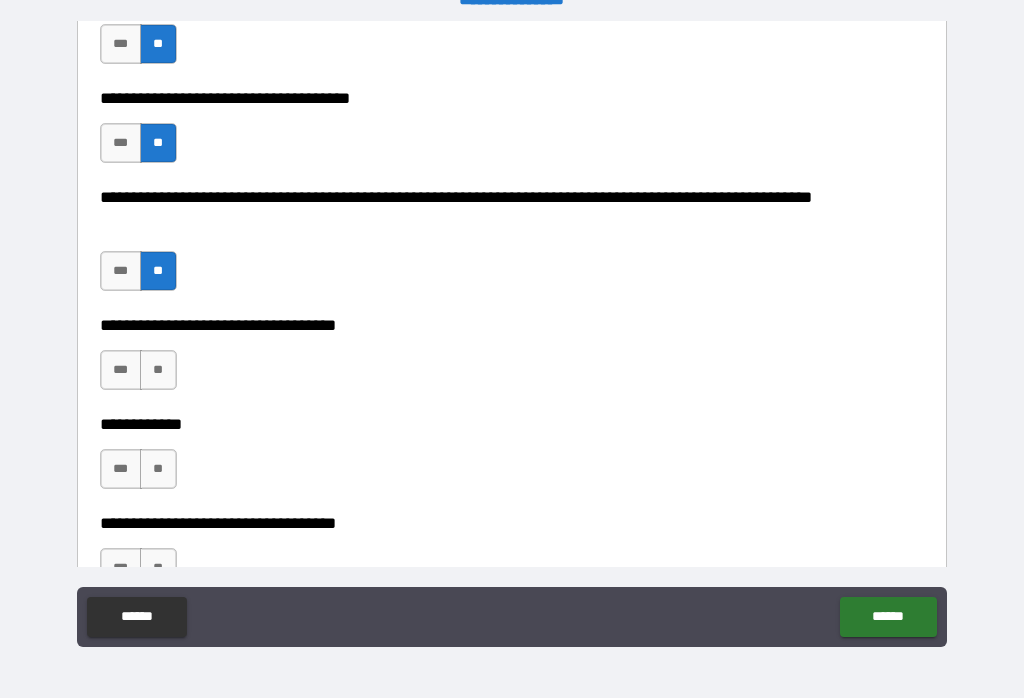 scroll, scrollTop: 610, scrollLeft: 0, axis: vertical 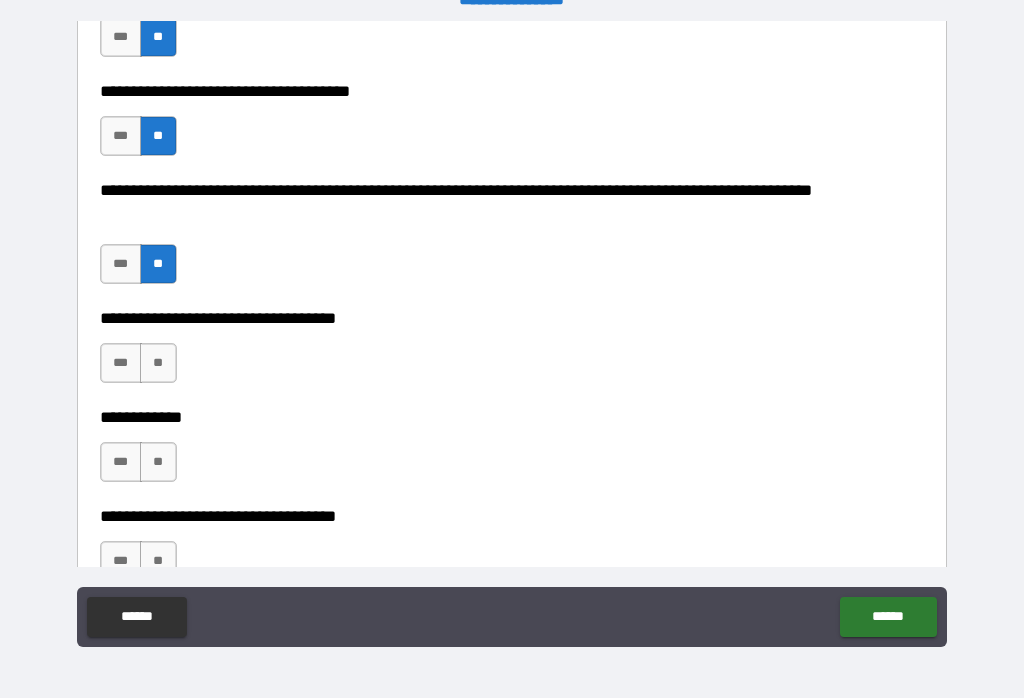 click on "**" at bounding box center (158, 363) 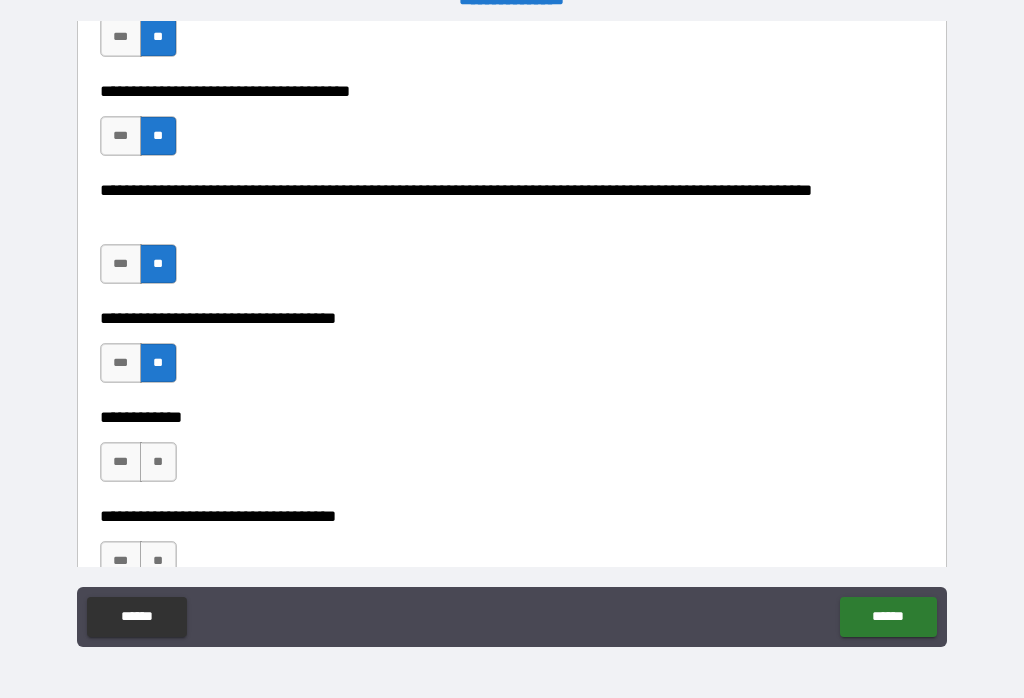 click on "**" at bounding box center [158, 462] 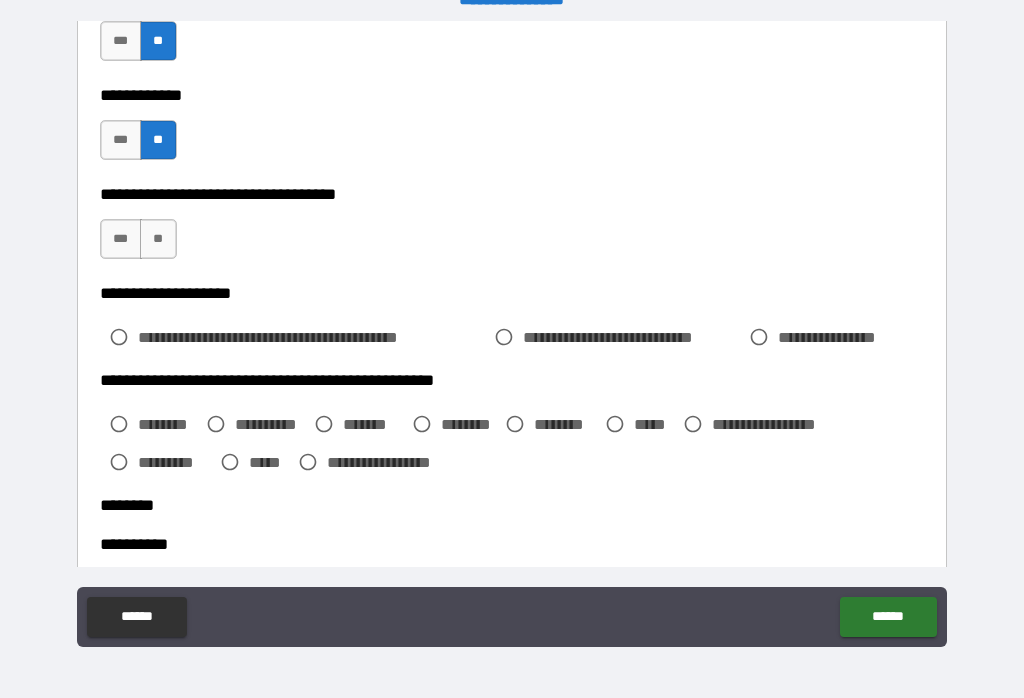 scroll, scrollTop: 935, scrollLeft: 0, axis: vertical 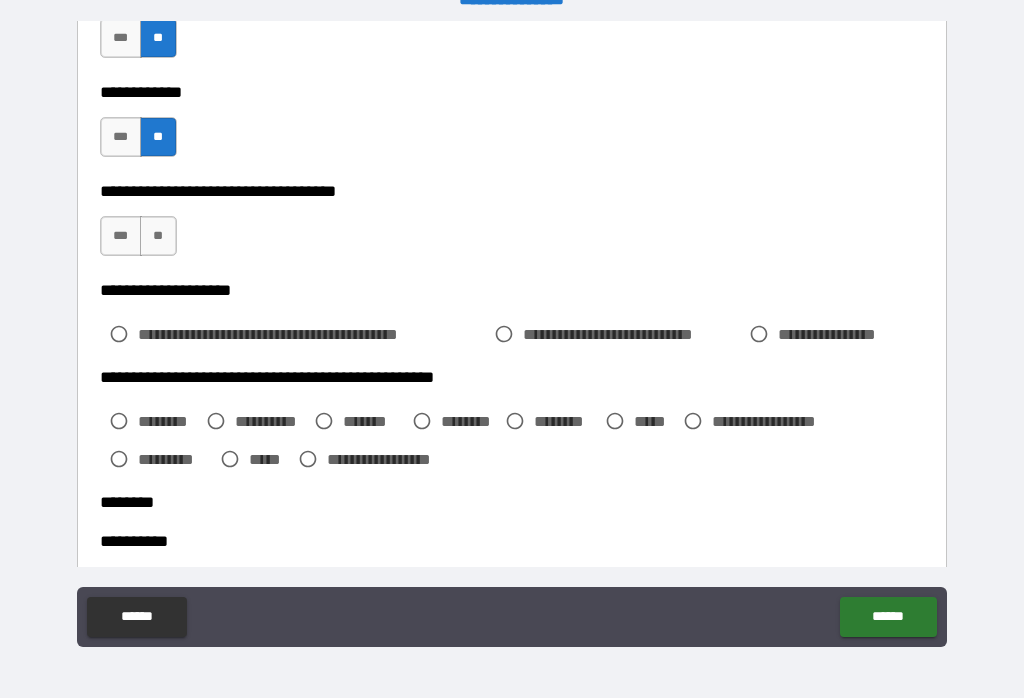 click on "**" at bounding box center [158, 236] 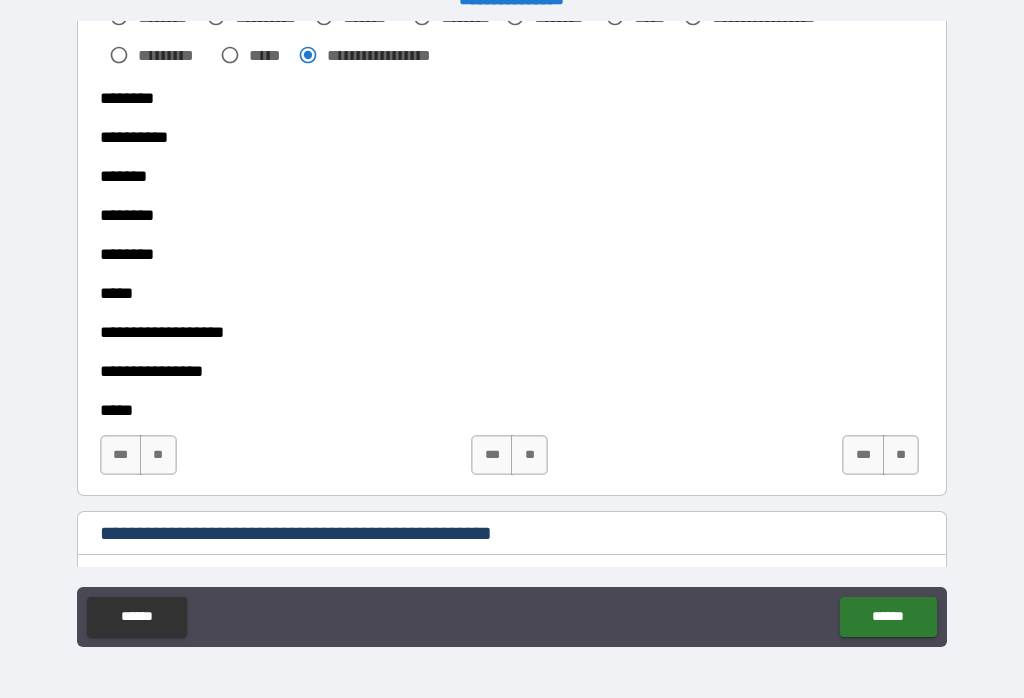 scroll, scrollTop: 1340, scrollLeft: 0, axis: vertical 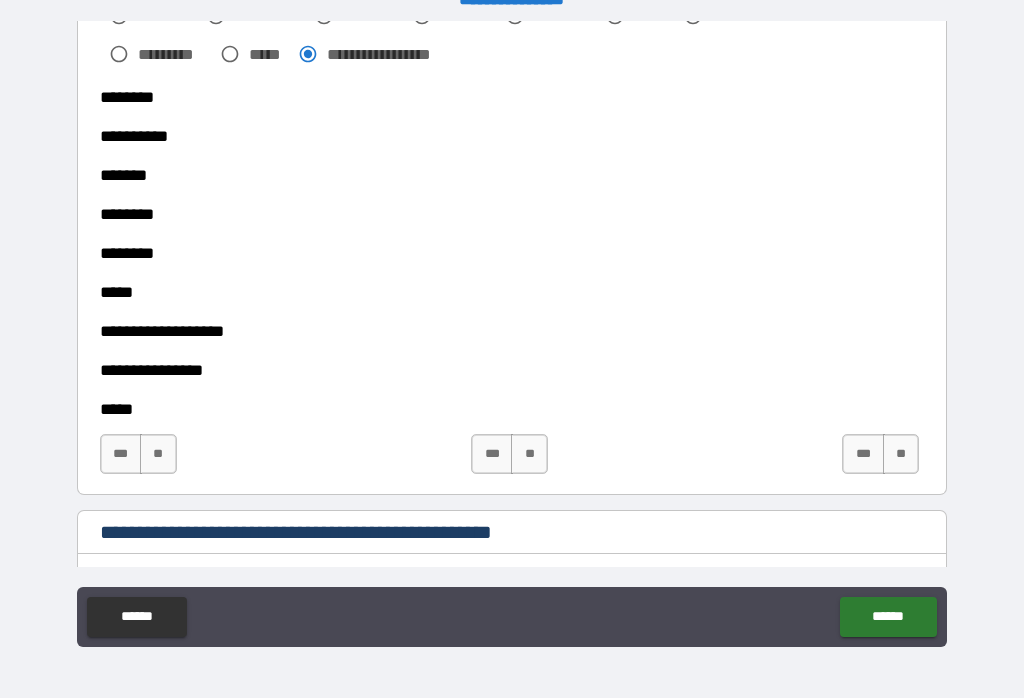 click on "**" at bounding box center [158, 454] 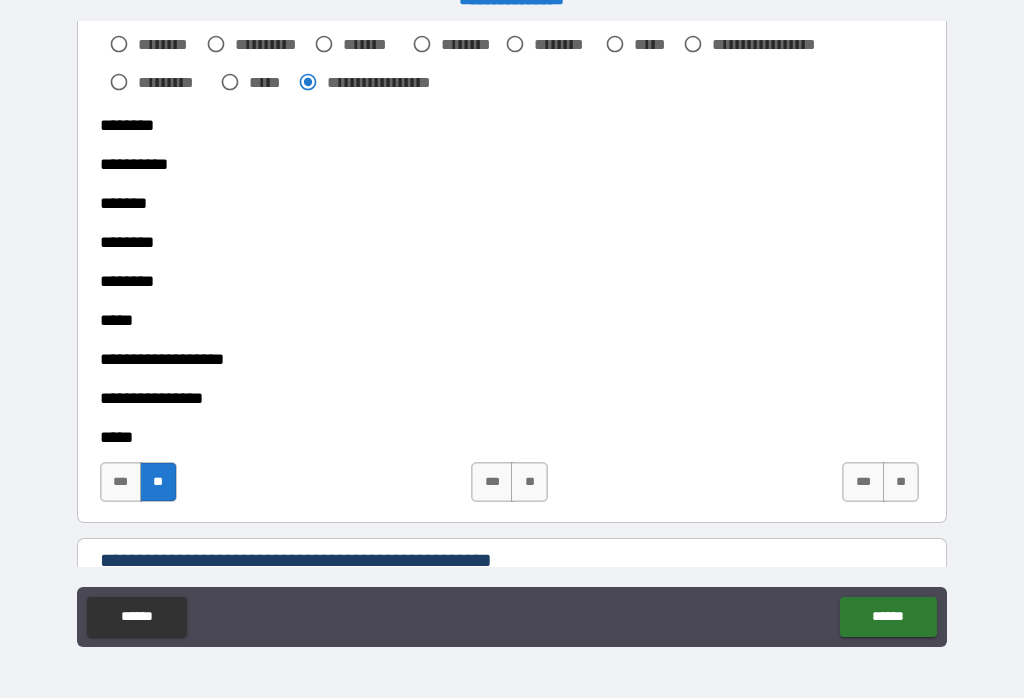 scroll, scrollTop: 1405, scrollLeft: 0, axis: vertical 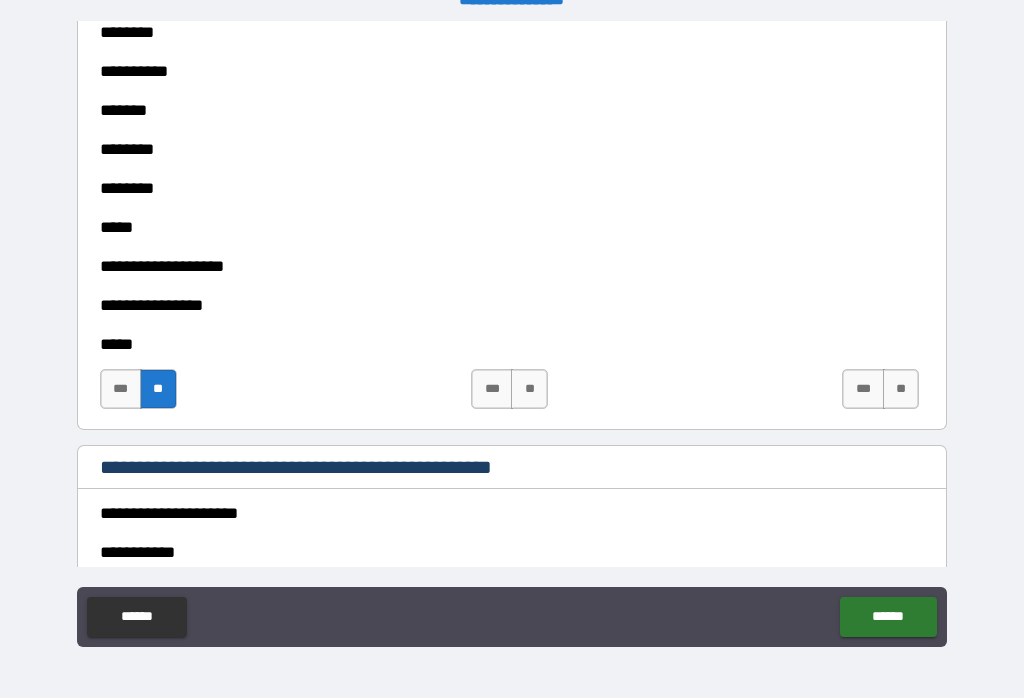 click on "**" at bounding box center (529, 389) 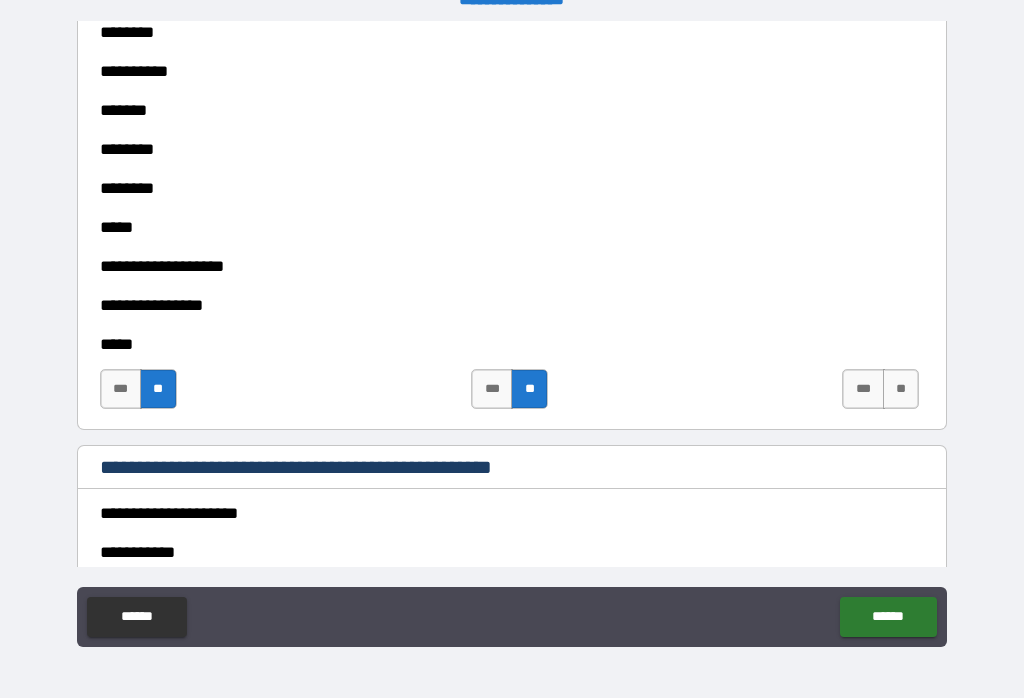 click on "**" at bounding box center (901, 389) 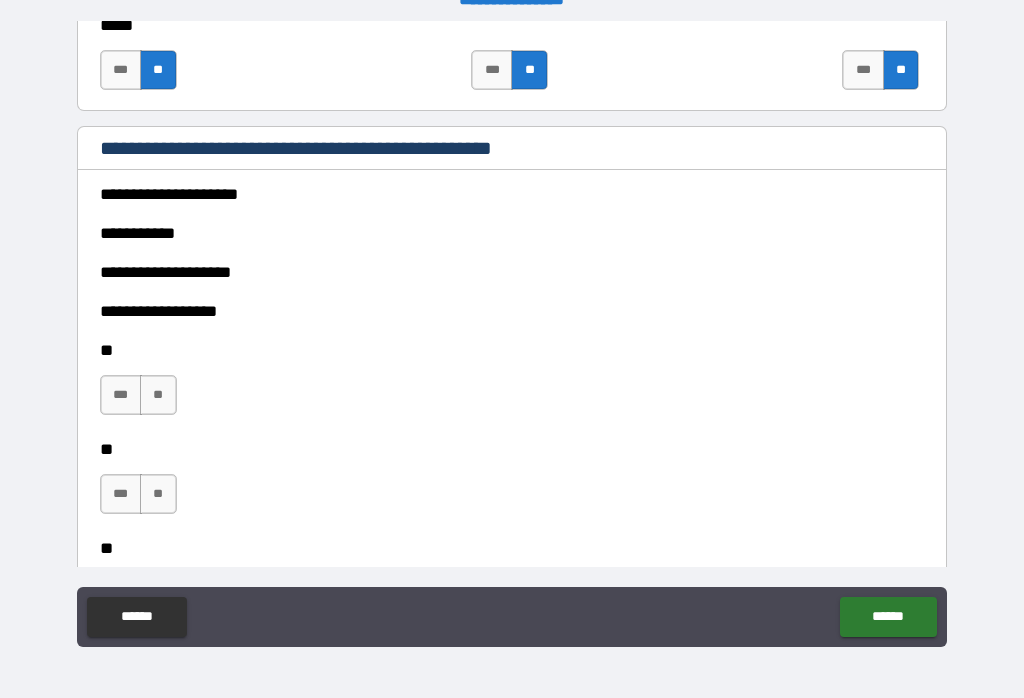 scroll, scrollTop: 1725, scrollLeft: 0, axis: vertical 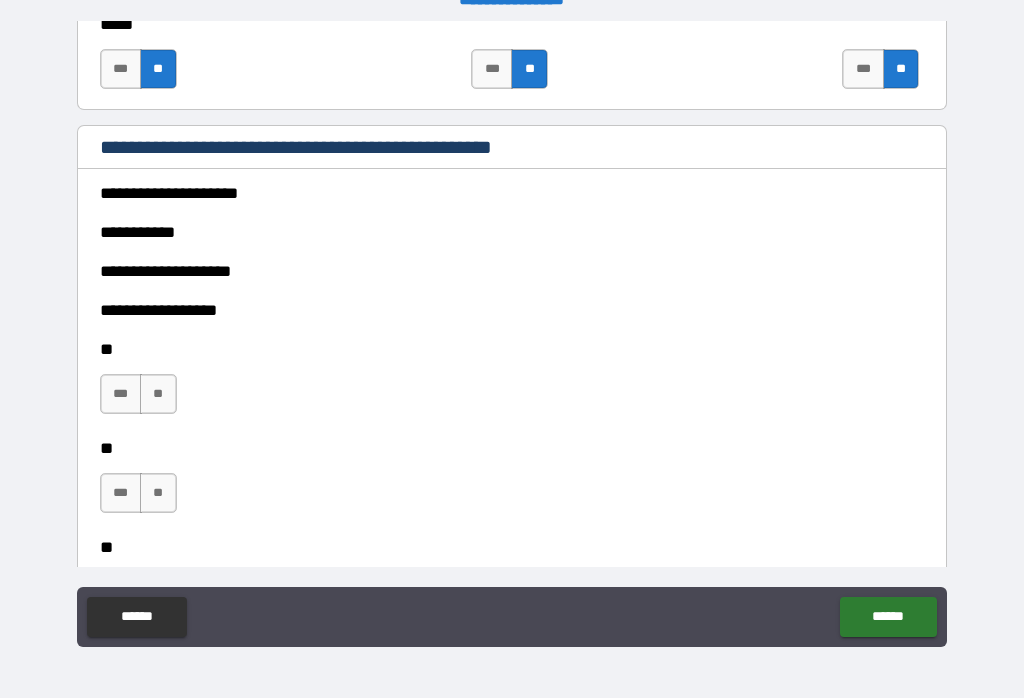 click on "**" at bounding box center [158, 394] 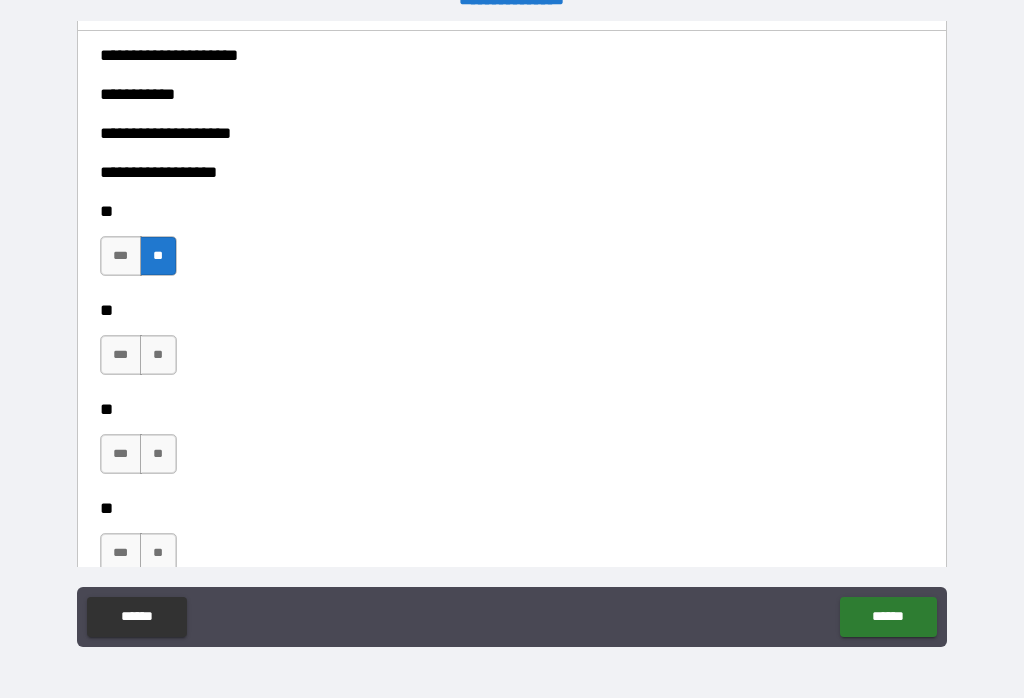 scroll, scrollTop: 1865, scrollLeft: 0, axis: vertical 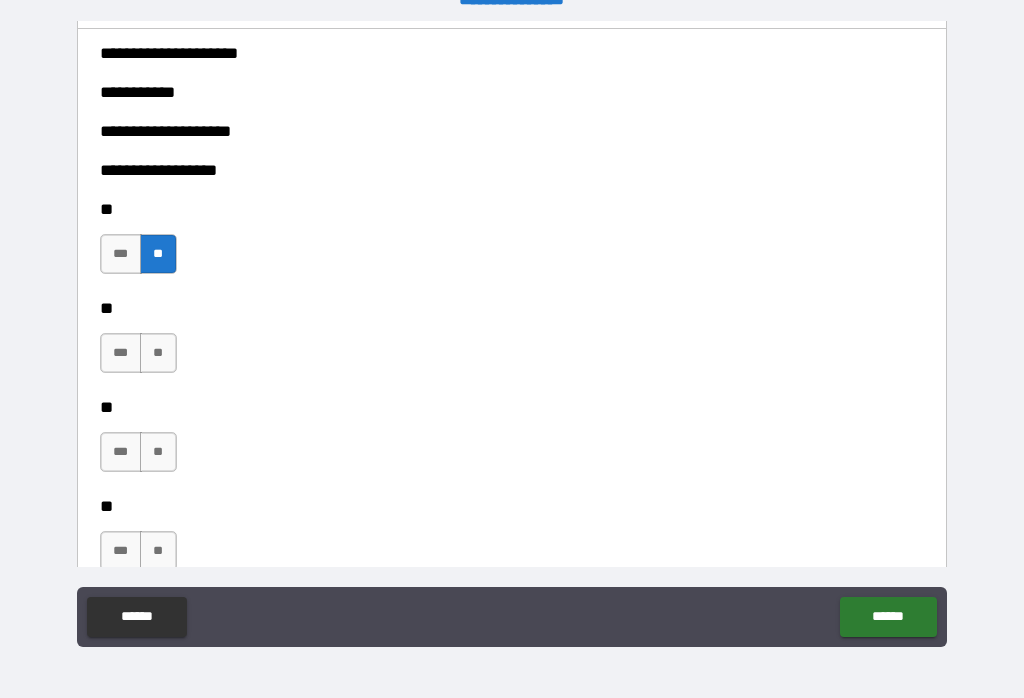 click on "**" at bounding box center (158, 353) 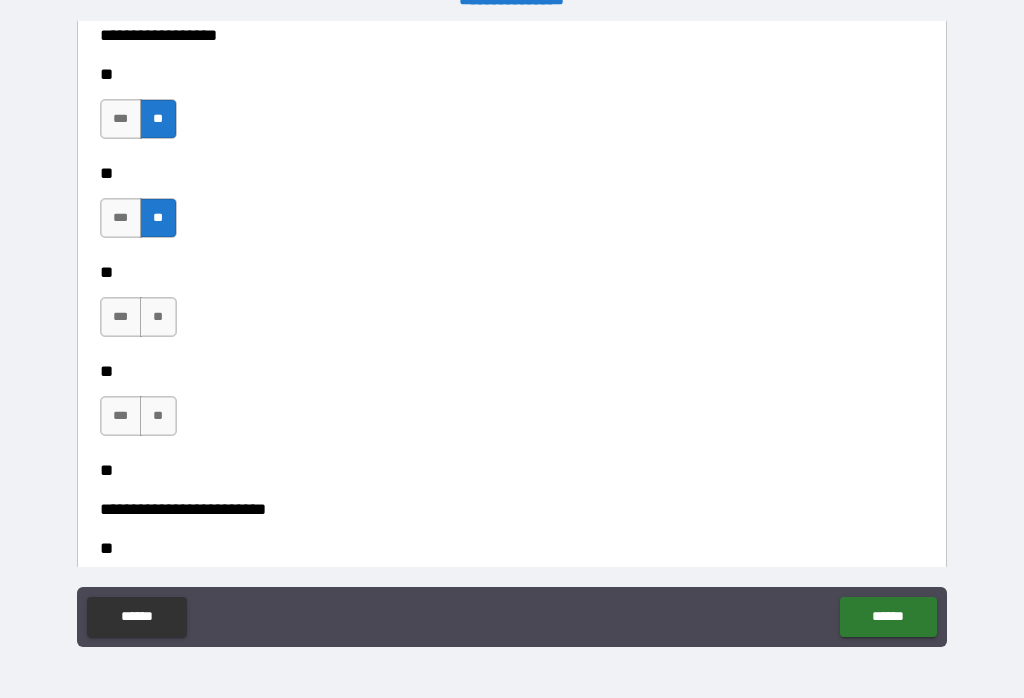 scroll, scrollTop: 2025, scrollLeft: 0, axis: vertical 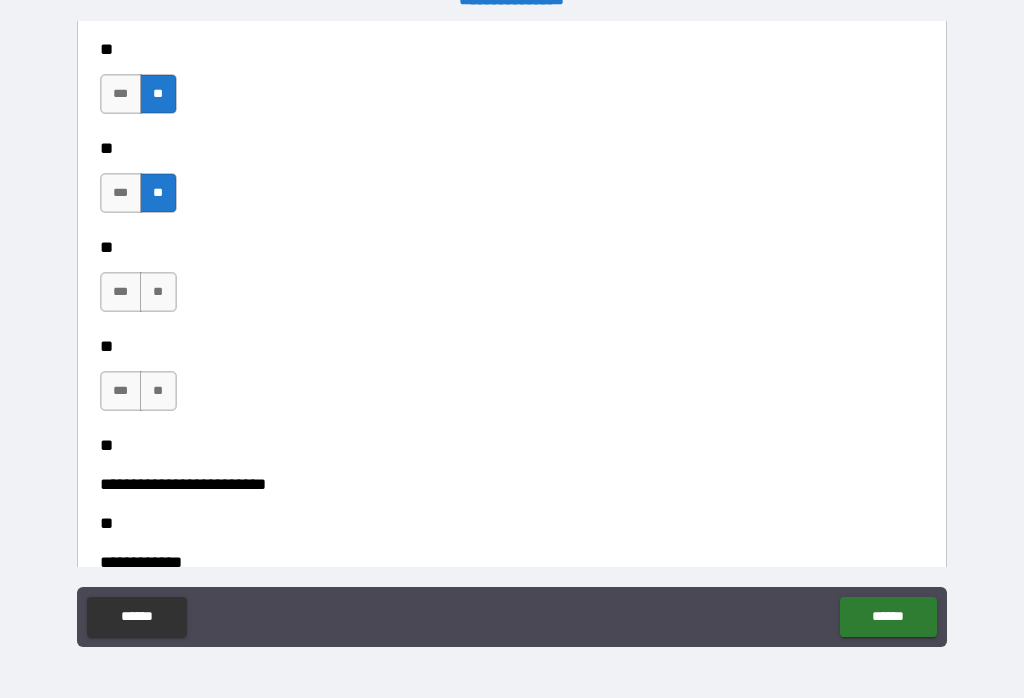 click on "**" at bounding box center (158, 292) 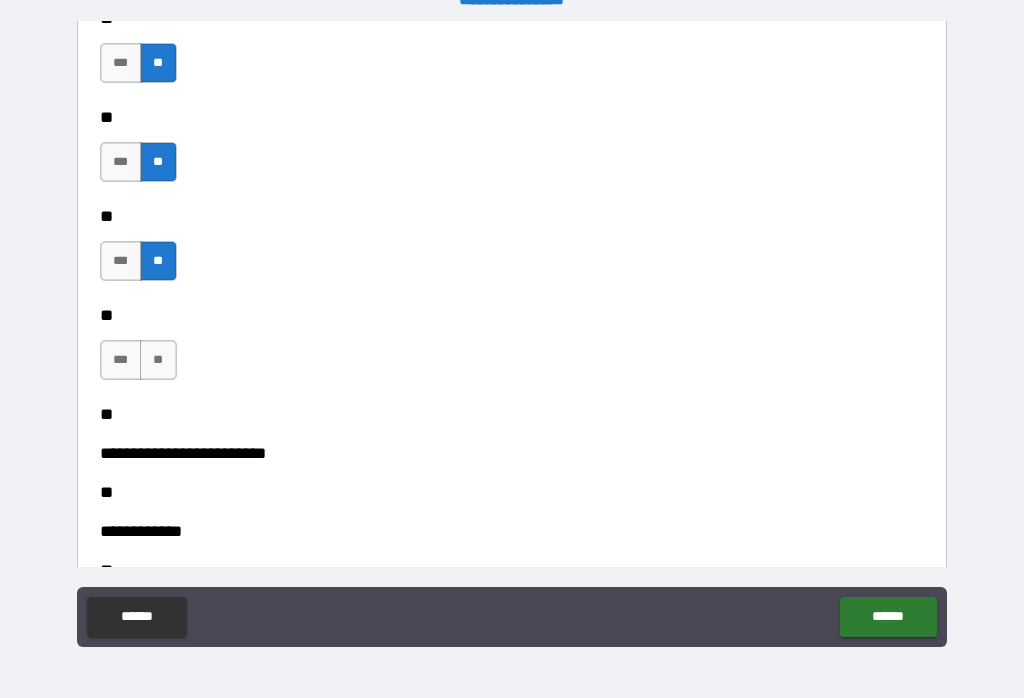scroll, scrollTop: 2083, scrollLeft: 0, axis: vertical 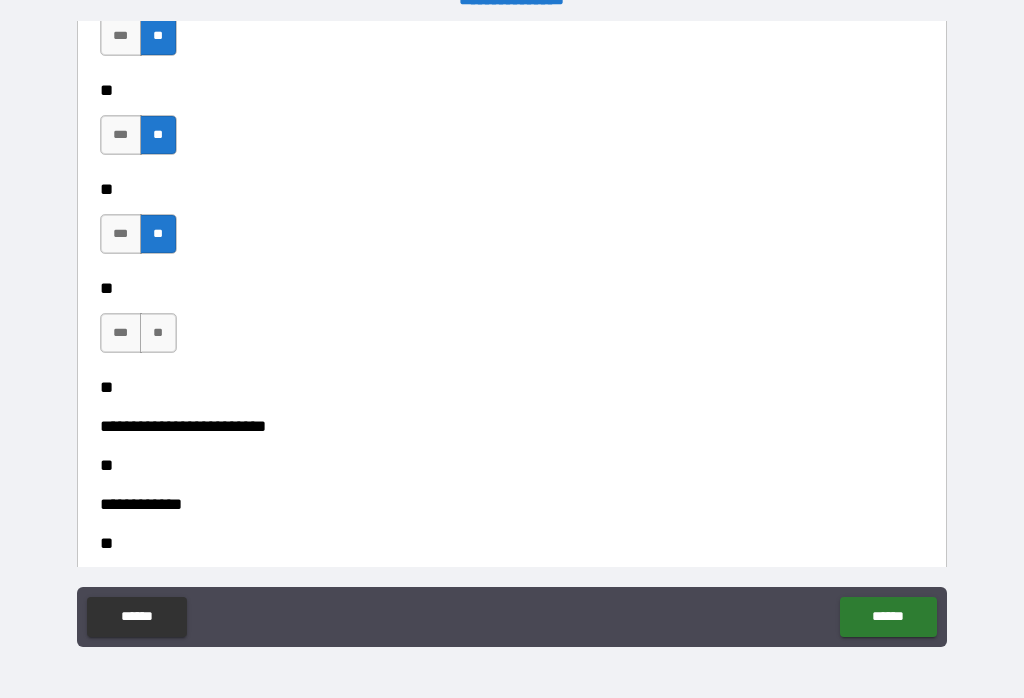 click on "**" at bounding box center (158, 333) 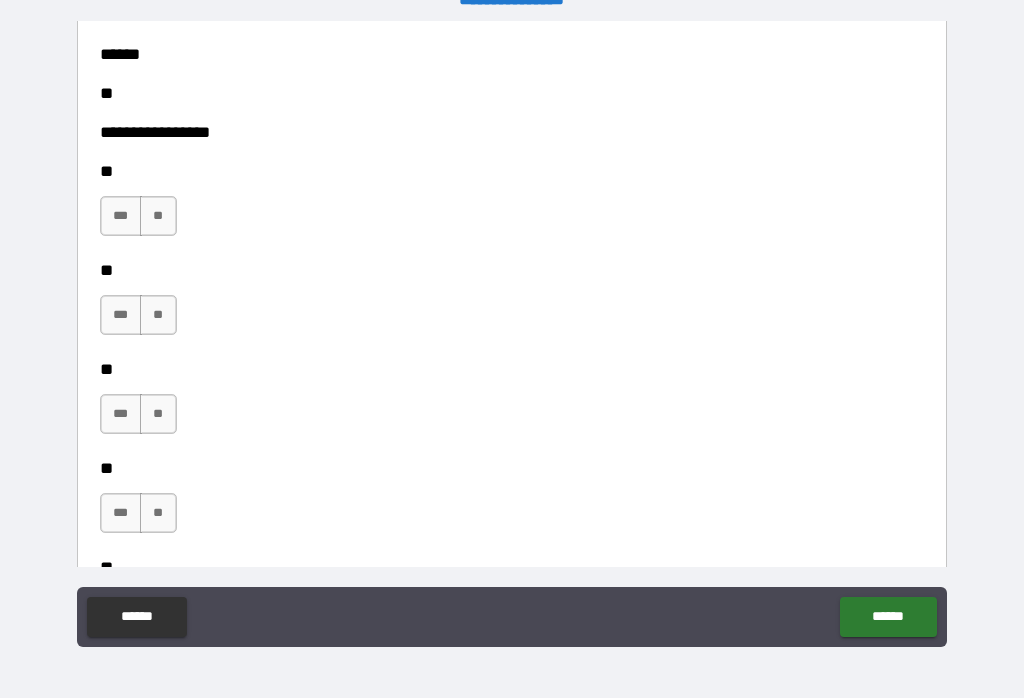 scroll, scrollTop: 2613, scrollLeft: 0, axis: vertical 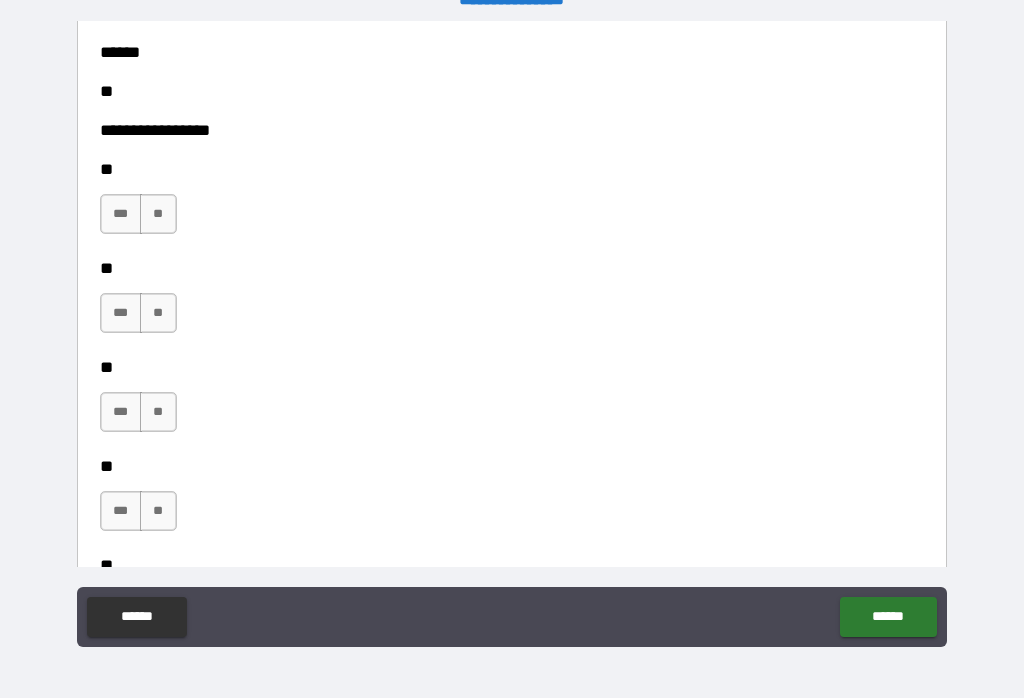 click on "**" at bounding box center [158, 214] 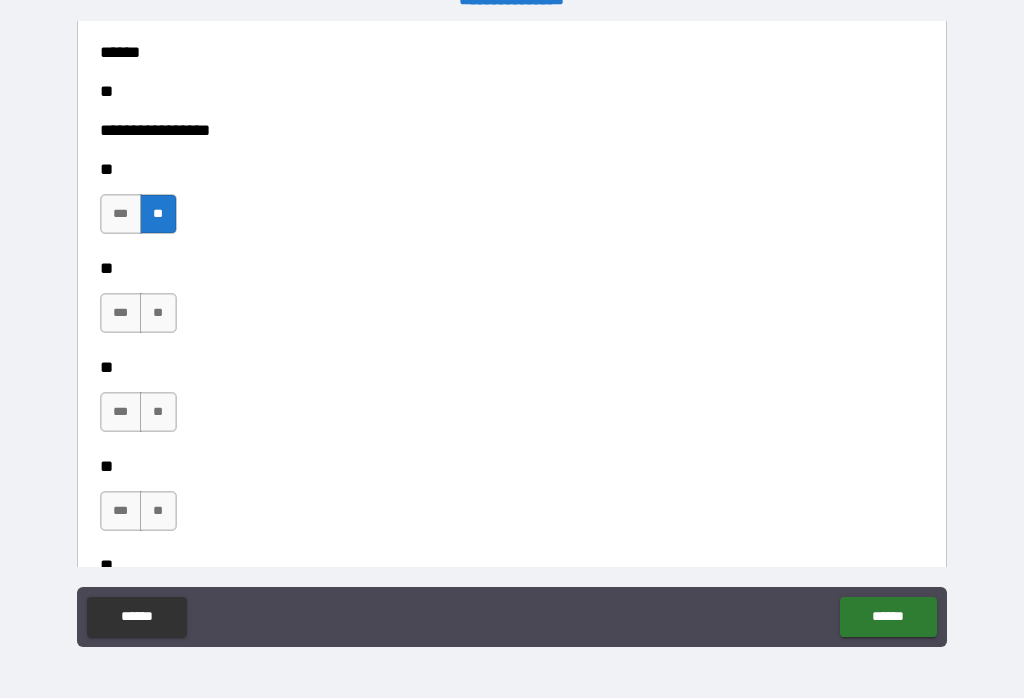 click on "**" at bounding box center (158, 313) 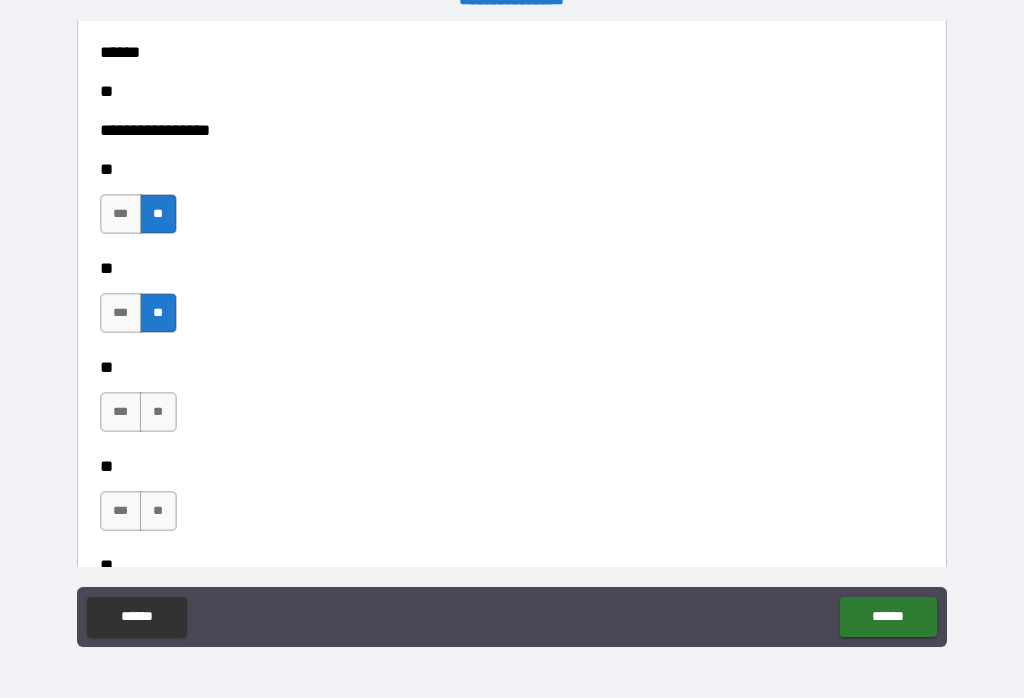 click on "**" at bounding box center (158, 412) 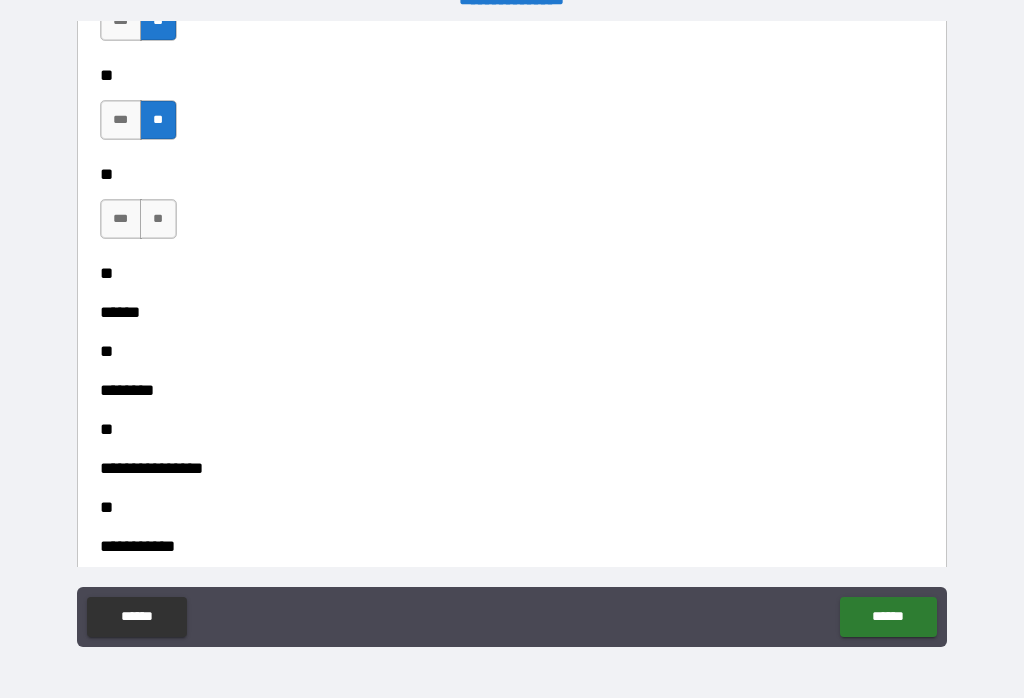 scroll, scrollTop: 2906, scrollLeft: 0, axis: vertical 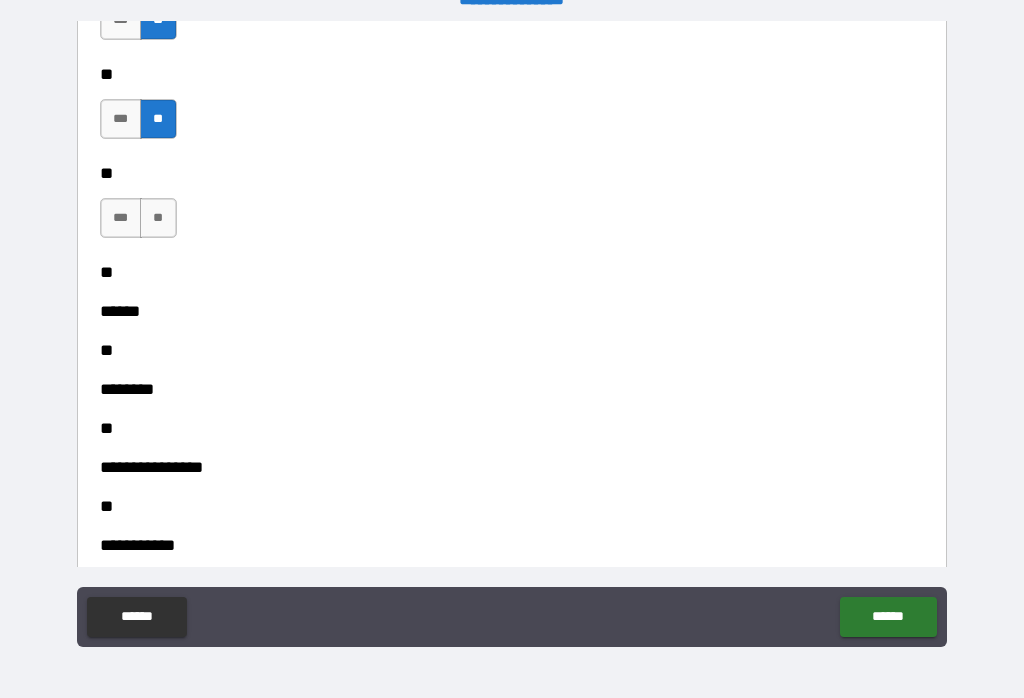 click on "**" at bounding box center (158, 218) 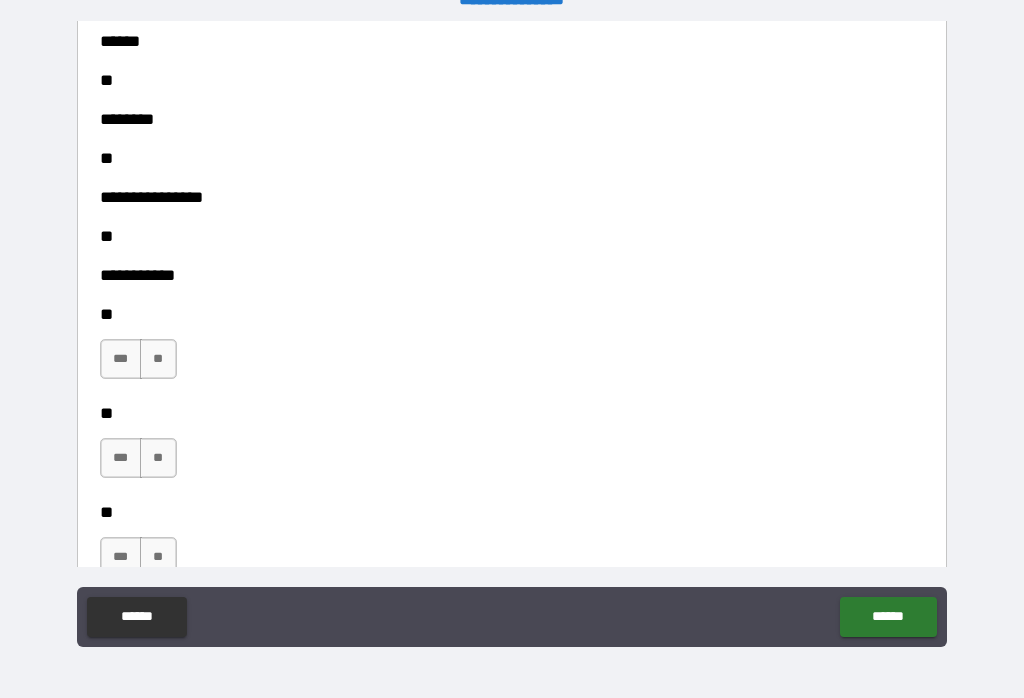 scroll, scrollTop: 3209, scrollLeft: 0, axis: vertical 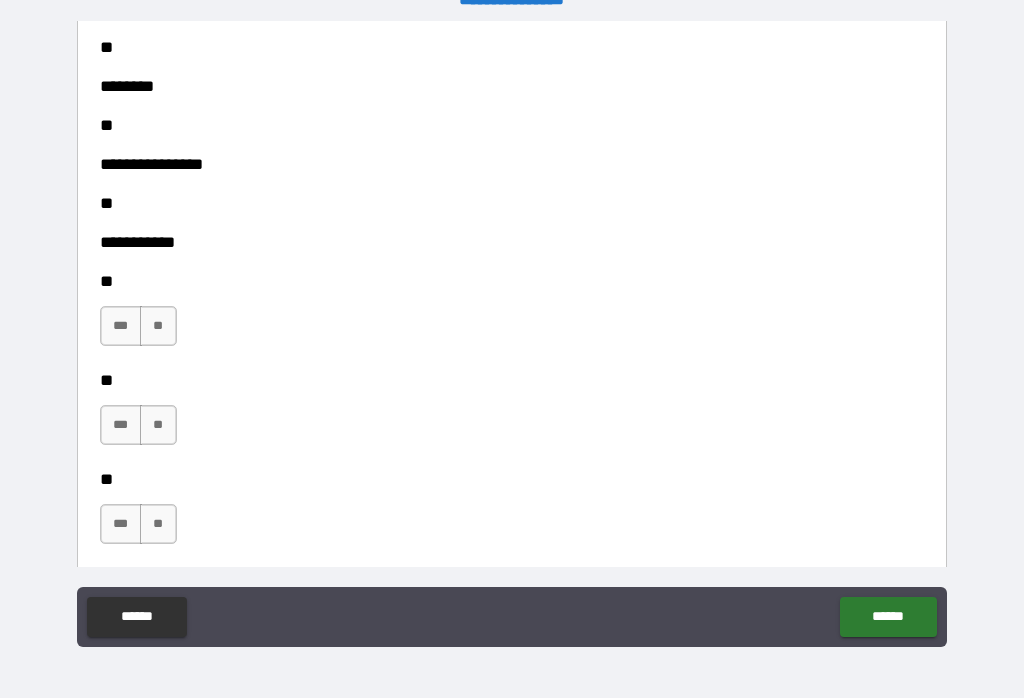 click on "**" at bounding box center (158, 326) 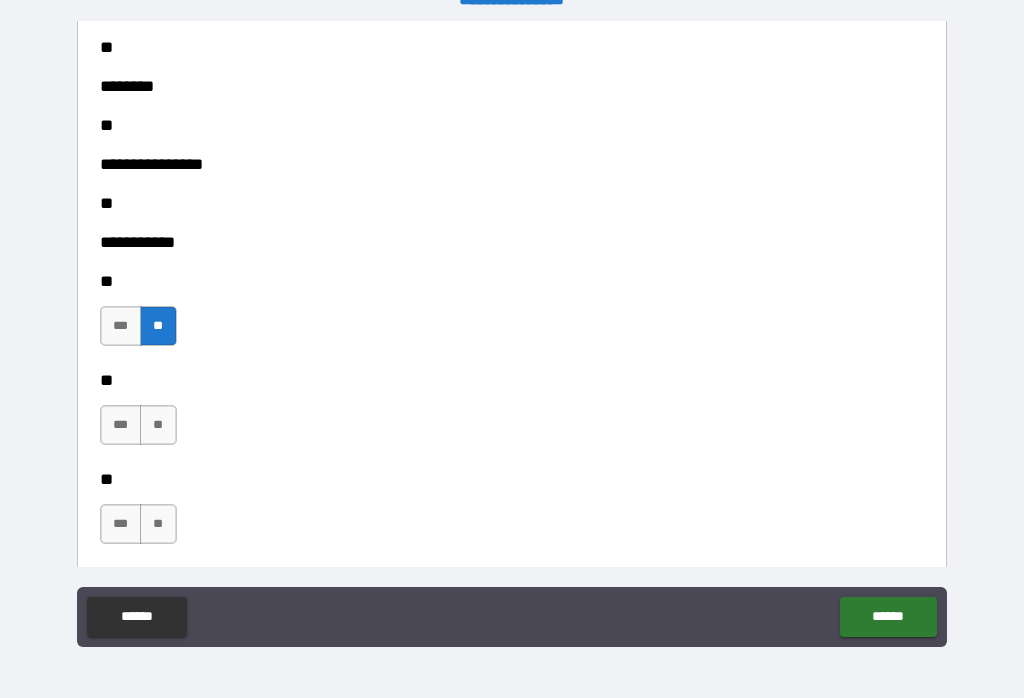 click on "*** **" at bounding box center (141, 430) 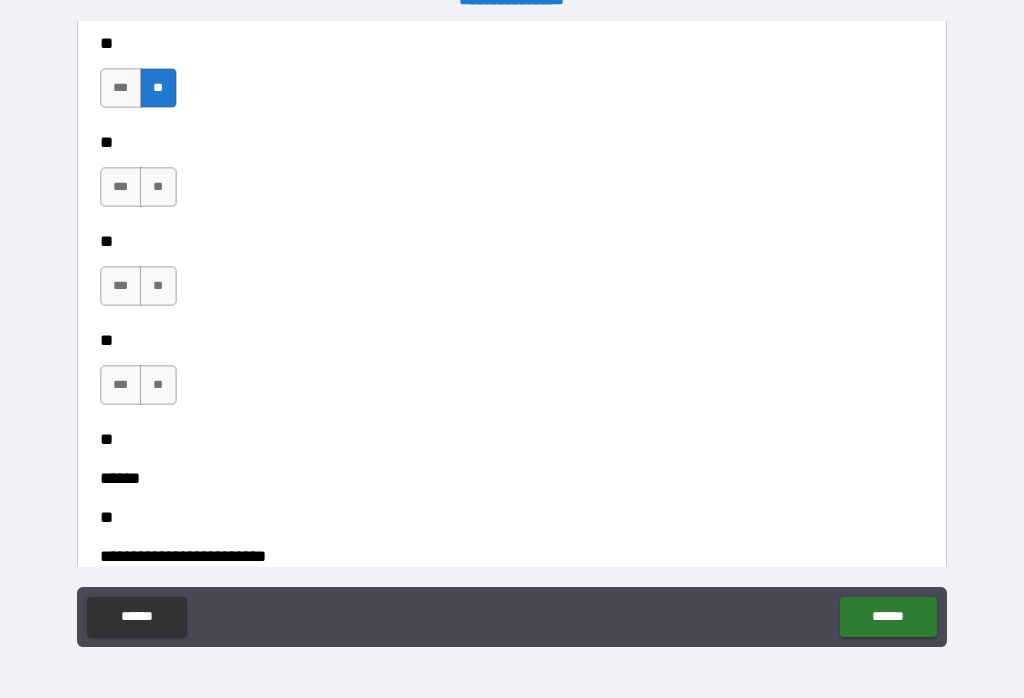 scroll, scrollTop: 3452, scrollLeft: 0, axis: vertical 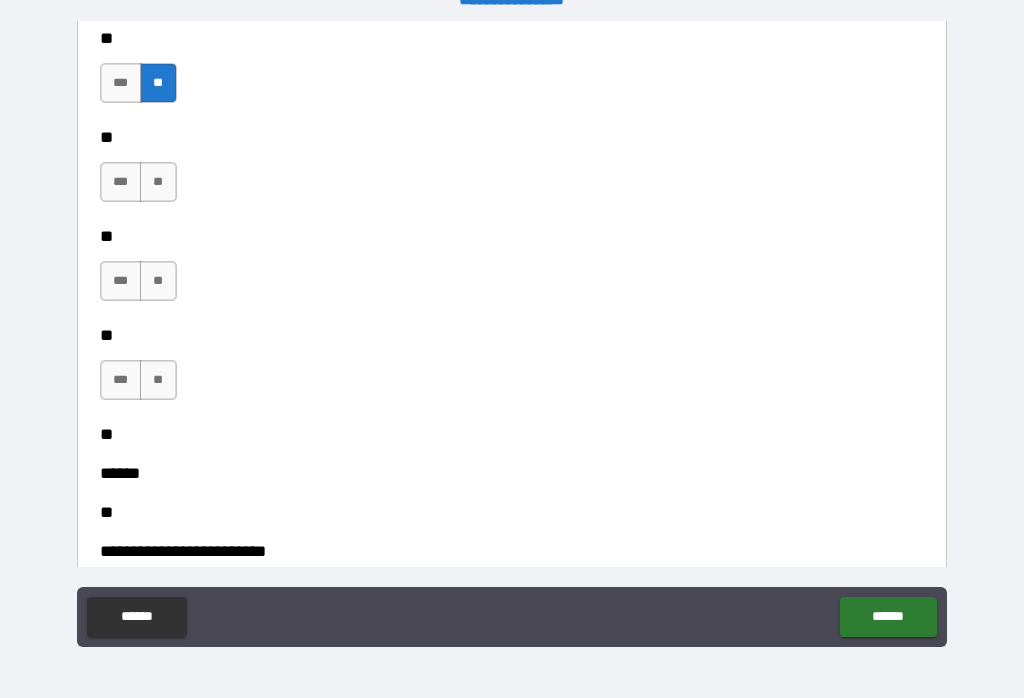 click on "**" at bounding box center [158, 281] 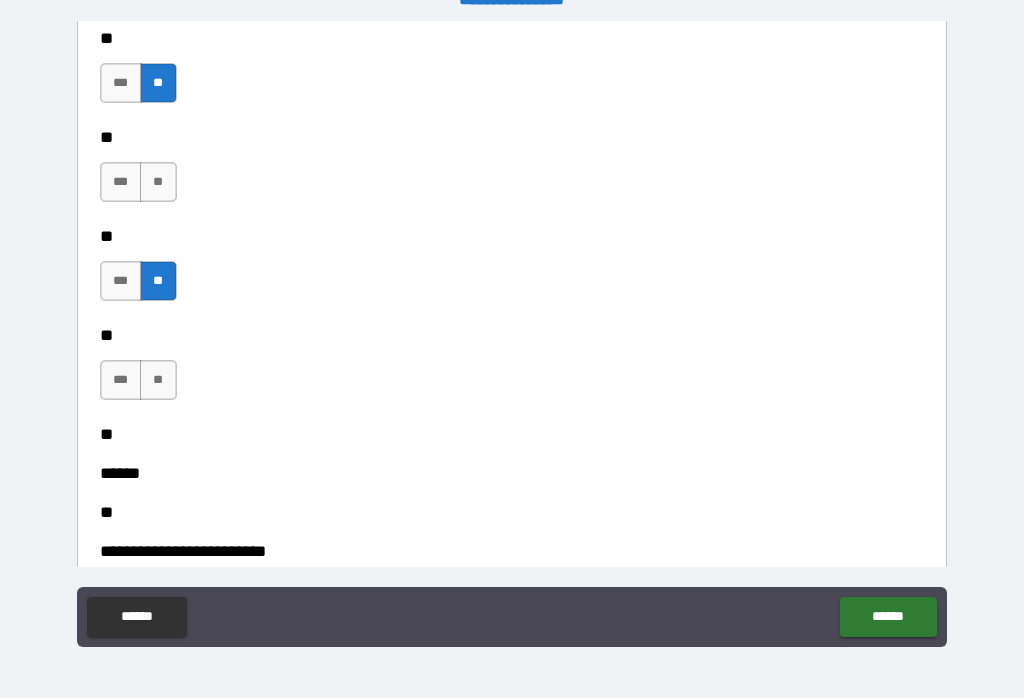 click on "**" at bounding box center (158, 380) 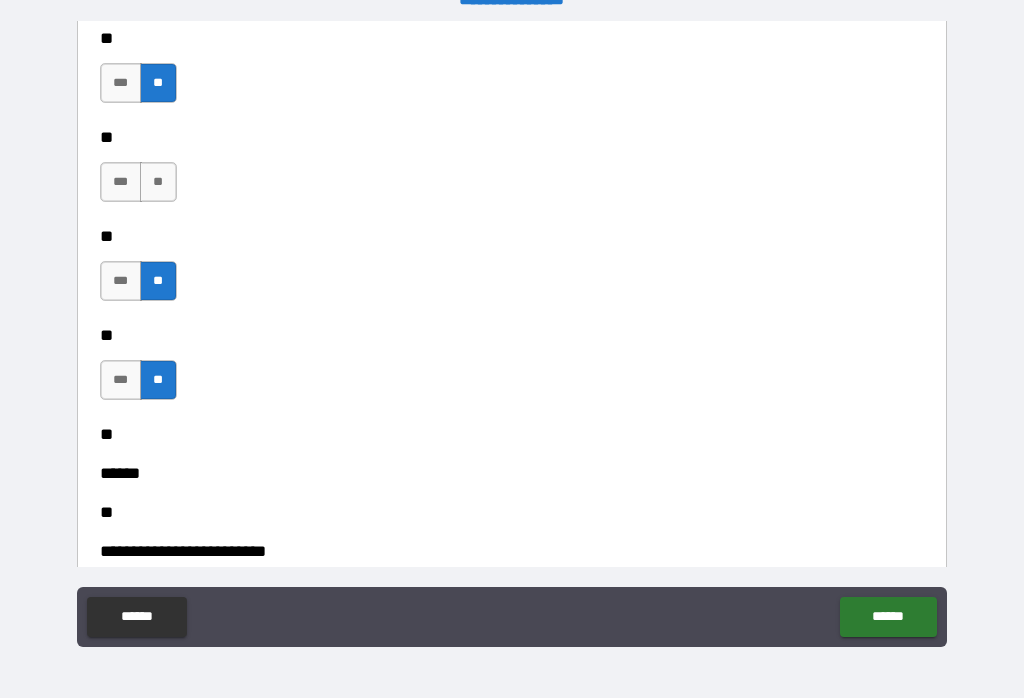 click on "**" at bounding box center [158, 182] 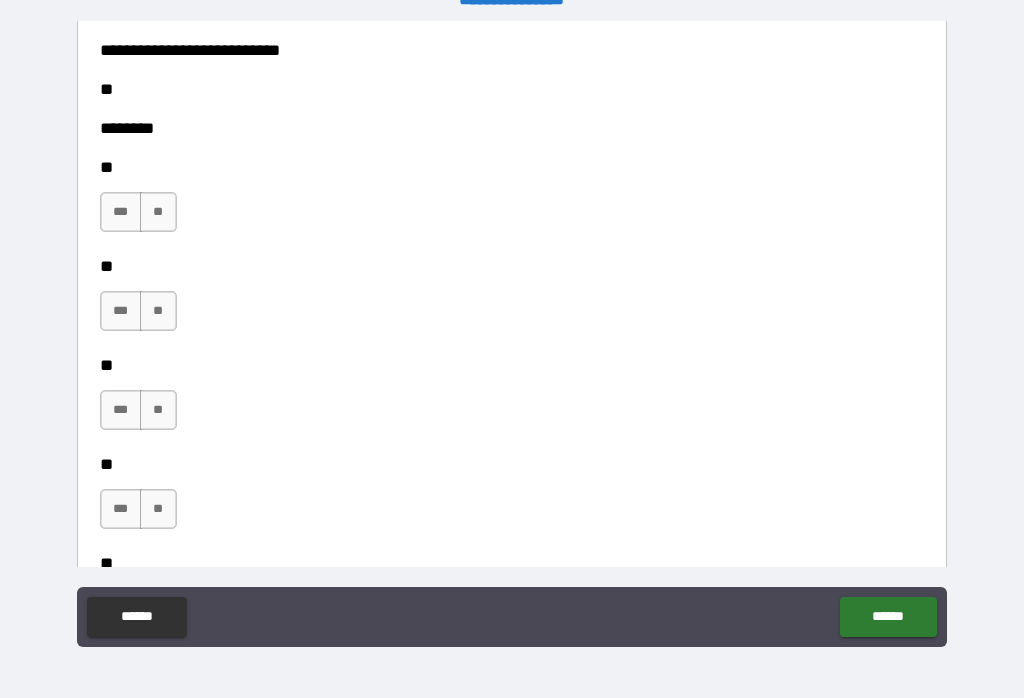 scroll, scrollTop: 4034, scrollLeft: 0, axis: vertical 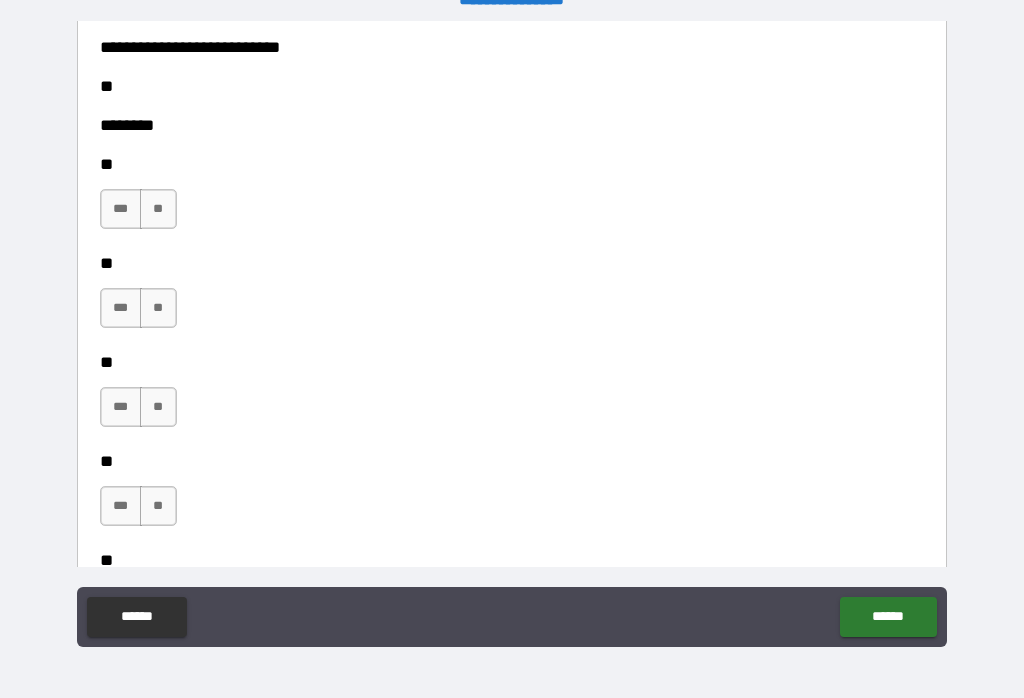 click on "**" at bounding box center (158, 209) 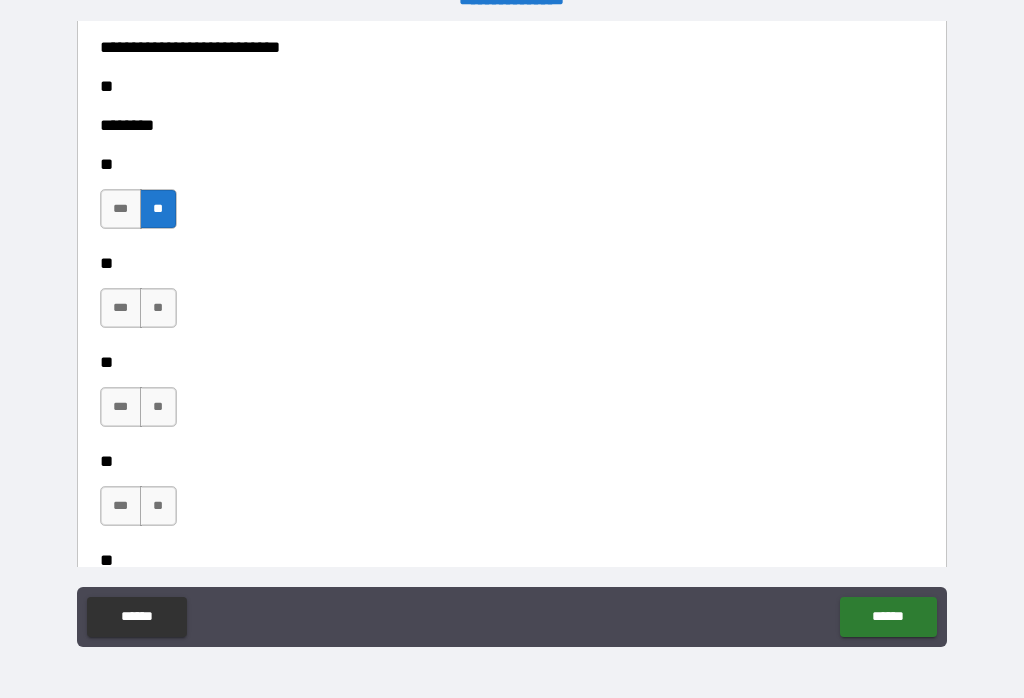 click on "**" at bounding box center [158, 308] 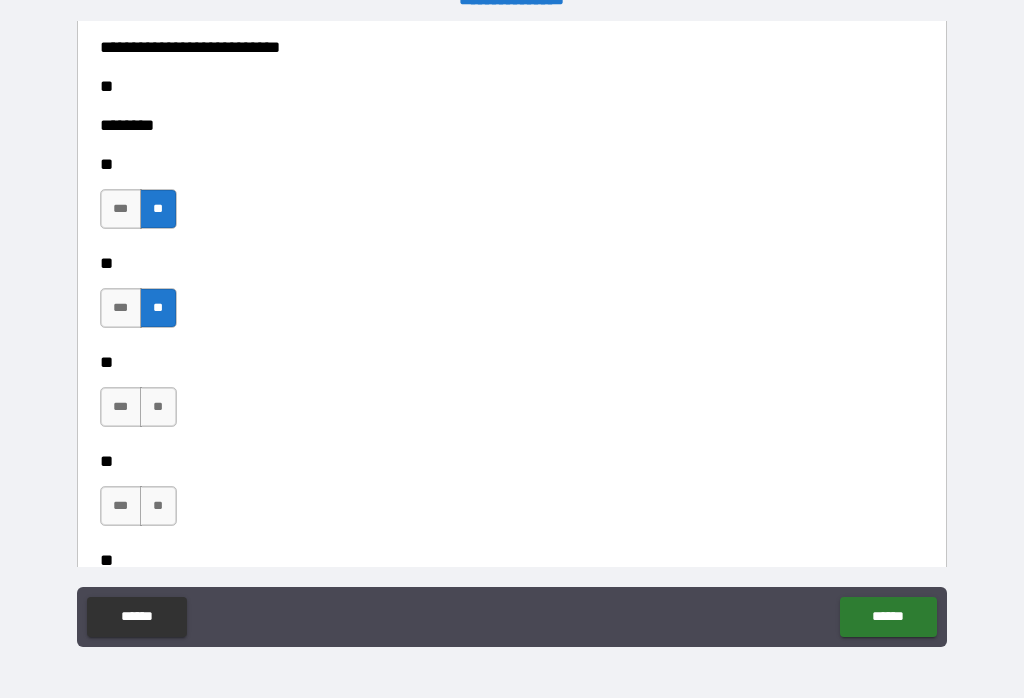 click on "**" at bounding box center (158, 407) 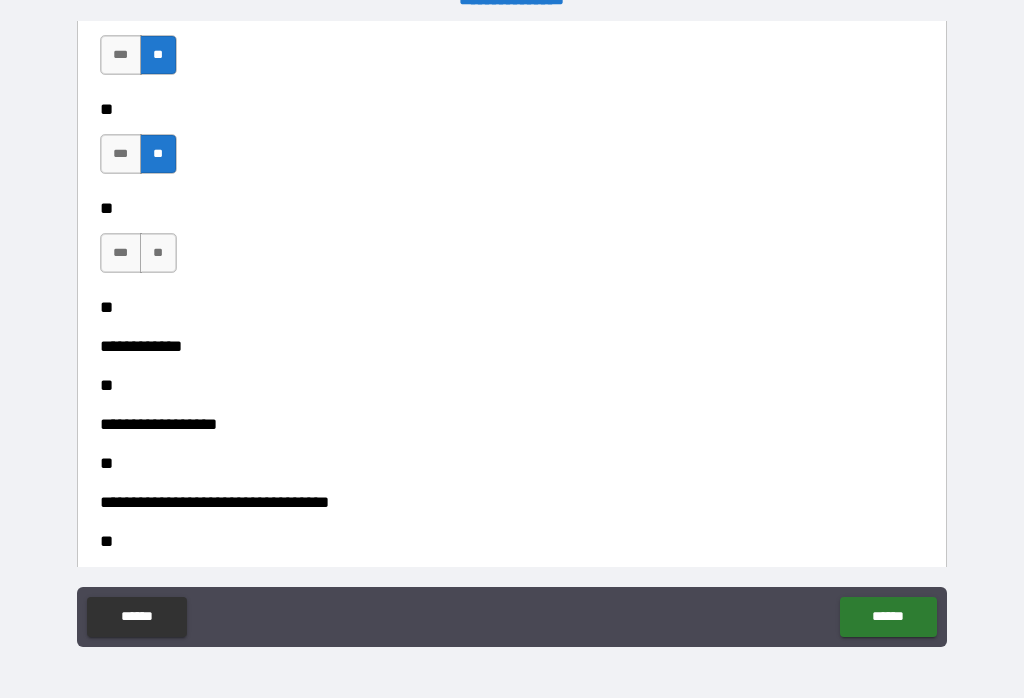scroll, scrollTop: 4295, scrollLeft: 0, axis: vertical 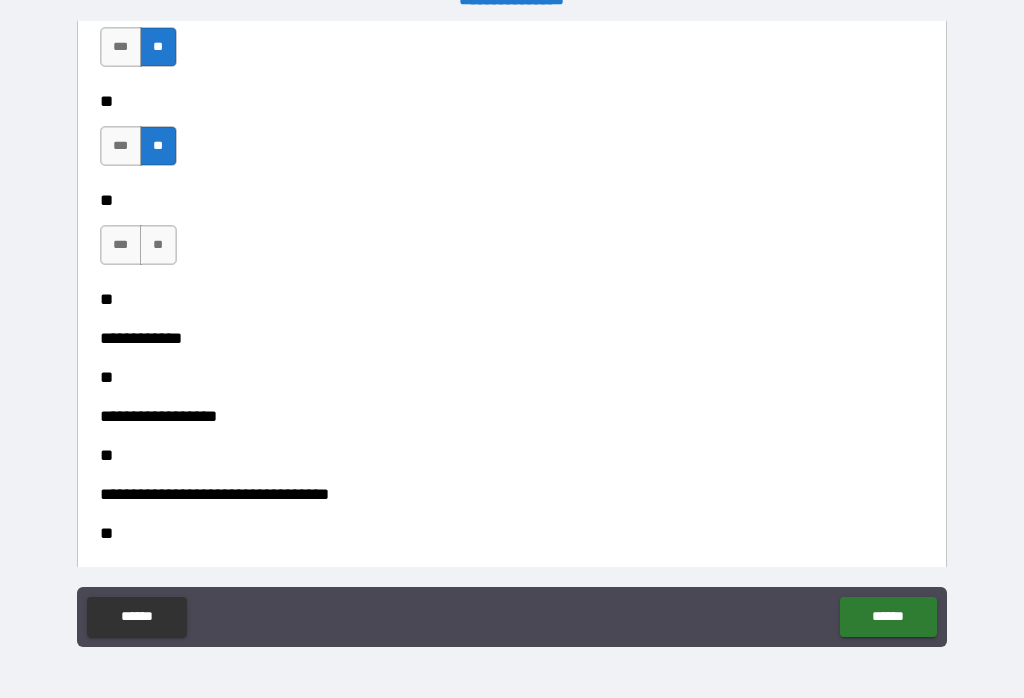 click on "**" at bounding box center (158, 245) 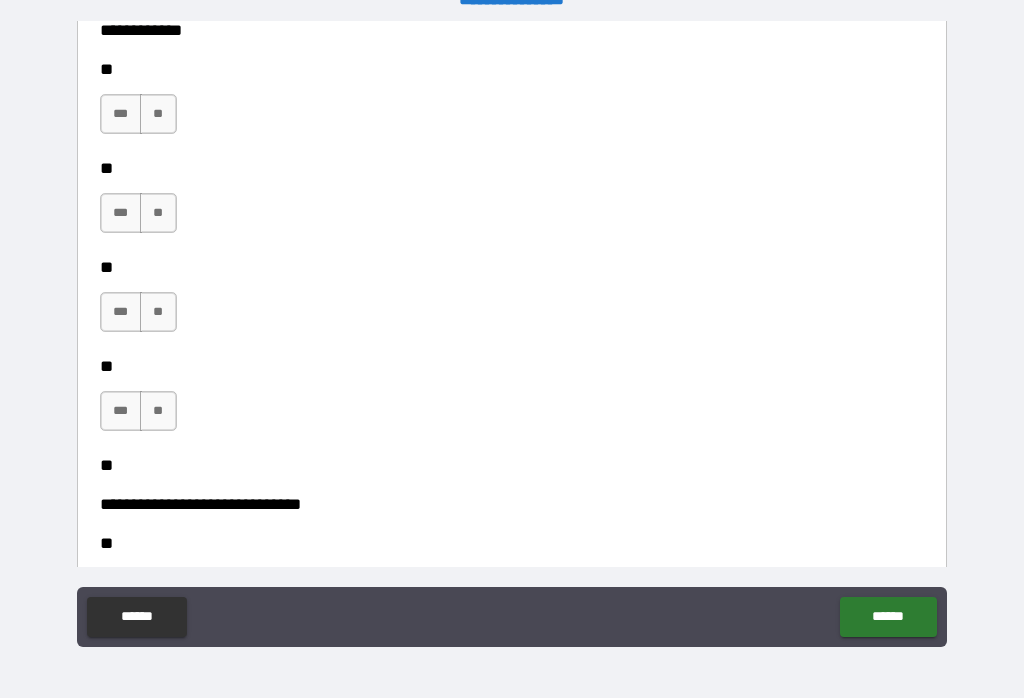 scroll, scrollTop: 4858, scrollLeft: 0, axis: vertical 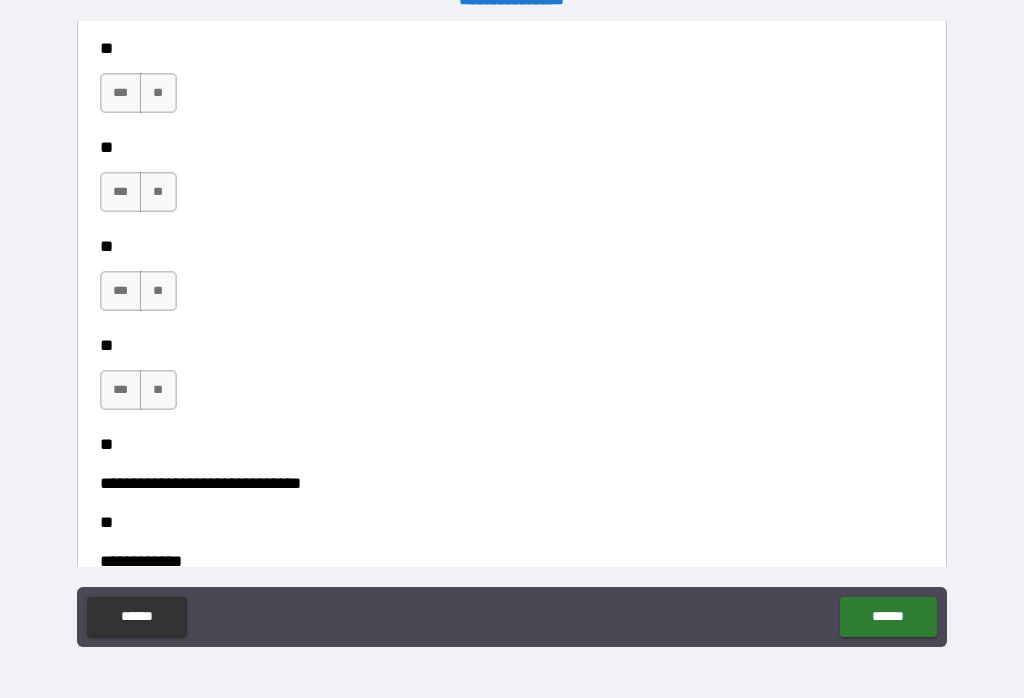 click on "**" at bounding box center [158, 93] 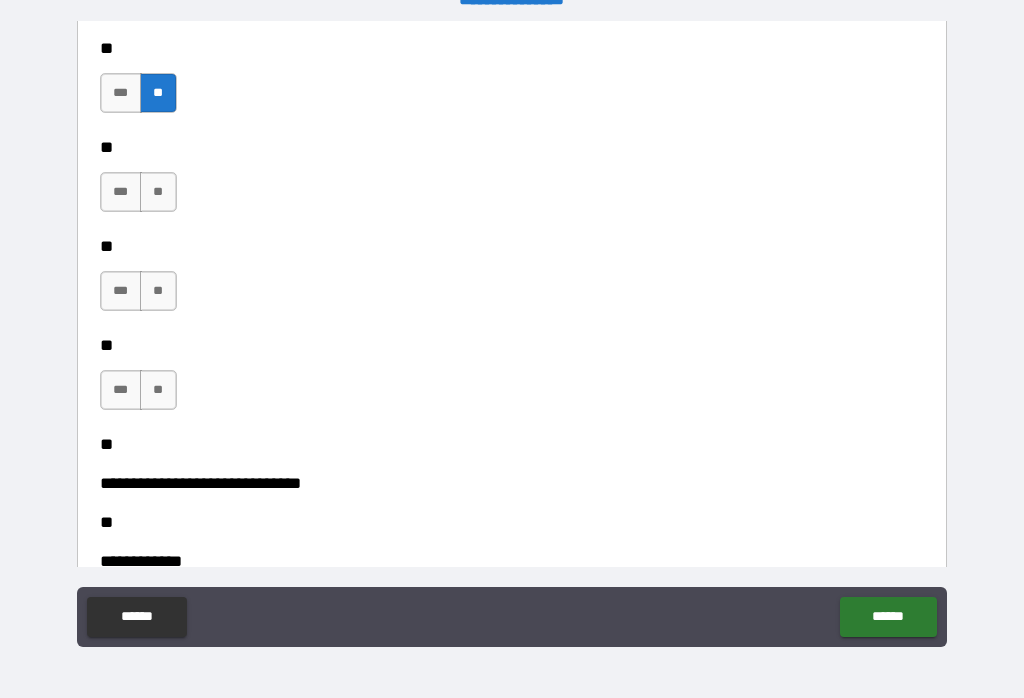 click on "**" at bounding box center (158, 291) 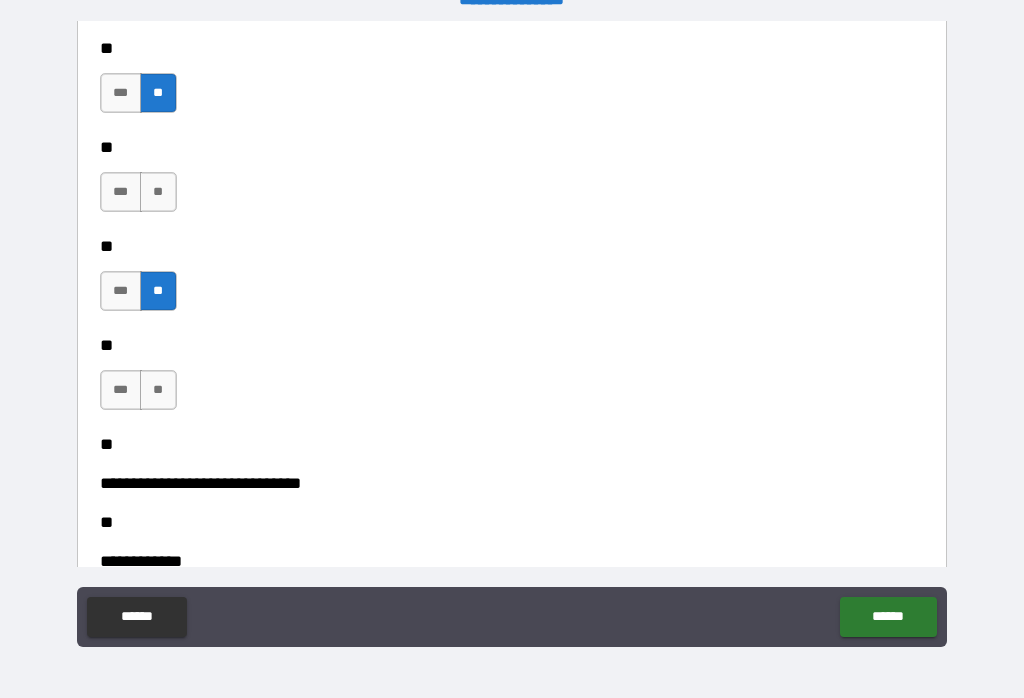 click on "**" at bounding box center (158, 390) 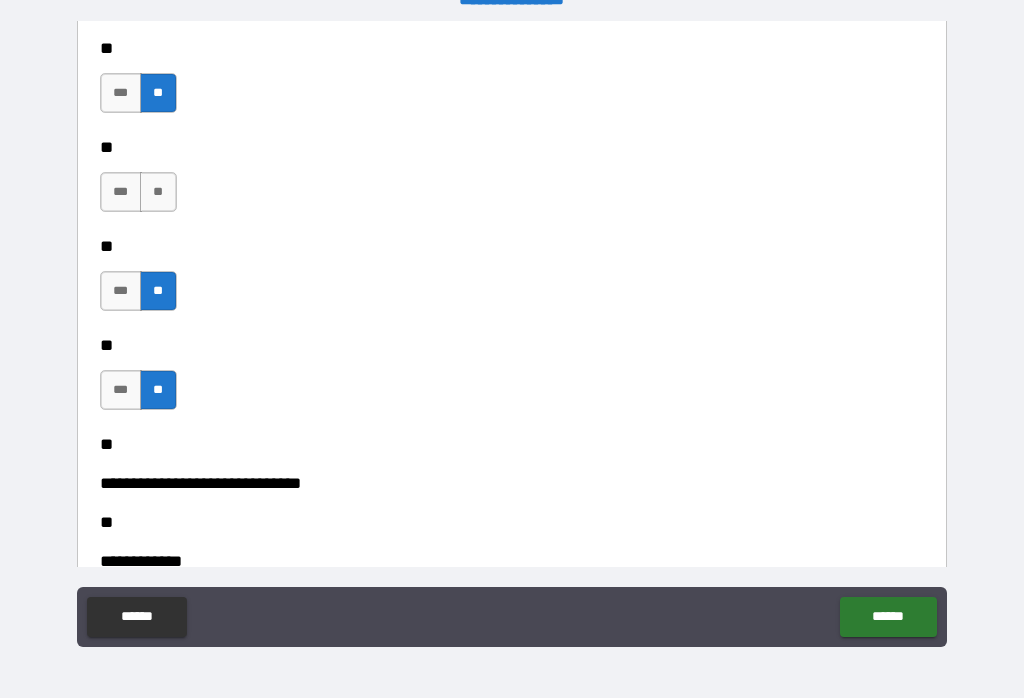click on "**" at bounding box center (158, 192) 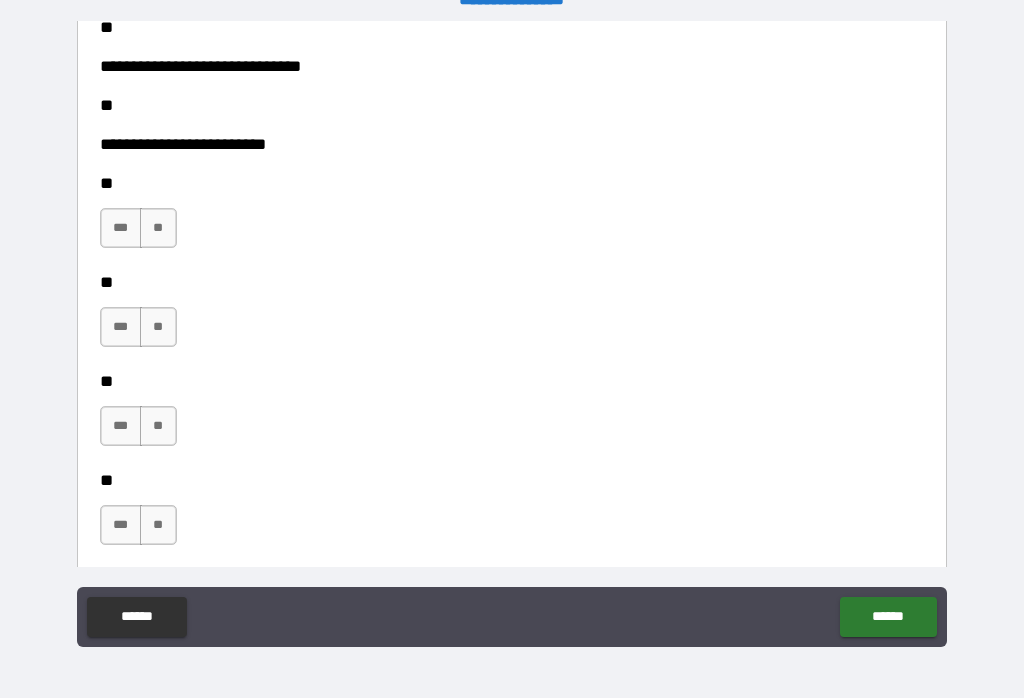 scroll, scrollTop: 5432, scrollLeft: 0, axis: vertical 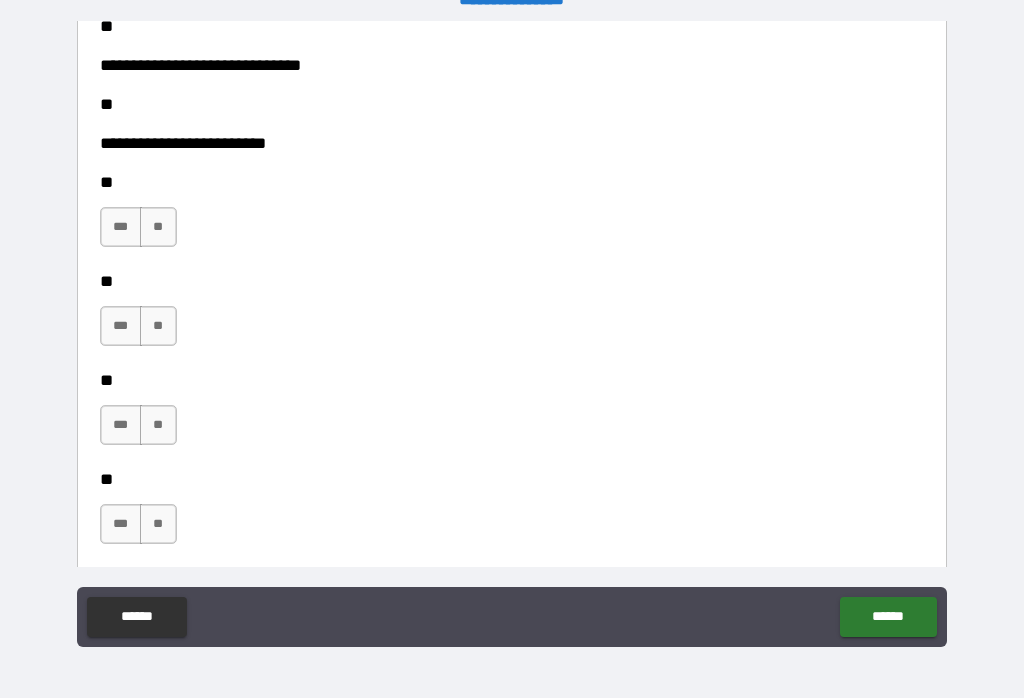 click on "**" at bounding box center [158, 227] 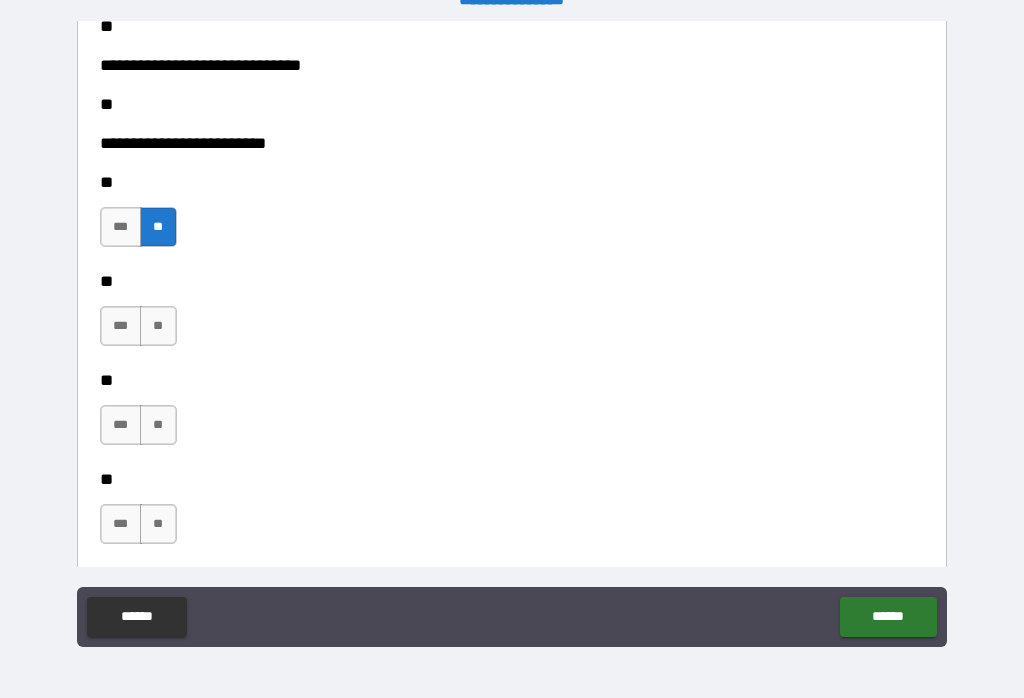 click on "**" at bounding box center [158, 425] 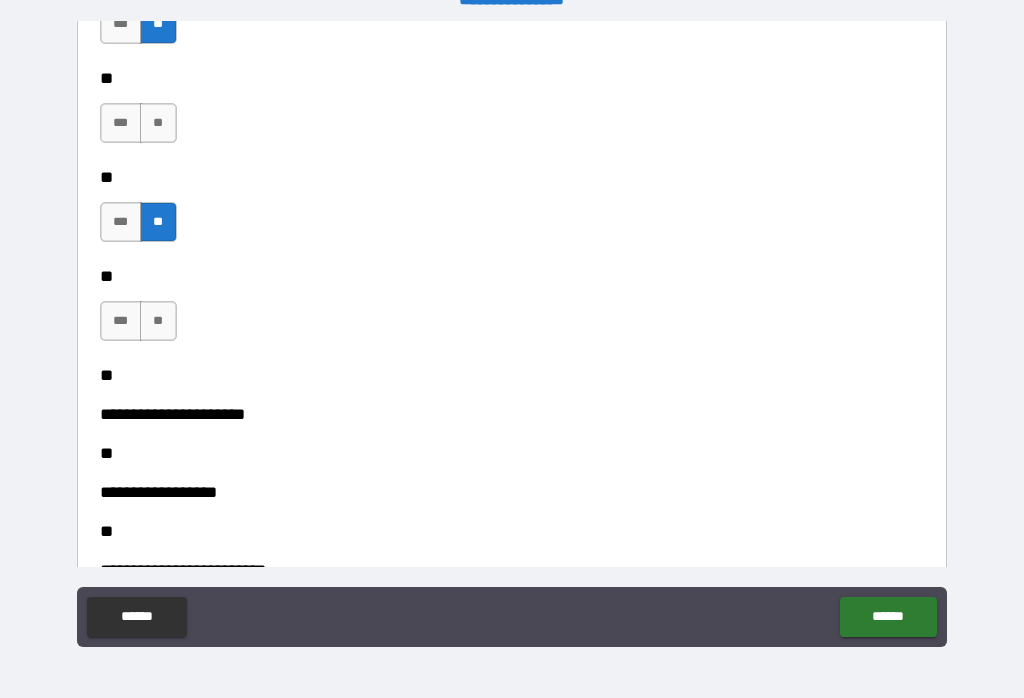 scroll, scrollTop: 5640, scrollLeft: 0, axis: vertical 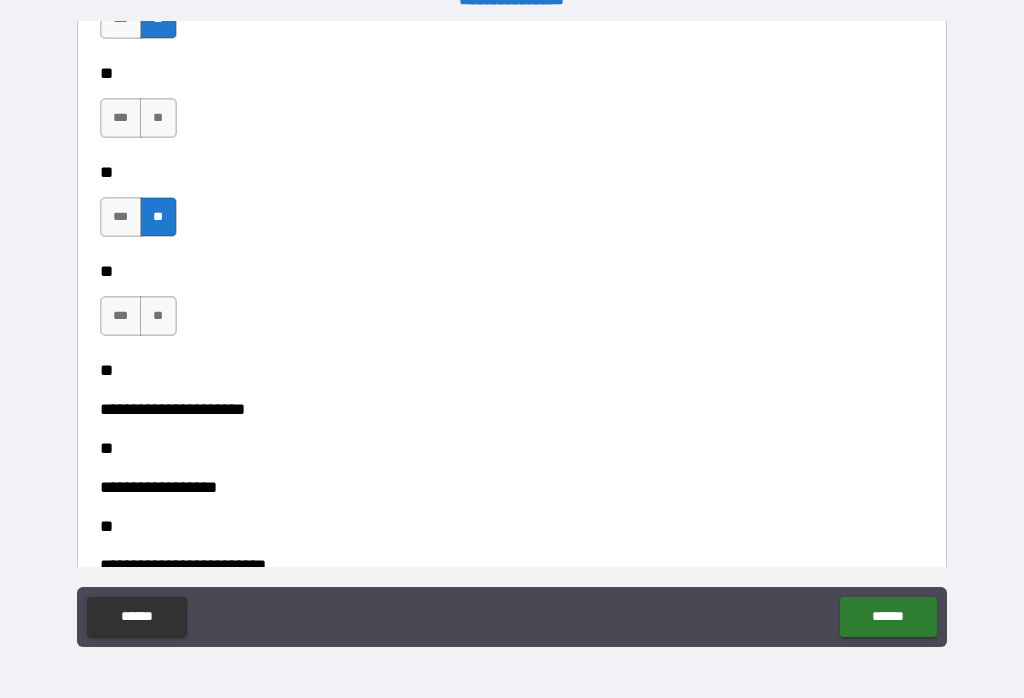 click on "**" at bounding box center [158, 118] 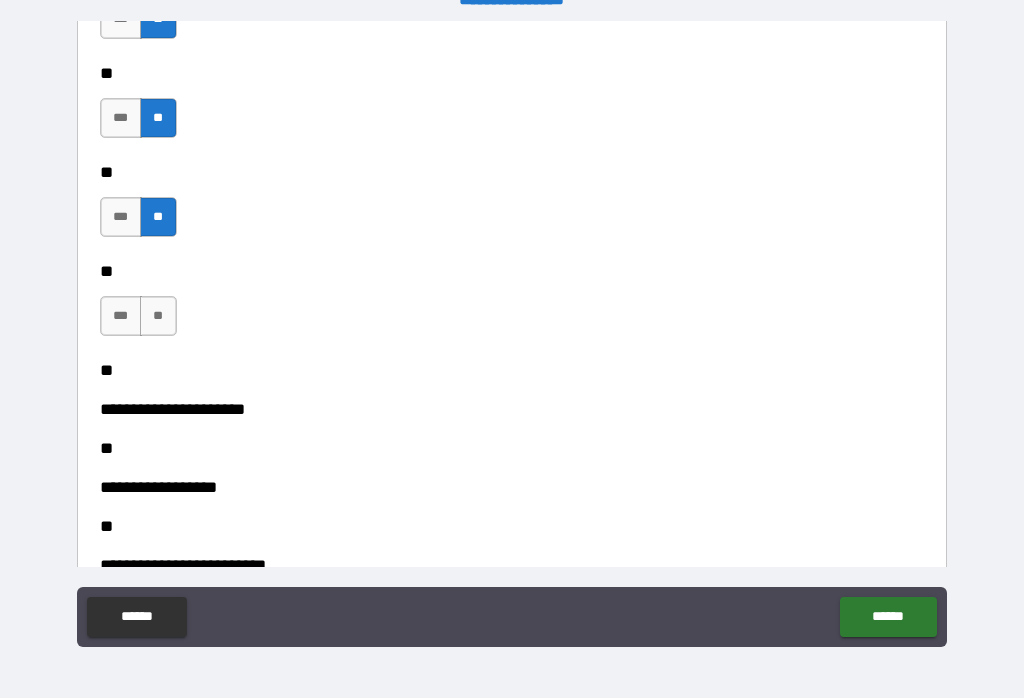 click on "**" at bounding box center (158, 316) 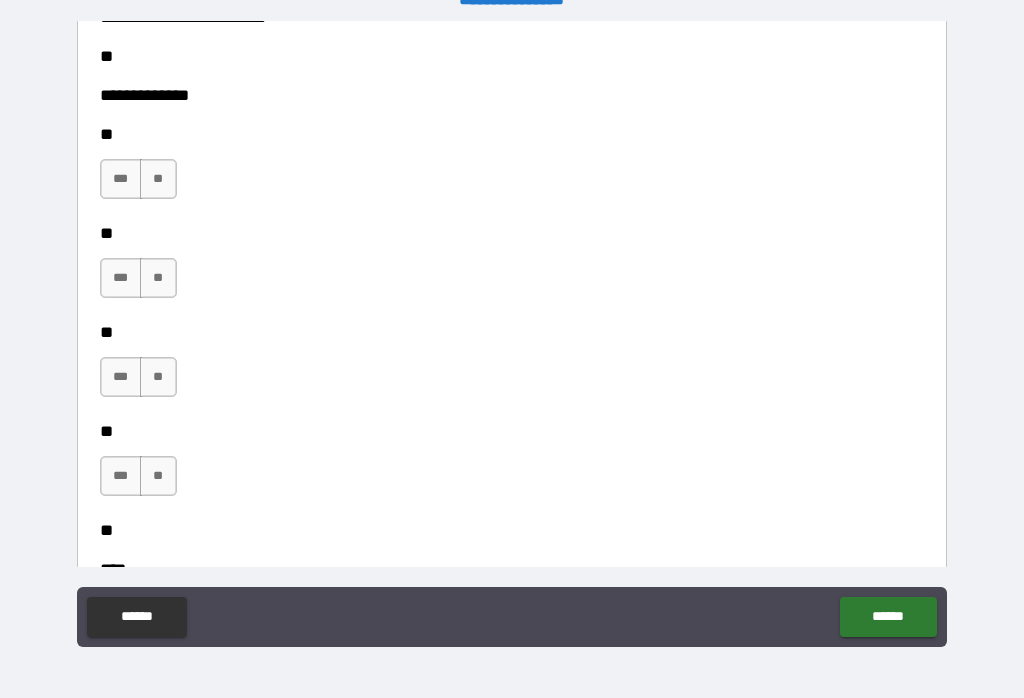 scroll, scrollTop: 6190, scrollLeft: 0, axis: vertical 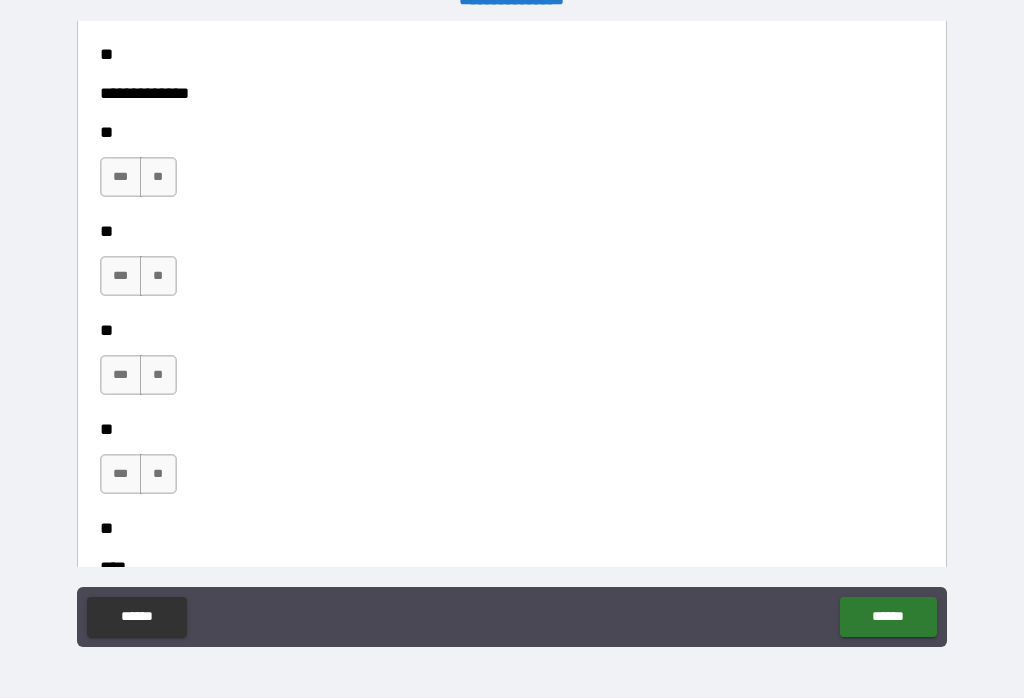 click on "**" at bounding box center [158, 177] 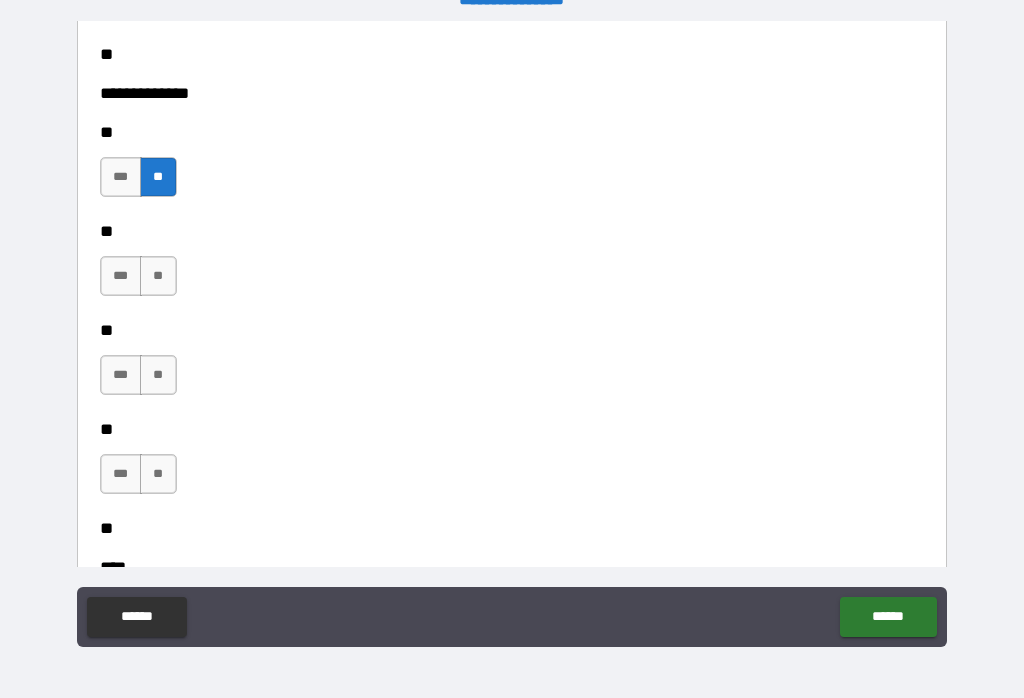 click on "**" at bounding box center (158, 375) 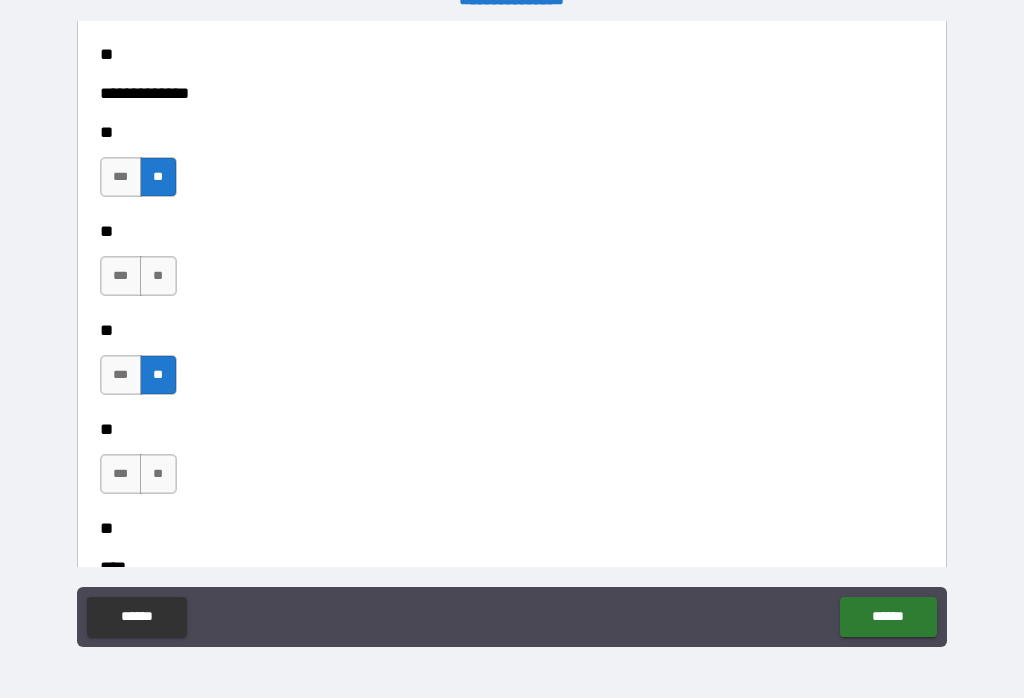 click on "**" at bounding box center [158, 474] 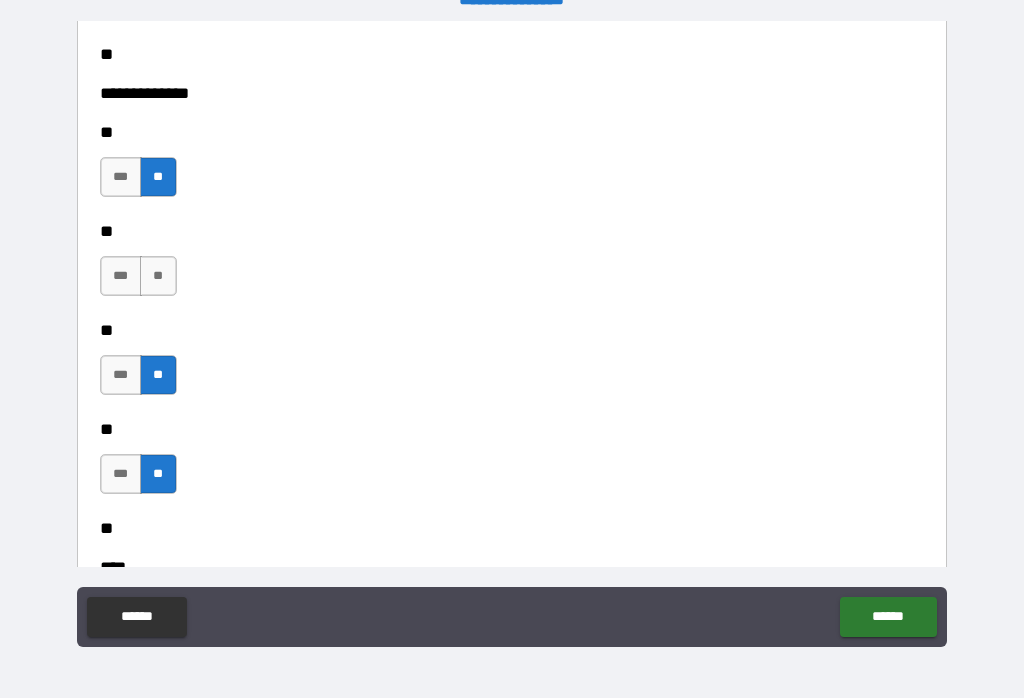 click on "**" at bounding box center [158, 276] 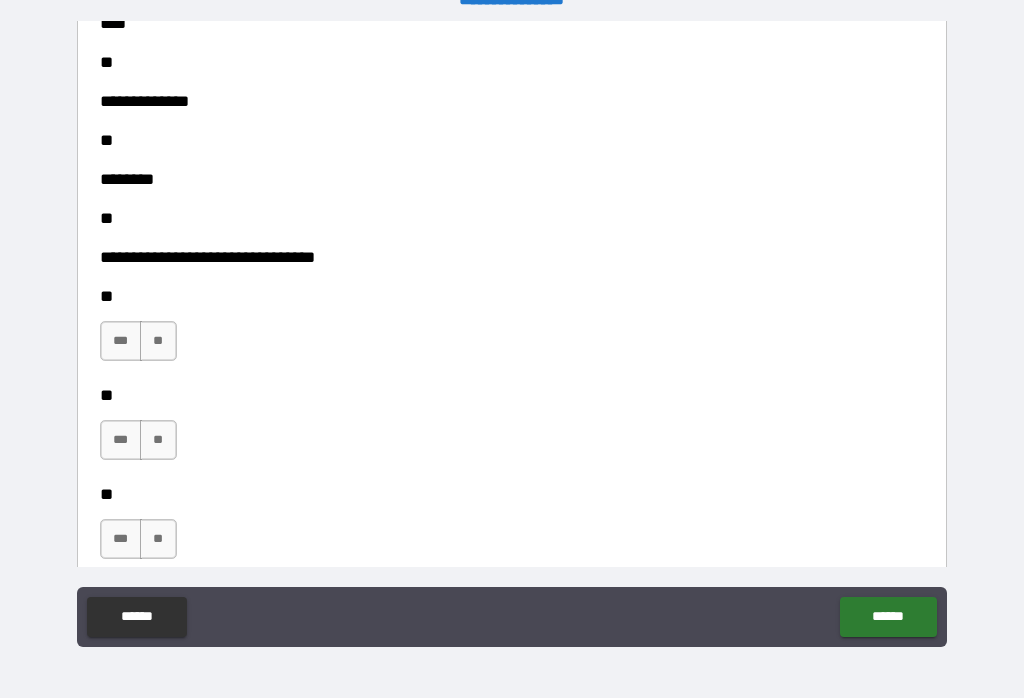 scroll, scrollTop: 6736, scrollLeft: 0, axis: vertical 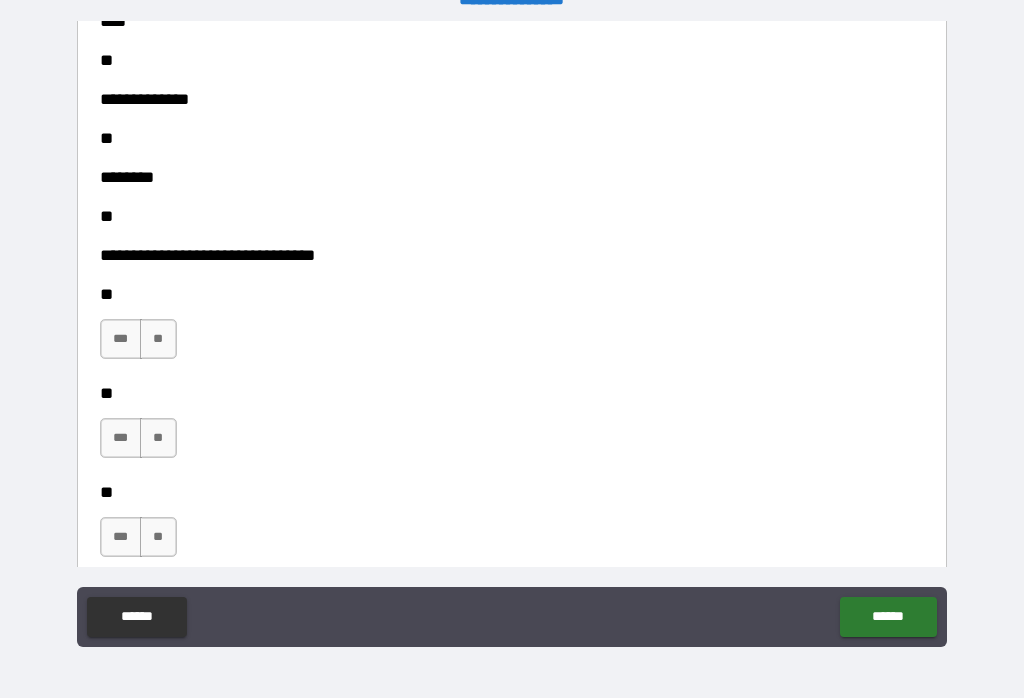 click on "**" at bounding box center (158, 339) 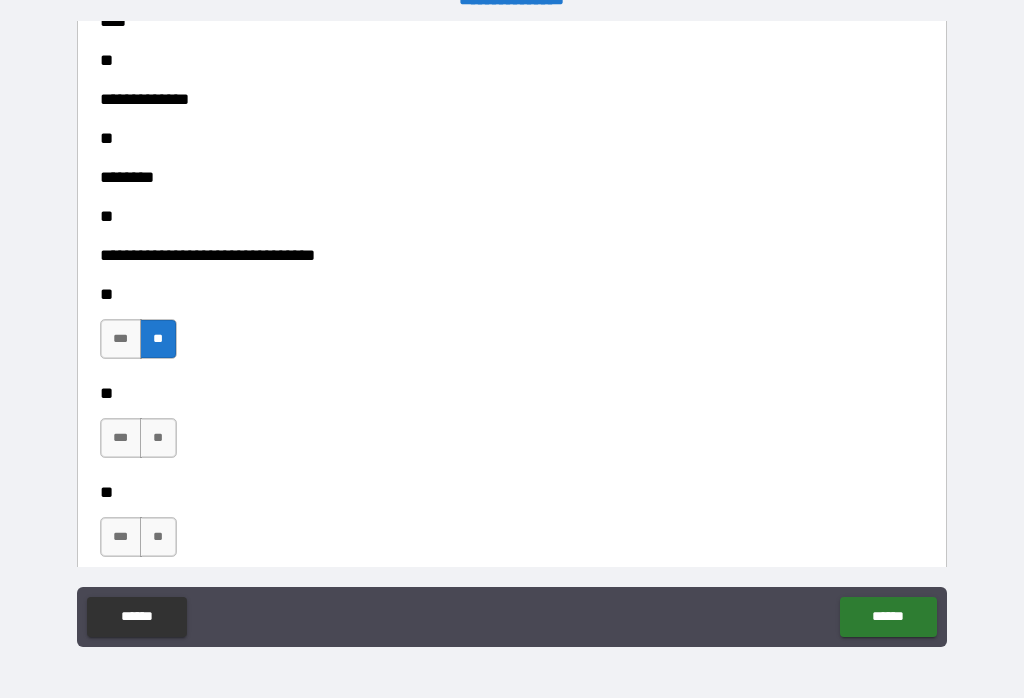 click on "**" at bounding box center (158, 438) 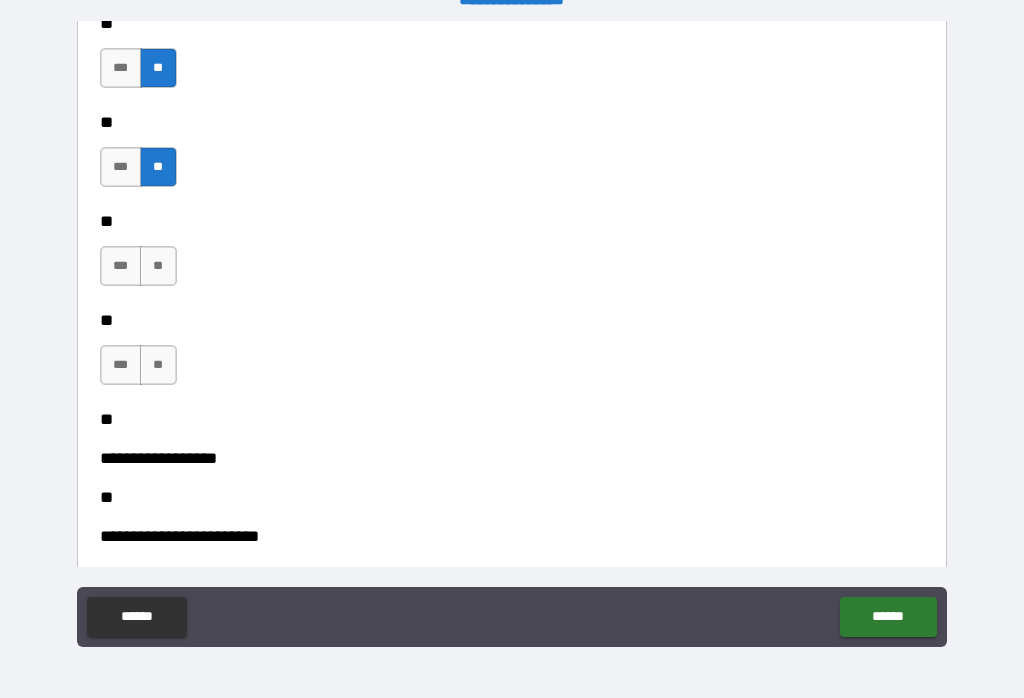 scroll, scrollTop: 7024, scrollLeft: 0, axis: vertical 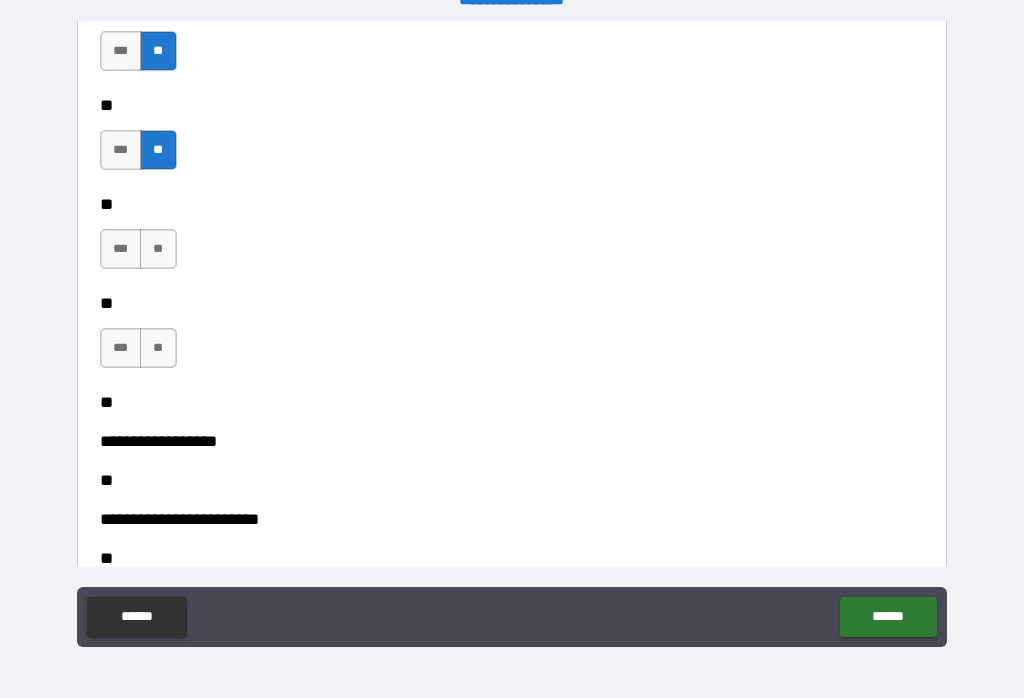 click on "**" at bounding box center [158, 249] 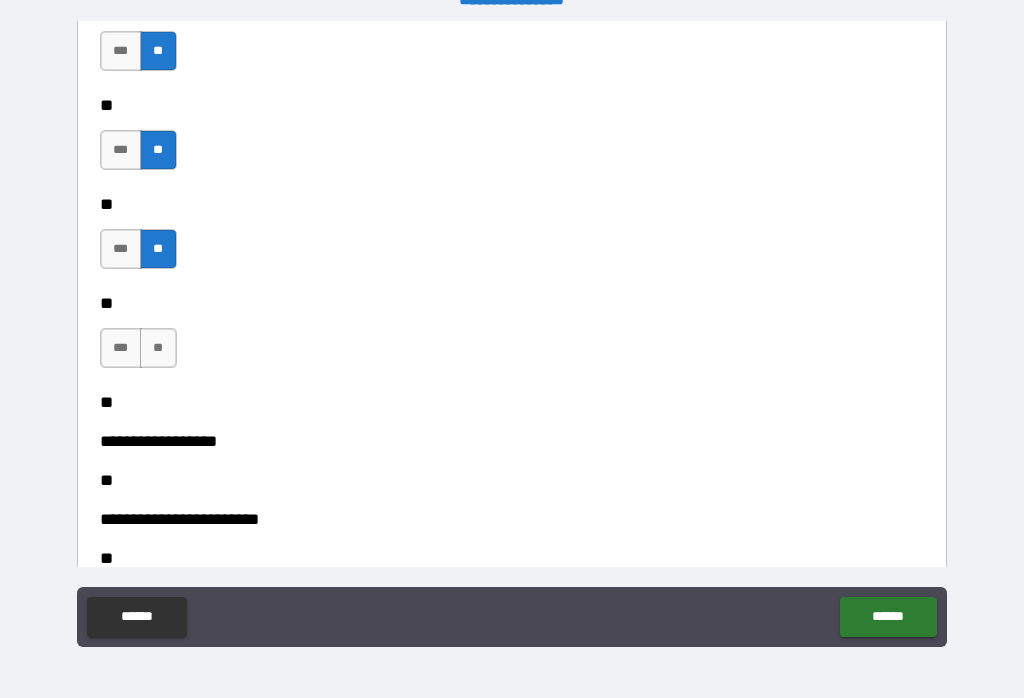 click on "**" at bounding box center (158, 348) 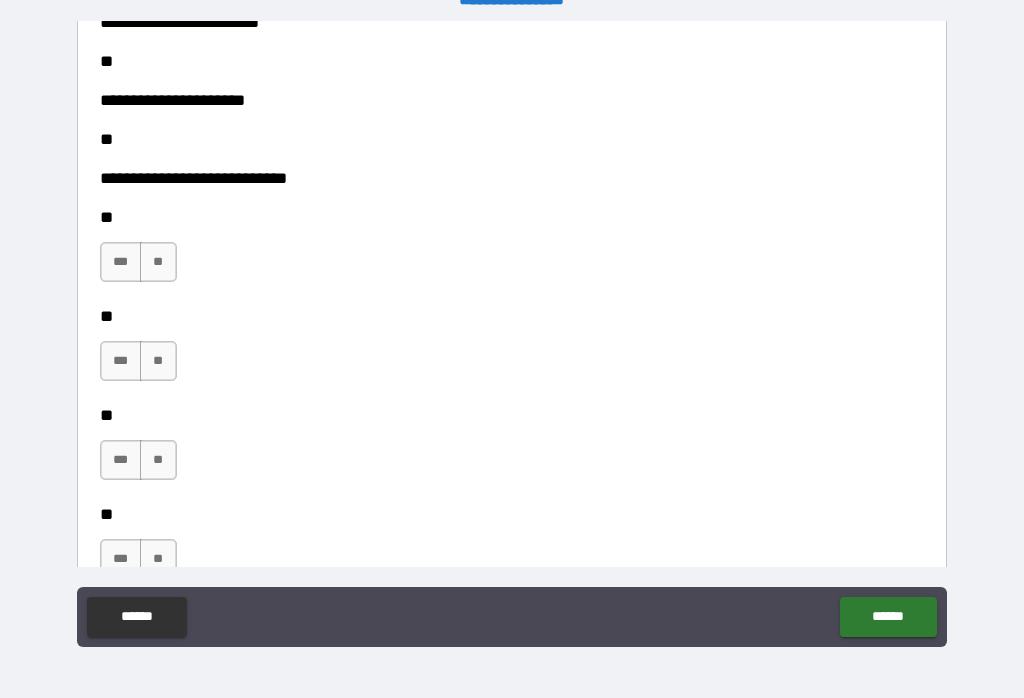 scroll, scrollTop: 7523, scrollLeft: 0, axis: vertical 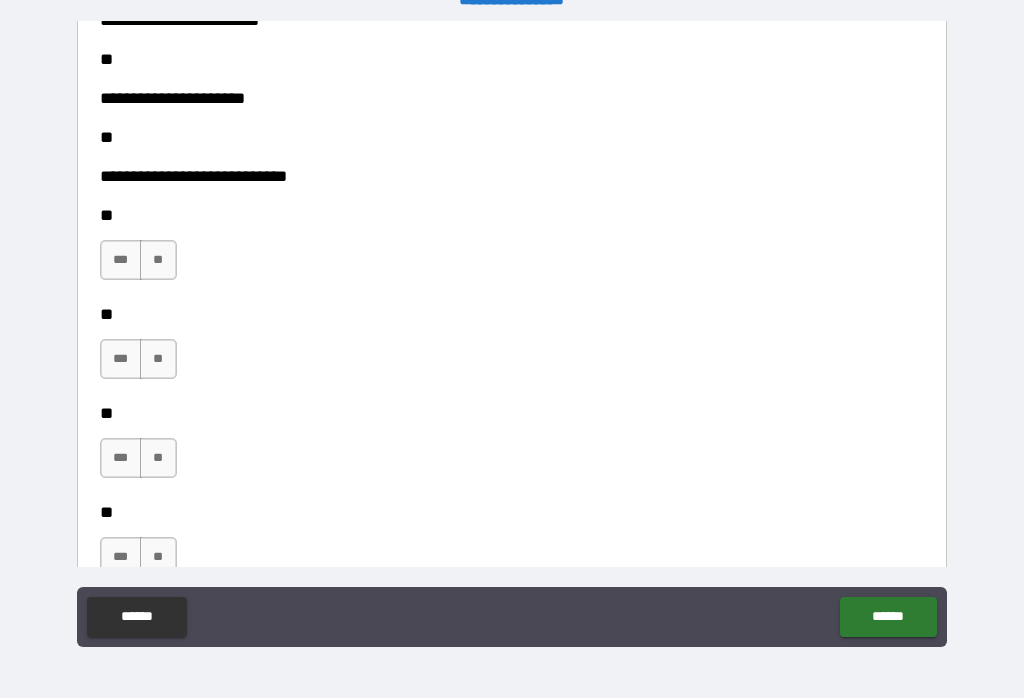 click on "**" at bounding box center (158, 260) 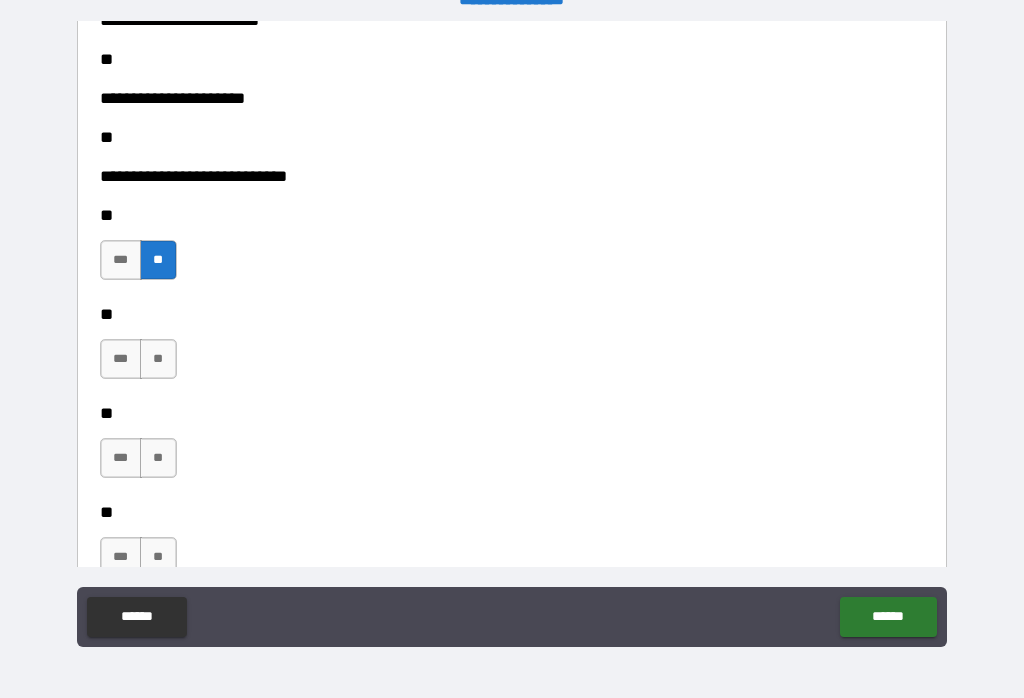 click on "**" at bounding box center [158, 359] 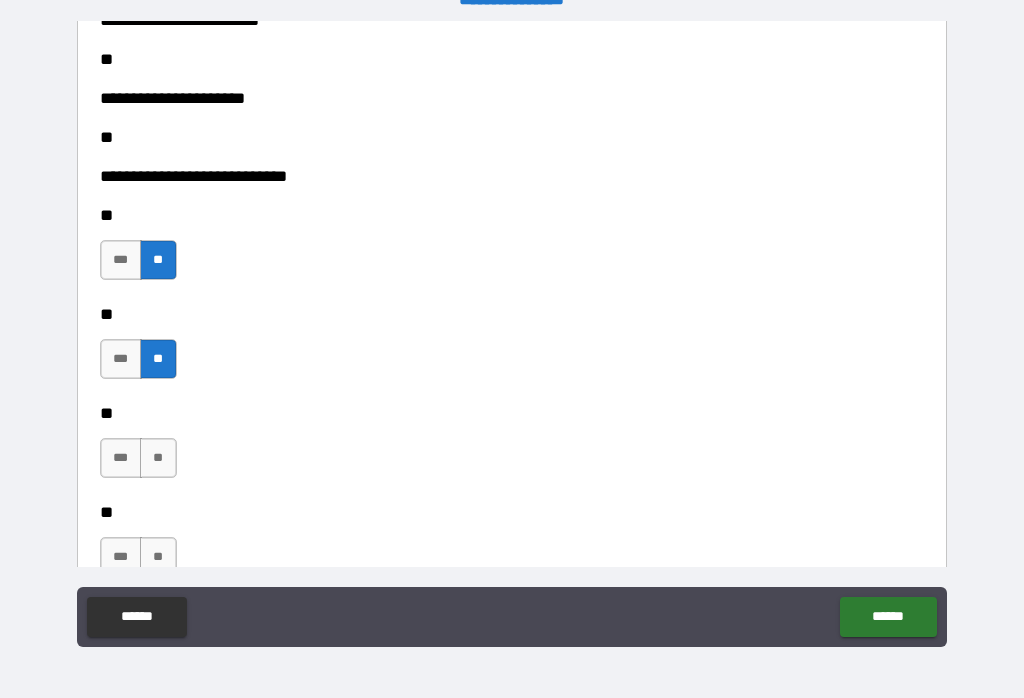 click on "**" at bounding box center [158, 458] 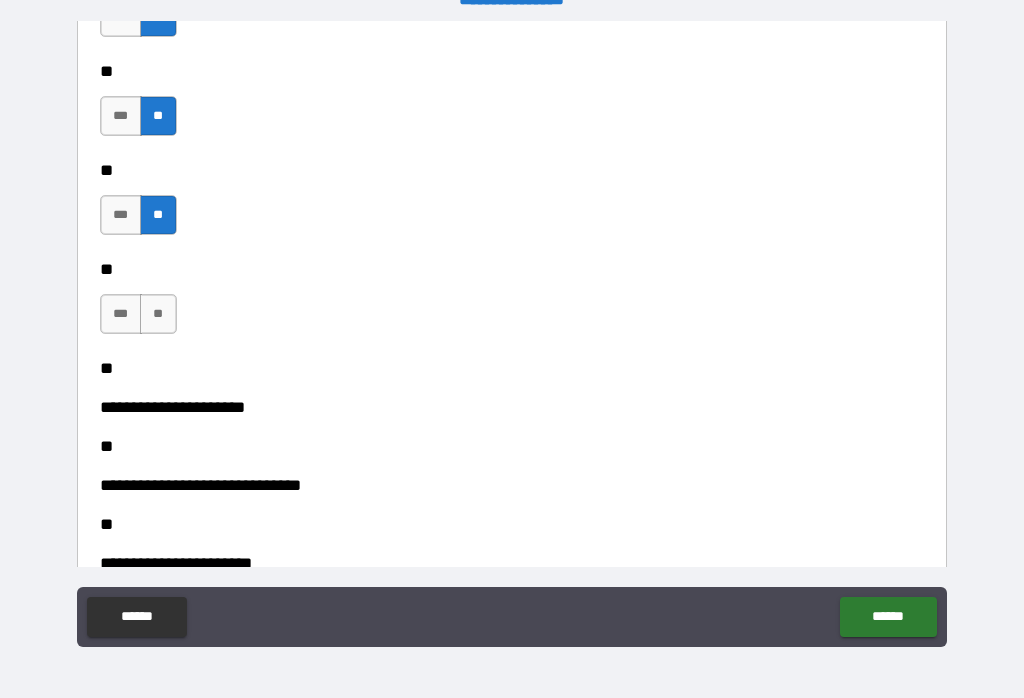 scroll, scrollTop: 7797, scrollLeft: 0, axis: vertical 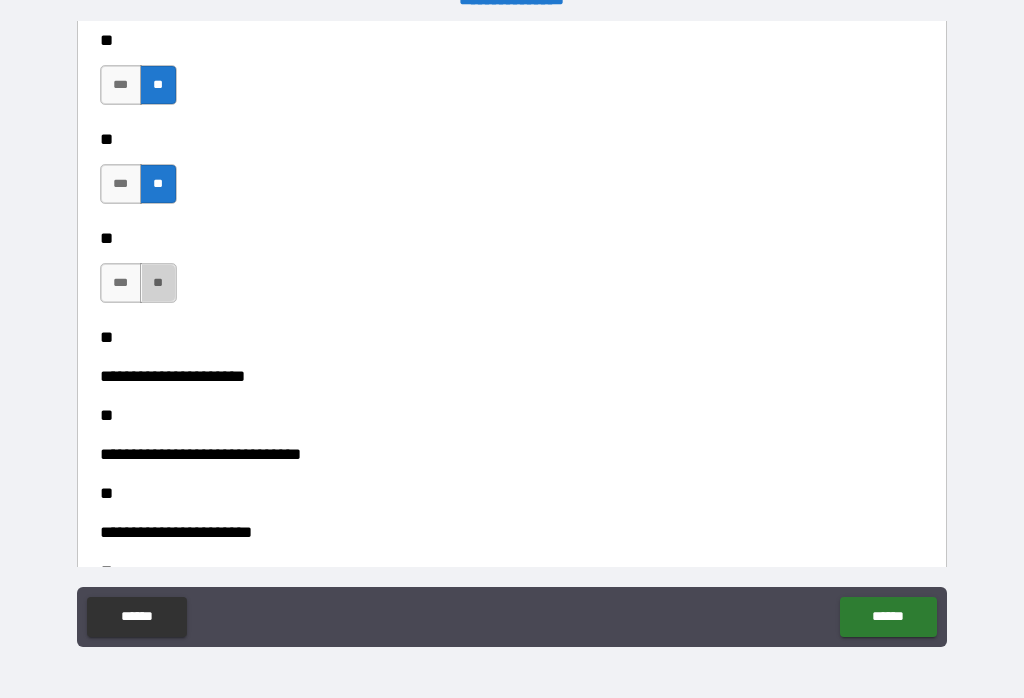 click on "**" at bounding box center (158, 283) 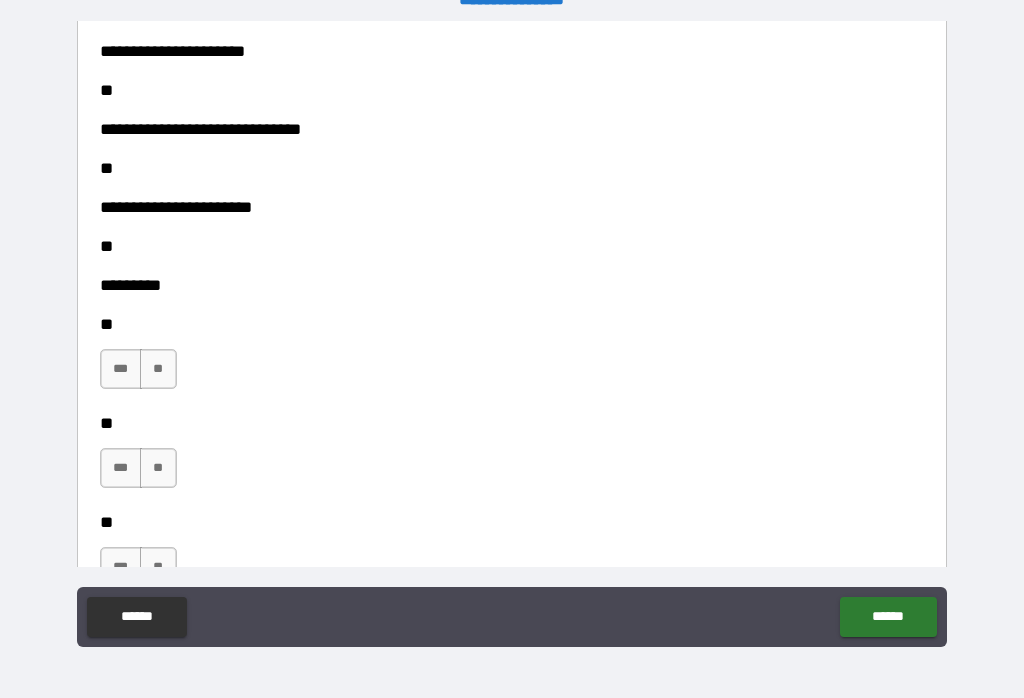 scroll, scrollTop: 8120, scrollLeft: 0, axis: vertical 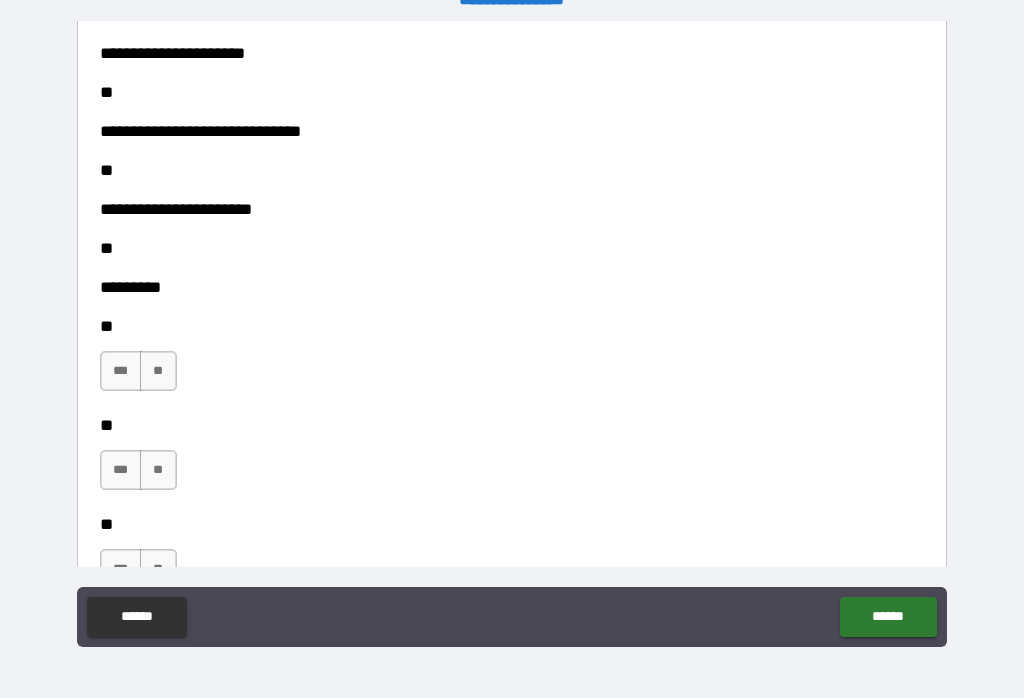 click on "**" at bounding box center (158, 371) 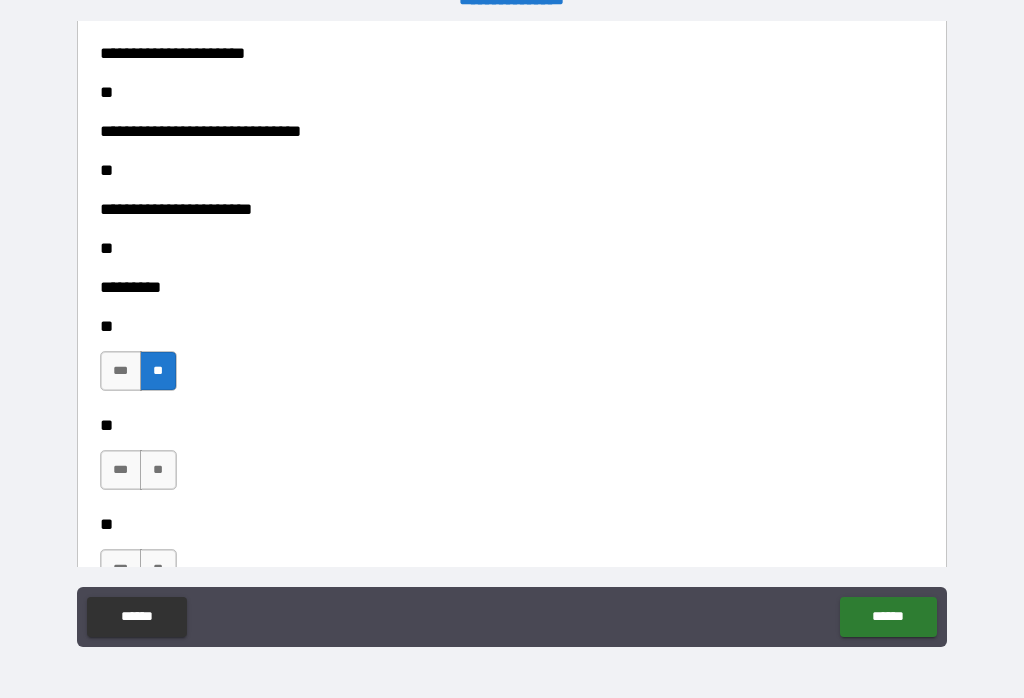 click on "**" at bounding box center [158, 470] 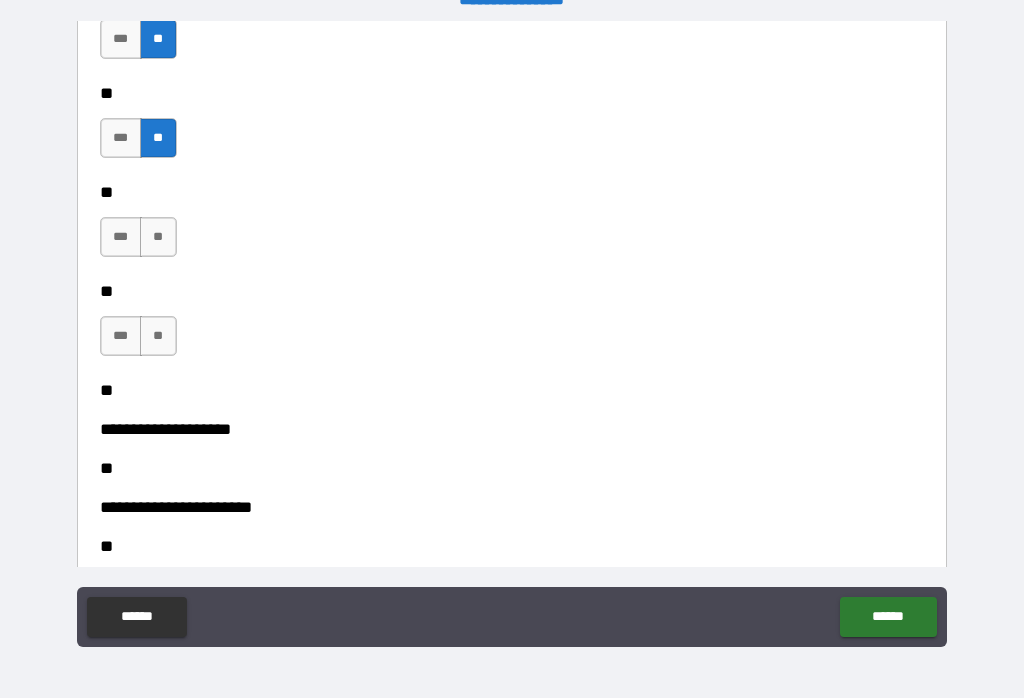 scroll, scrollTop: 8458, scrollLeft: 0, axis: vertical 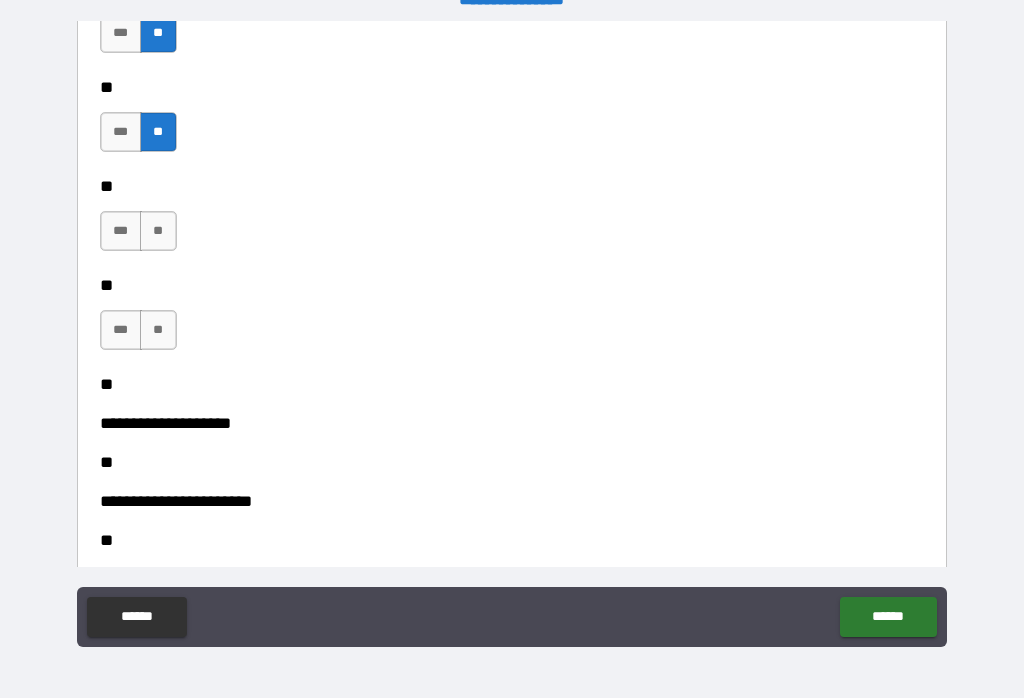 click on "**" at bounding box center (158, 231) 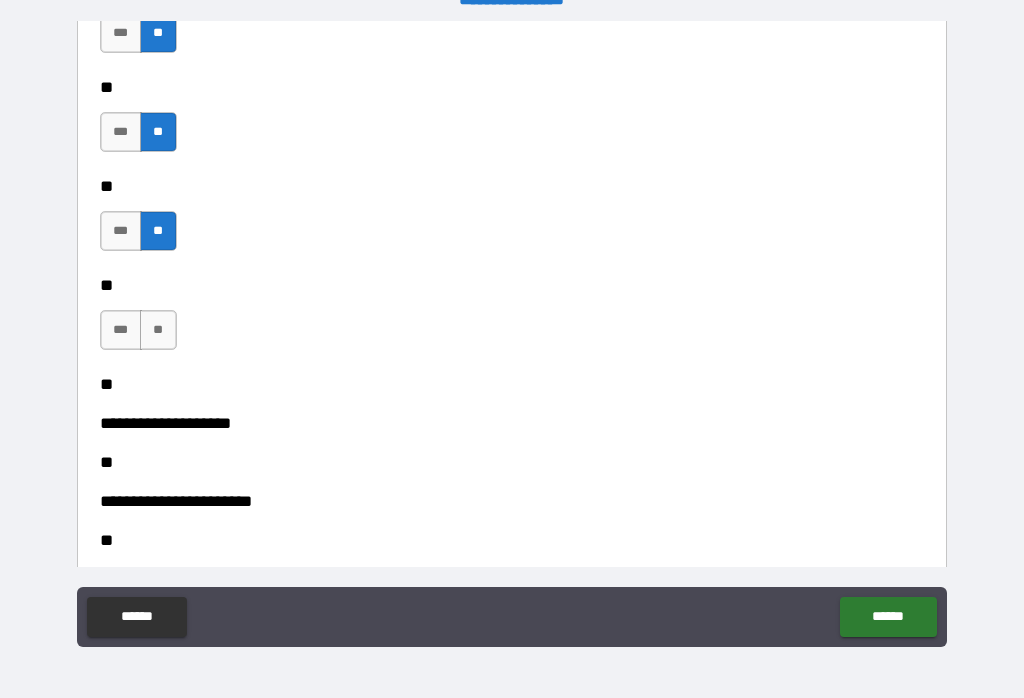 click on "**" at bounding box center [158, 330] 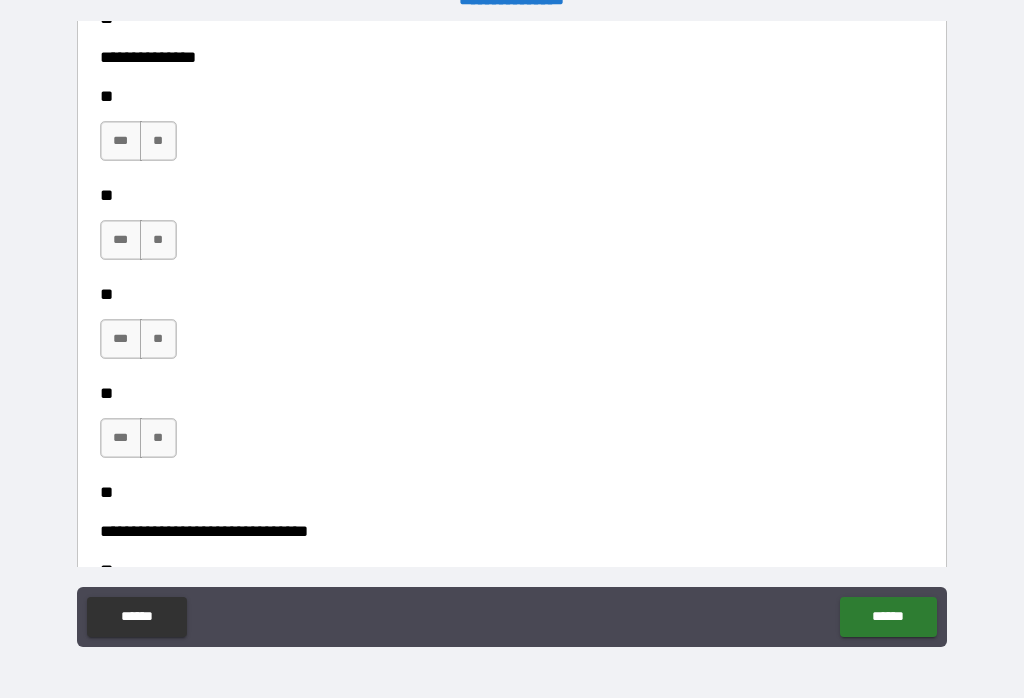 scroll, scrollTop: 9059, scrollLeft: 0, axis: vertical 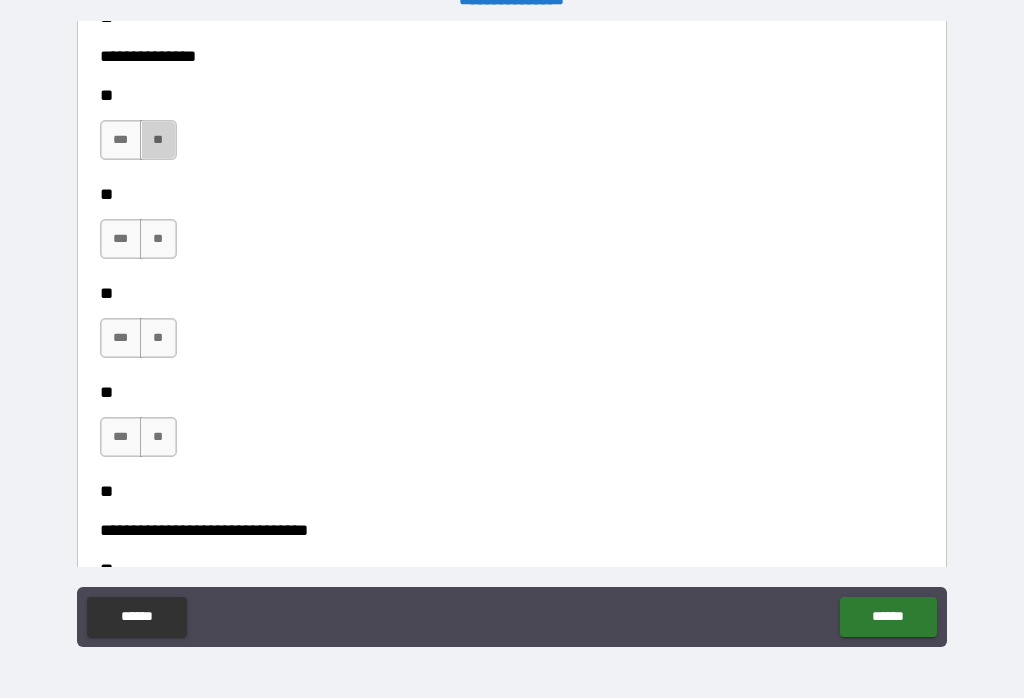 click on "**" at bounding box center (158, 140) 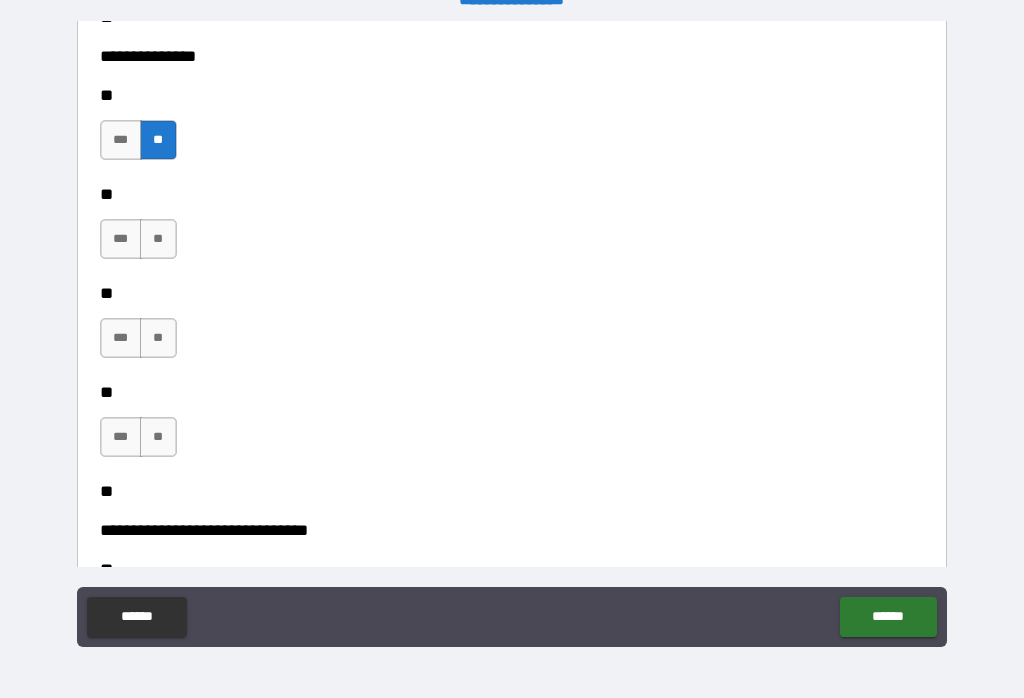 click on "**" at bounding box center [158, 338] 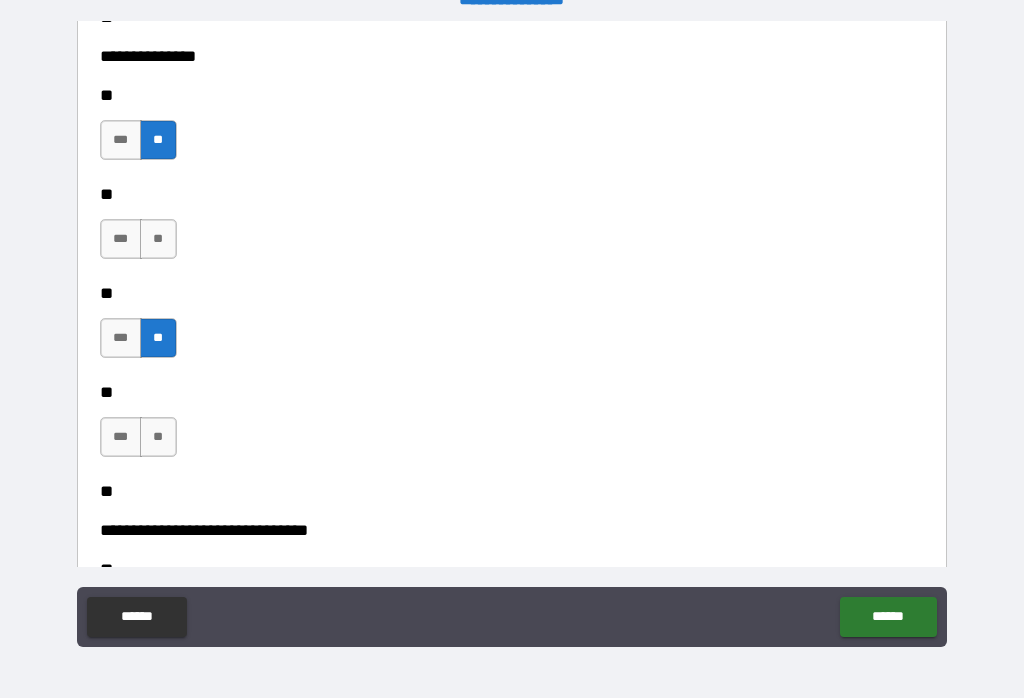 click on "**" at bounding box center (158, 437) 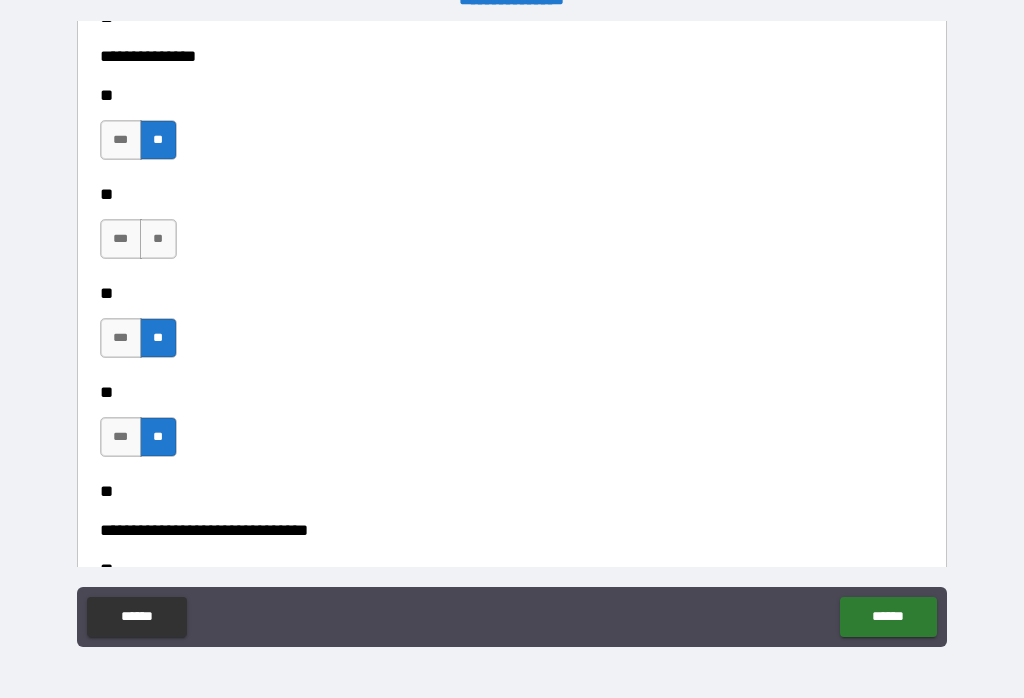 click on "**" at bounding box center [158, 239] 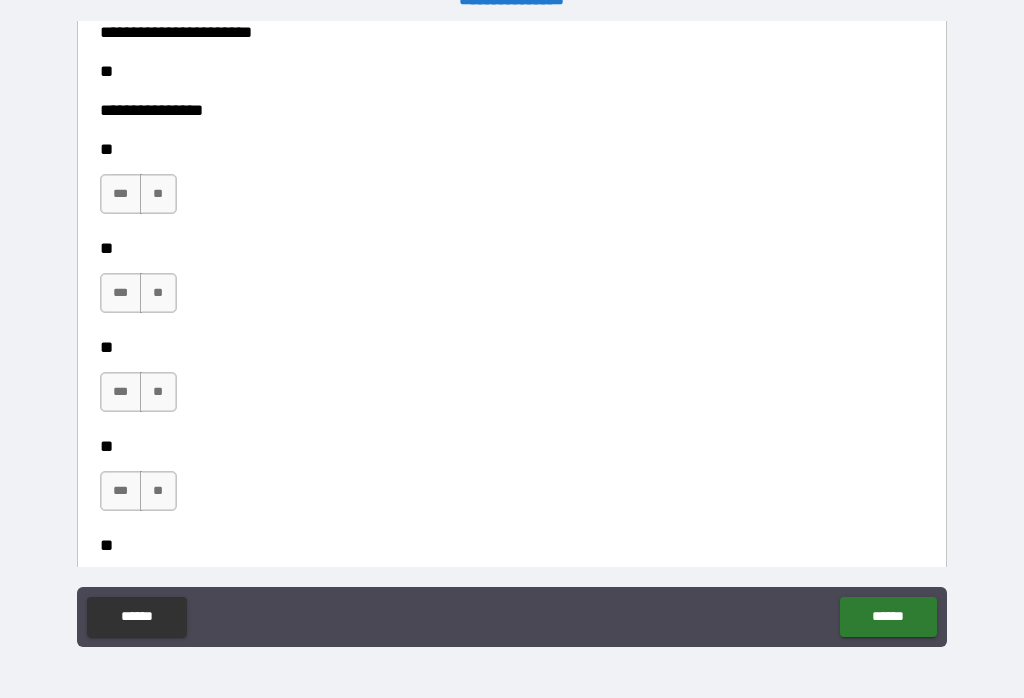 scroll, scrollTop: 9720, scrollLeft: 0, axis: vertical 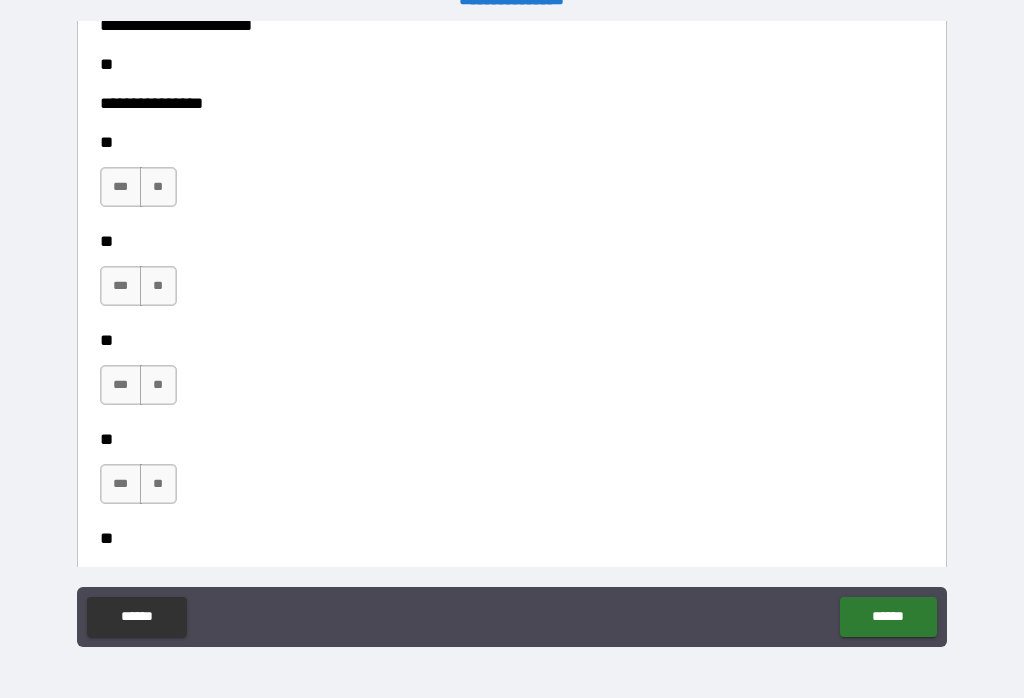 click on "**" at bounding box center (158, 187) 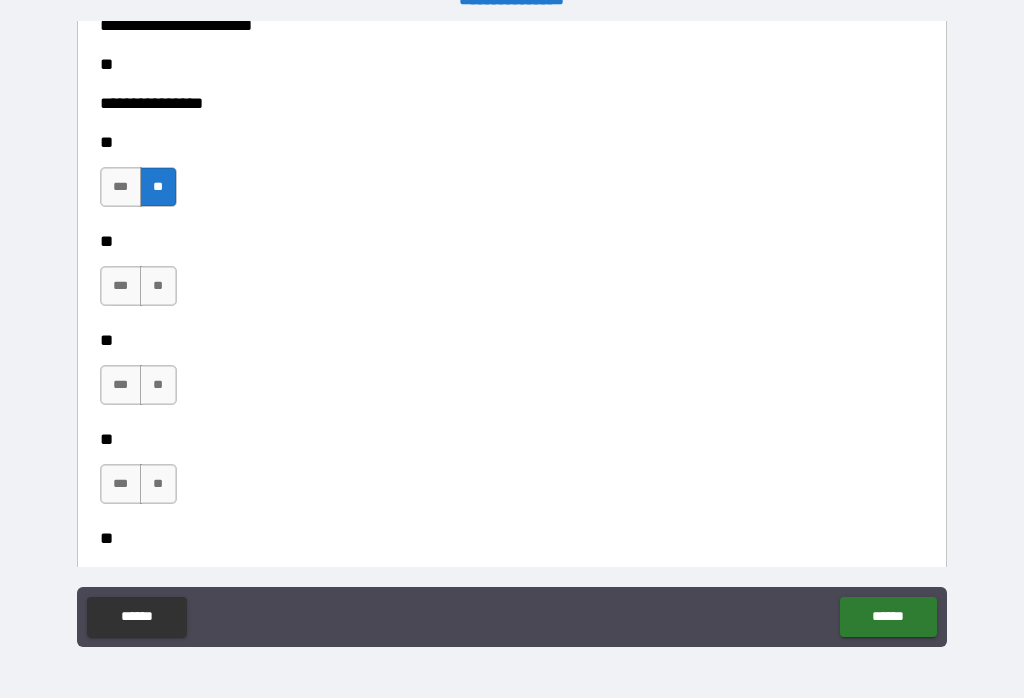 click on "**" at bounding box center [158, 286] 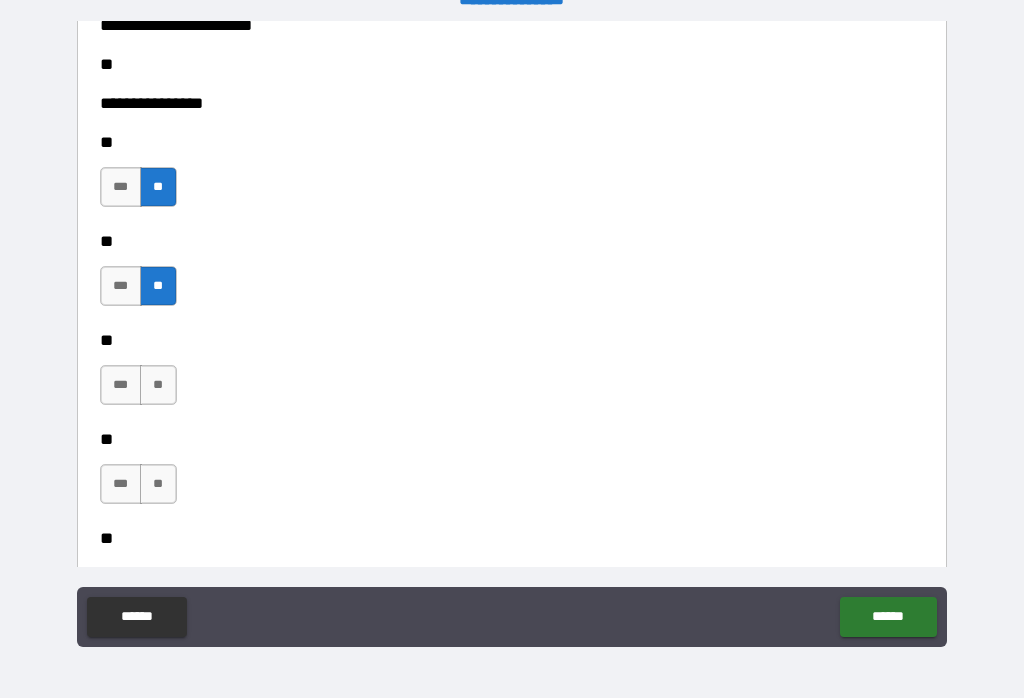 click on "**" at bounding box center (158, 484) 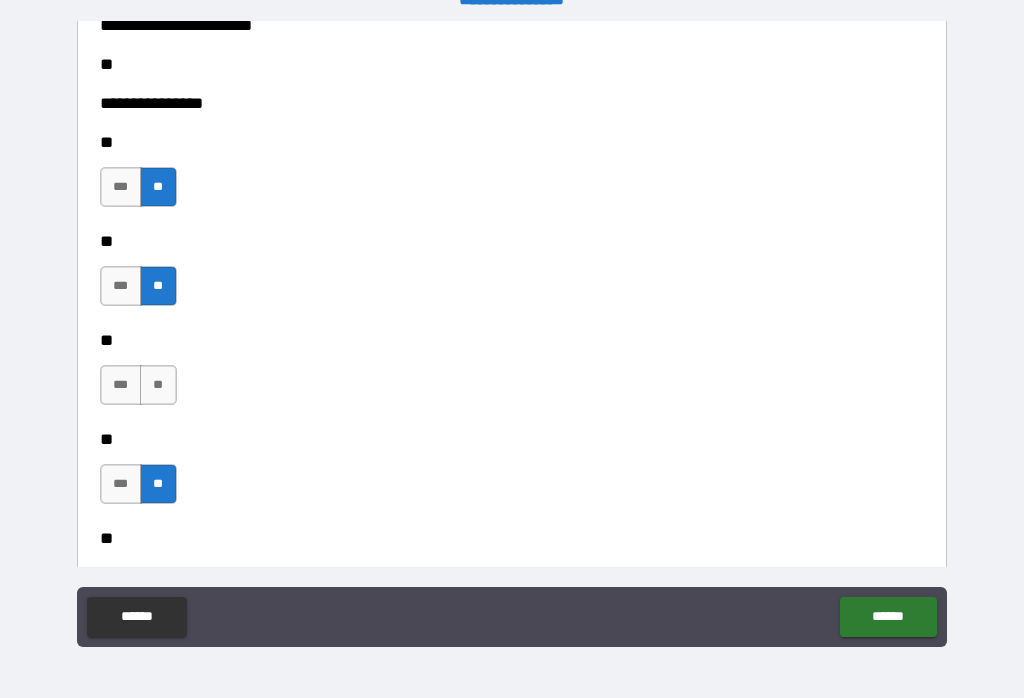 click on "**" at bounding box center (158, 385) 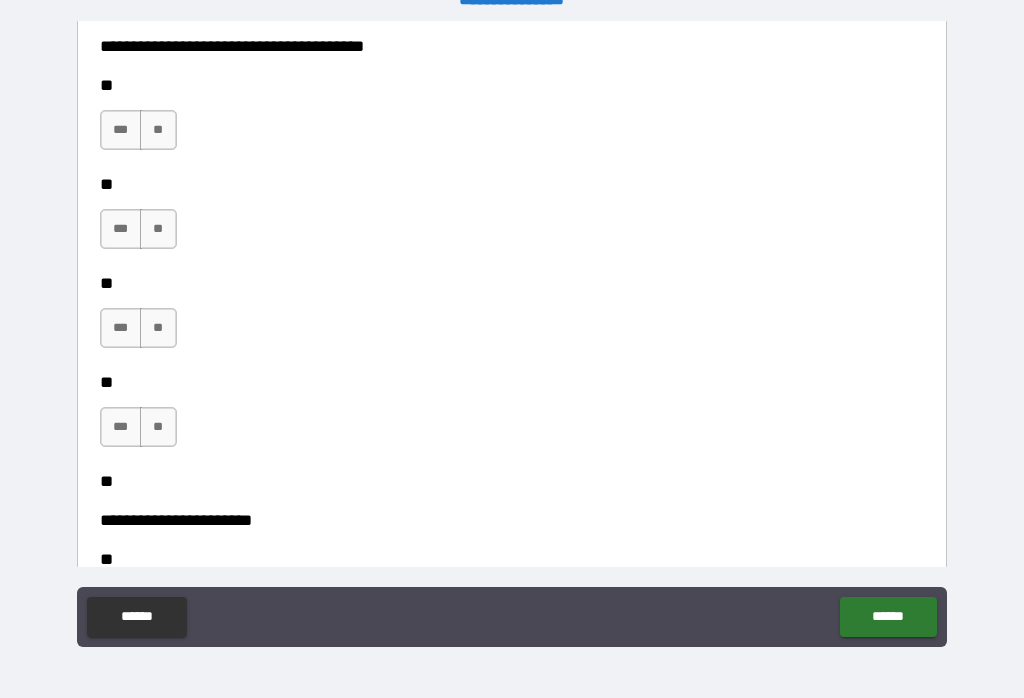 scroll, scrollTop: 10487, scrollLeft: 0, axis: vertical 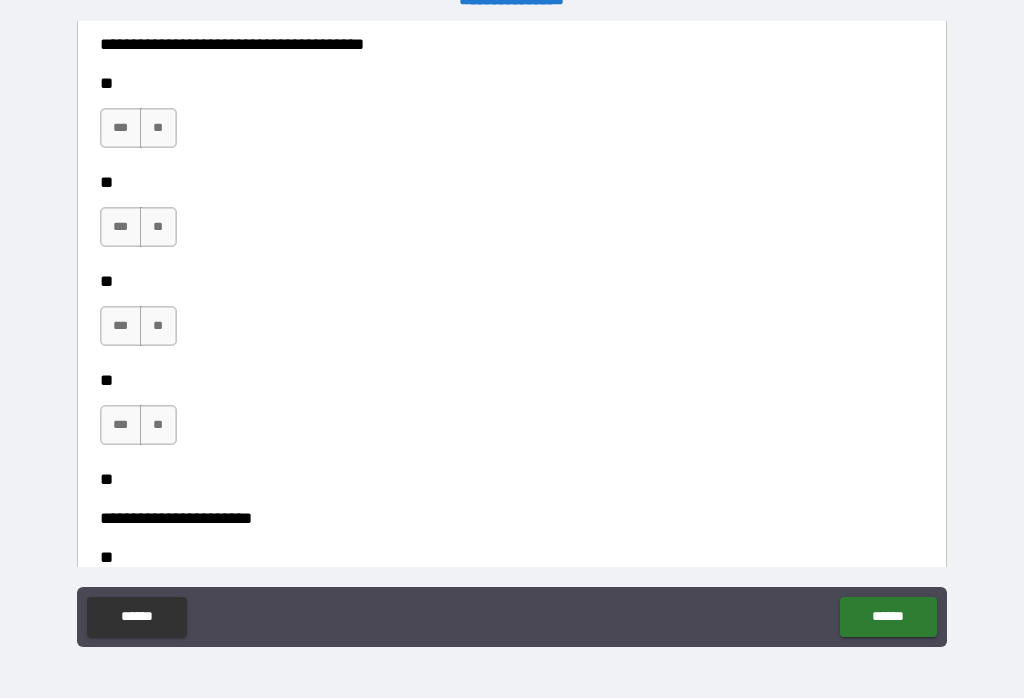 click on "**" at bounding box center [158, 128] 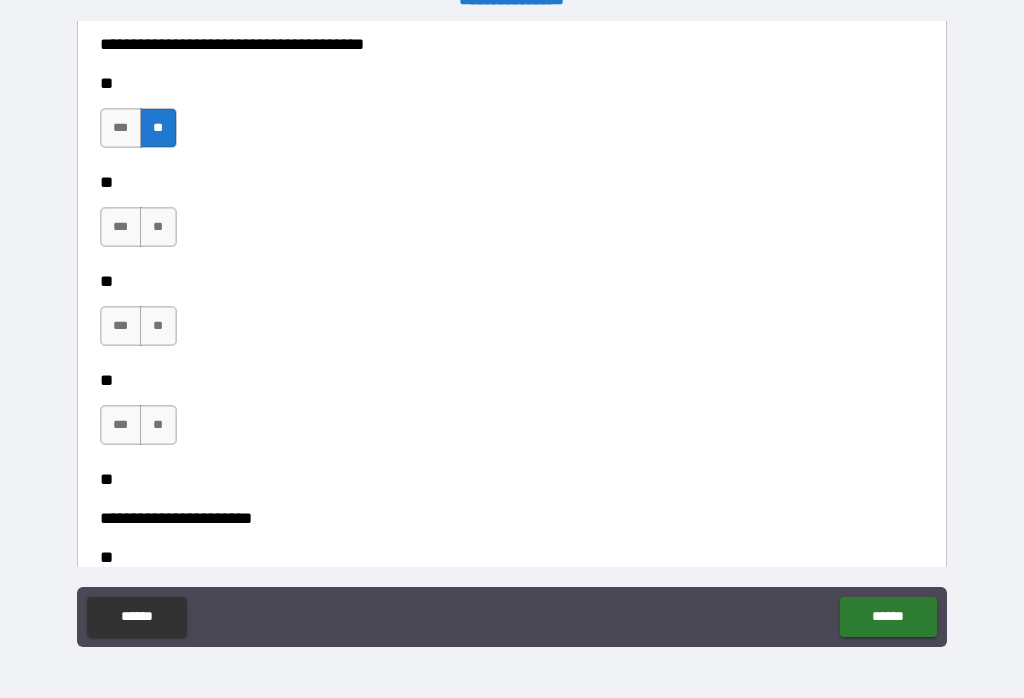click on "**" at bounding box center (158, 227) 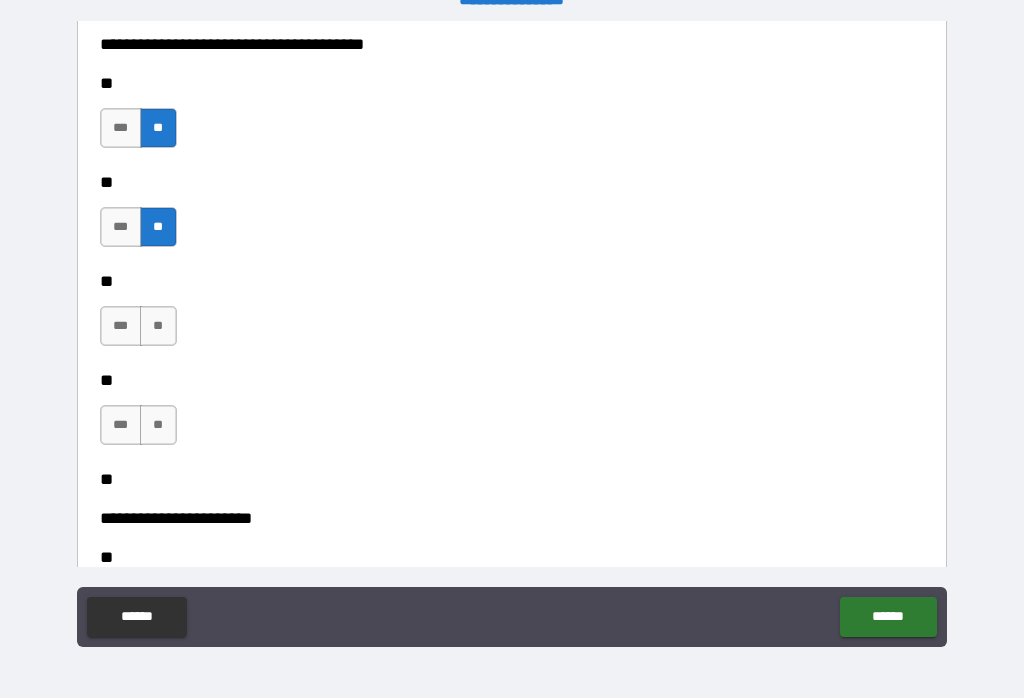 click on "**" at bounding box center (158, 326) 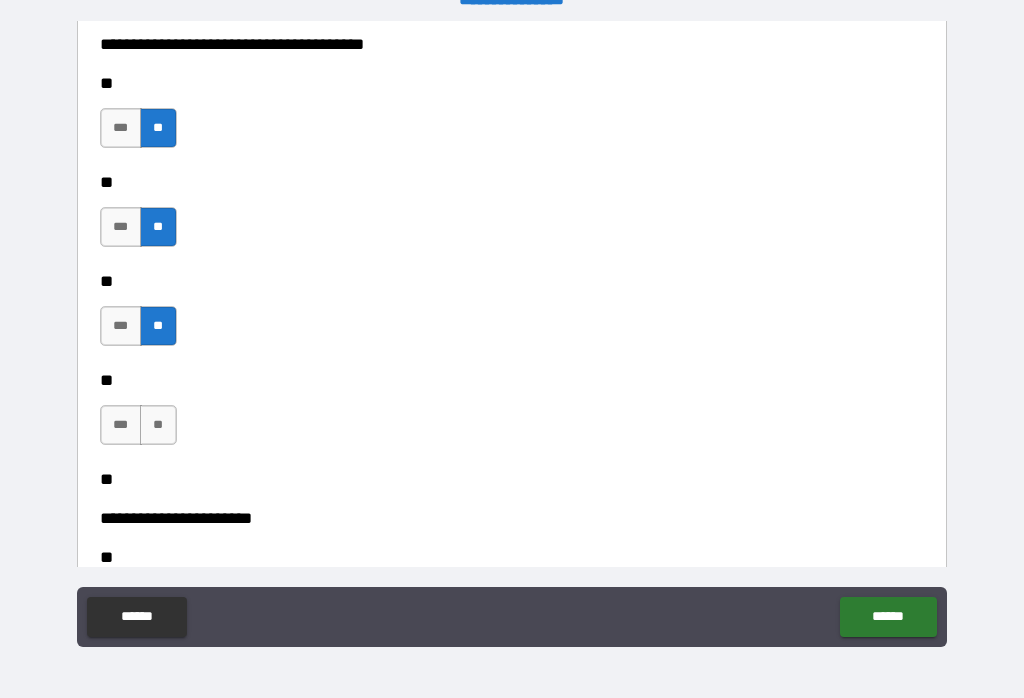 click on "**" at bounding box center [158, 425] 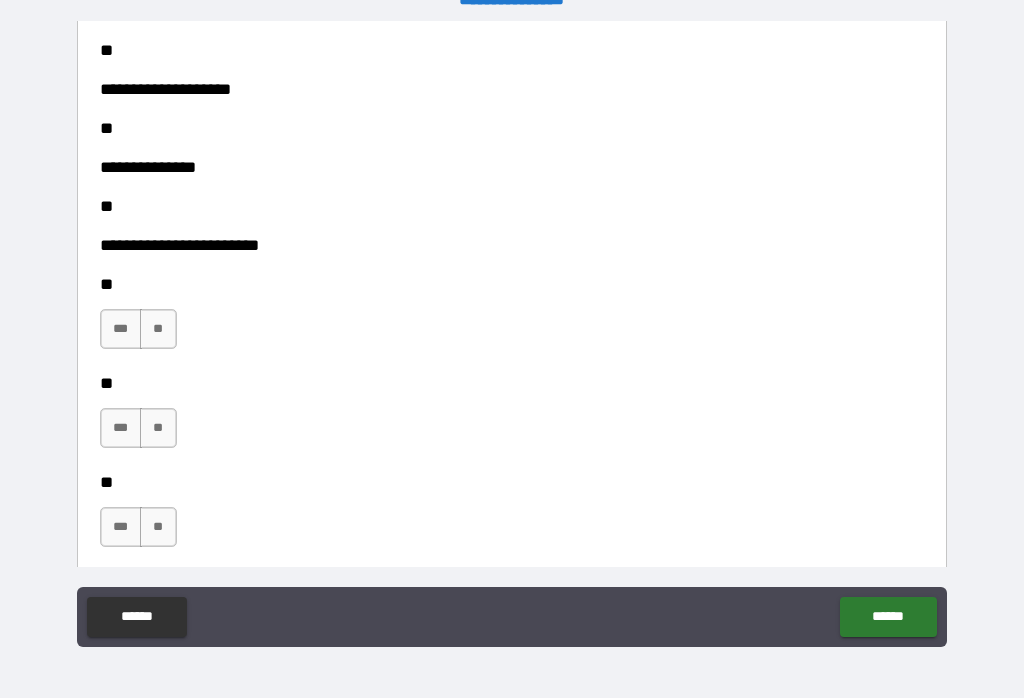 scroll, scrollTop: 10995, scrollLeft: 0, axis: vertical 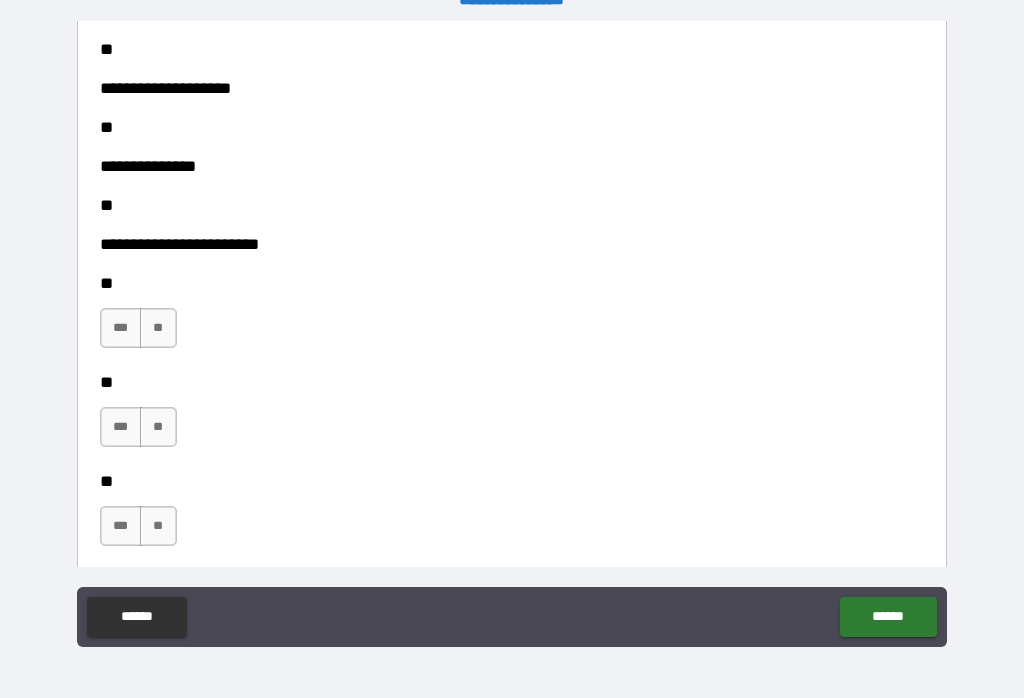 click on "**" at bounding box center (158, 328) 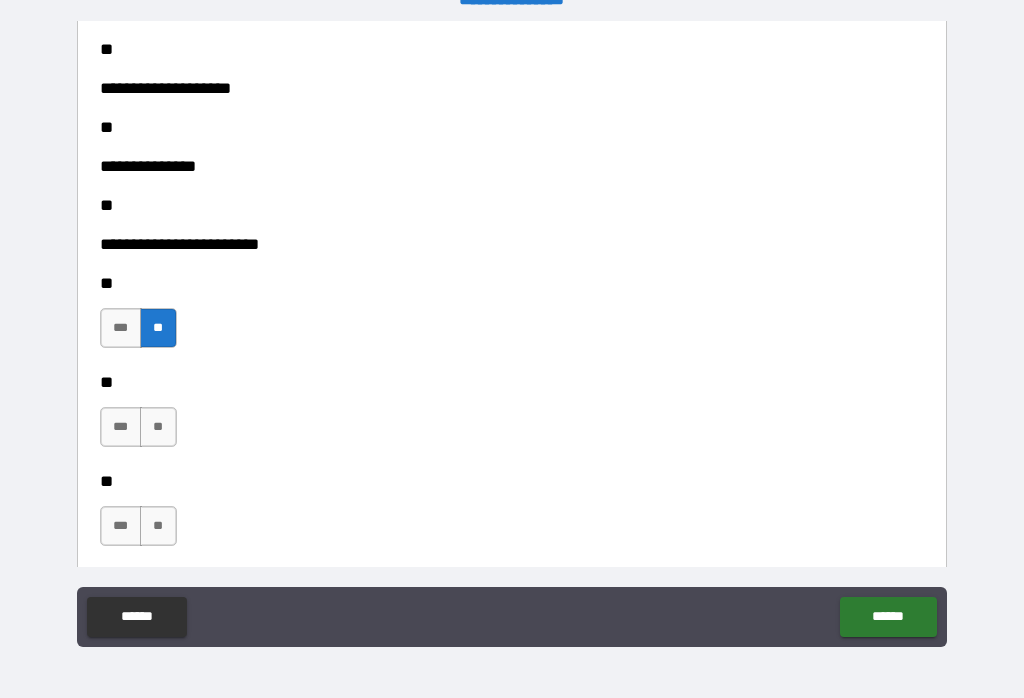 click on "**" at bounding box center [507, 481] 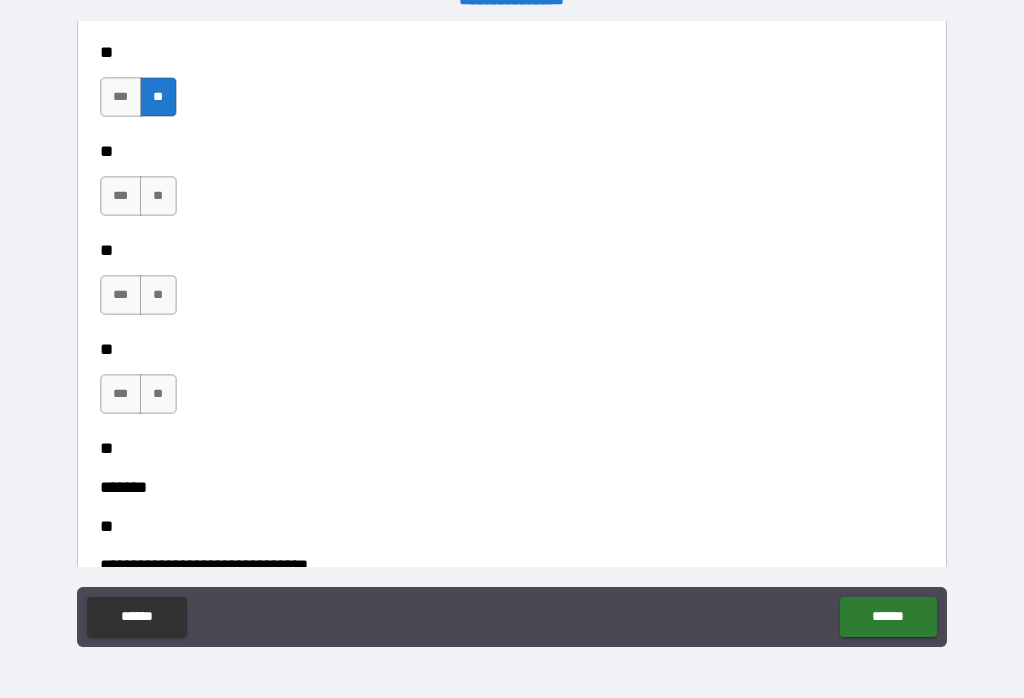 scroll, scrollTop: 11238, scrollLeft: 0, axis: vertical 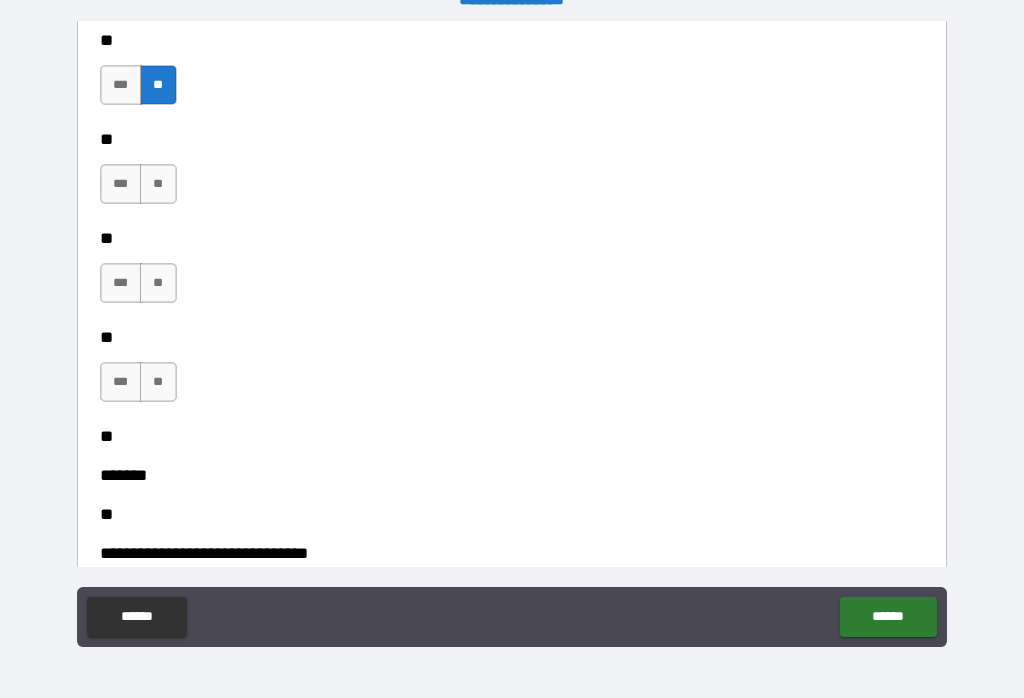 click on "**" at bounding box center (158, 184) 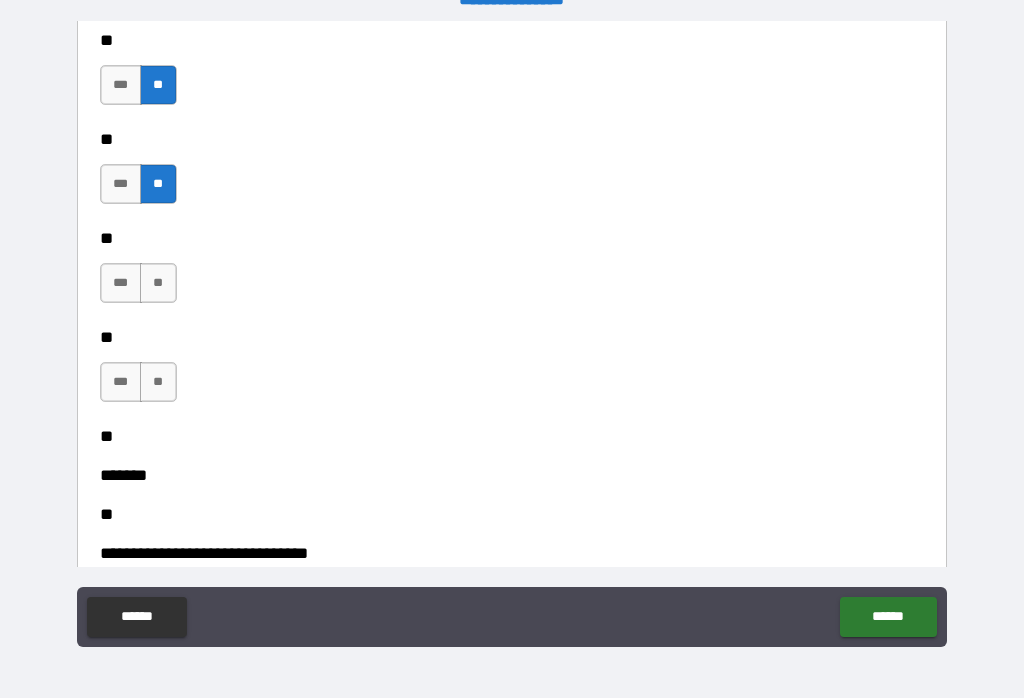 click on "**" at bounding box center (158, 283) 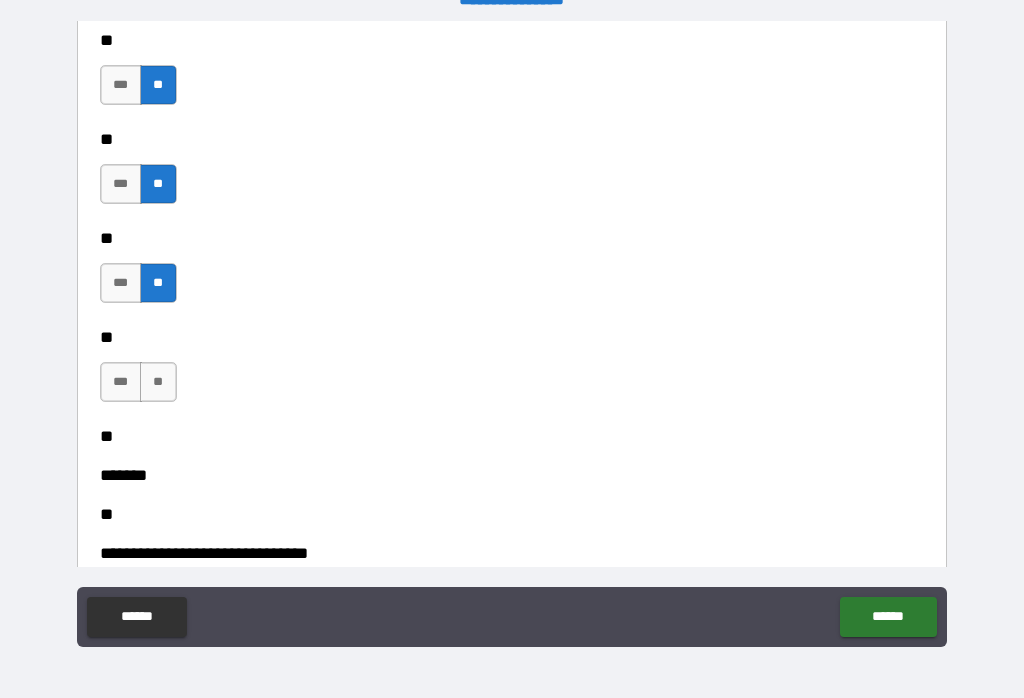click on "**" at bounding box center (158, 382) 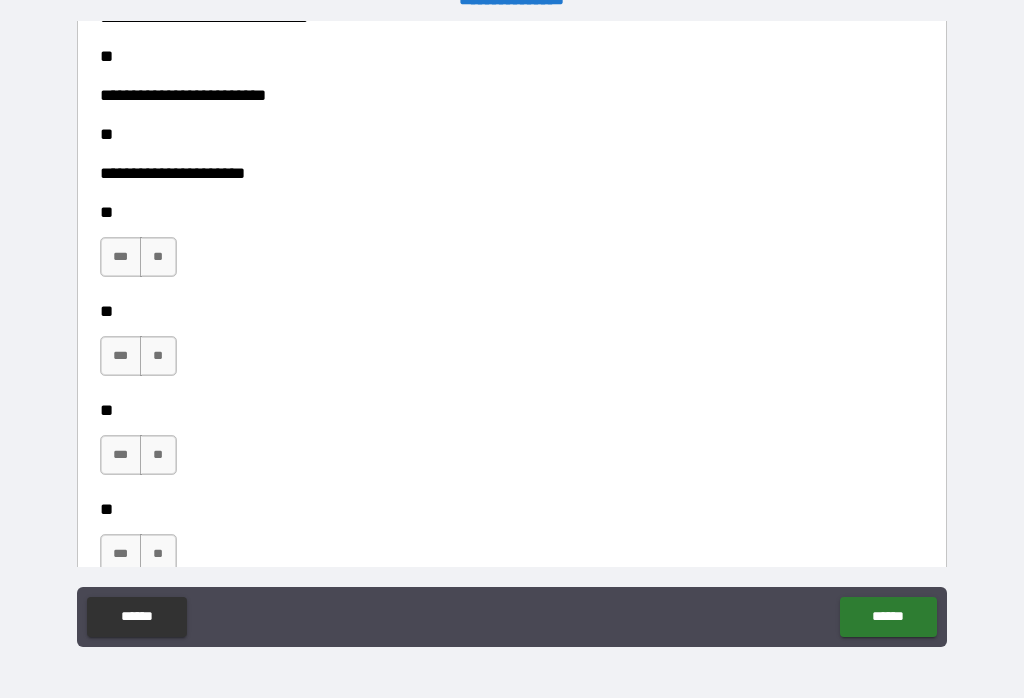 scroll, scrollTop: 11783, scrollLeft: 0, axis: vertical 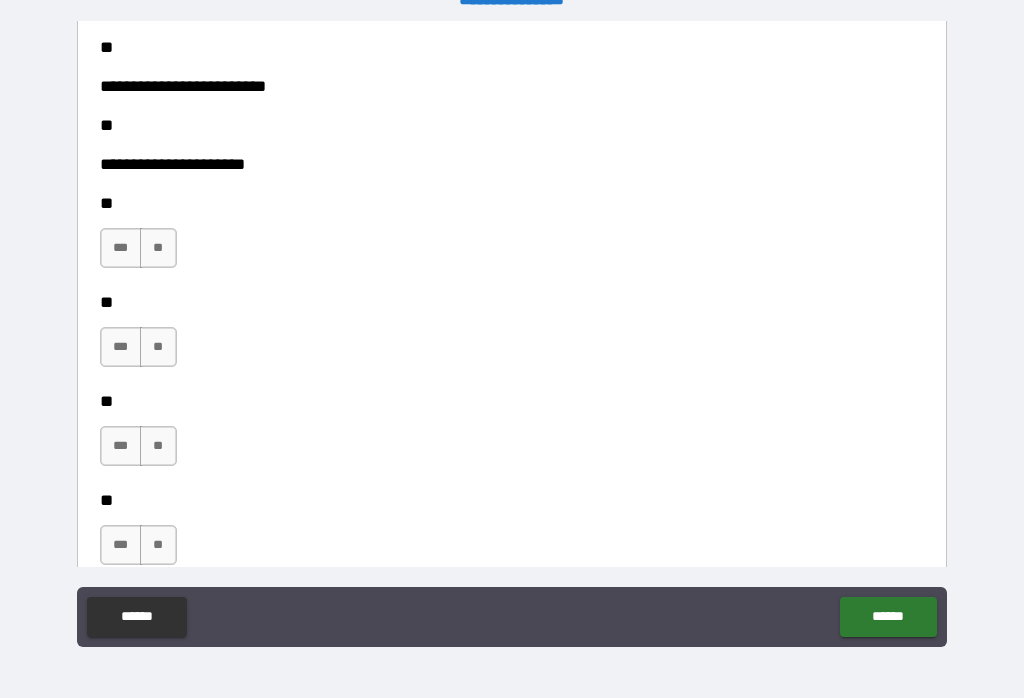 click on "**" at bounding box center [158, 248] 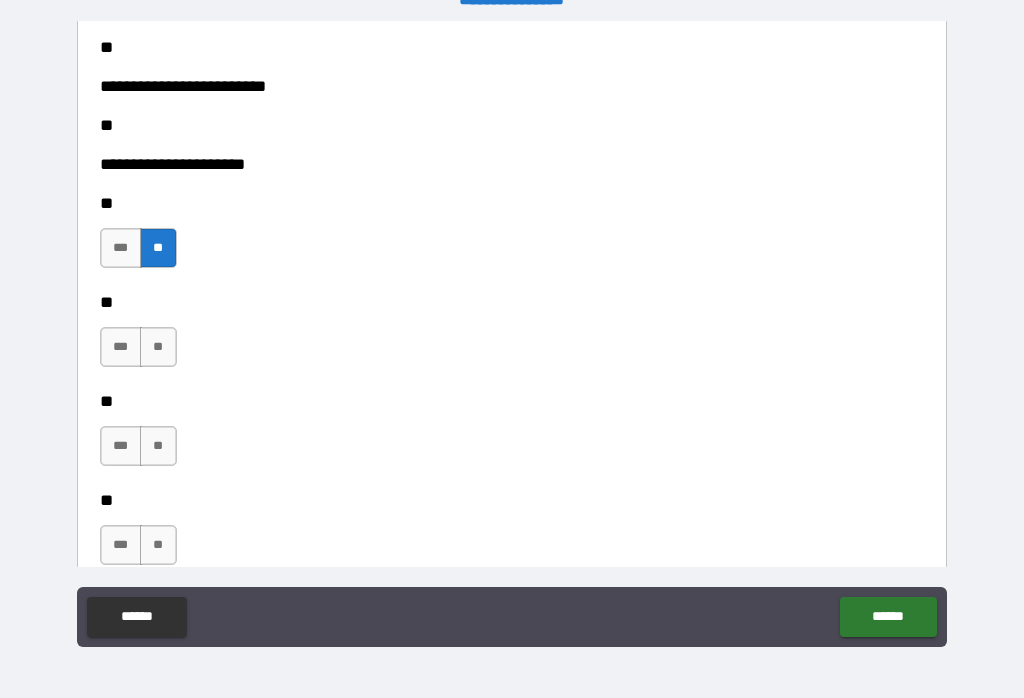 click on "**" at bounding box center (158, 347) 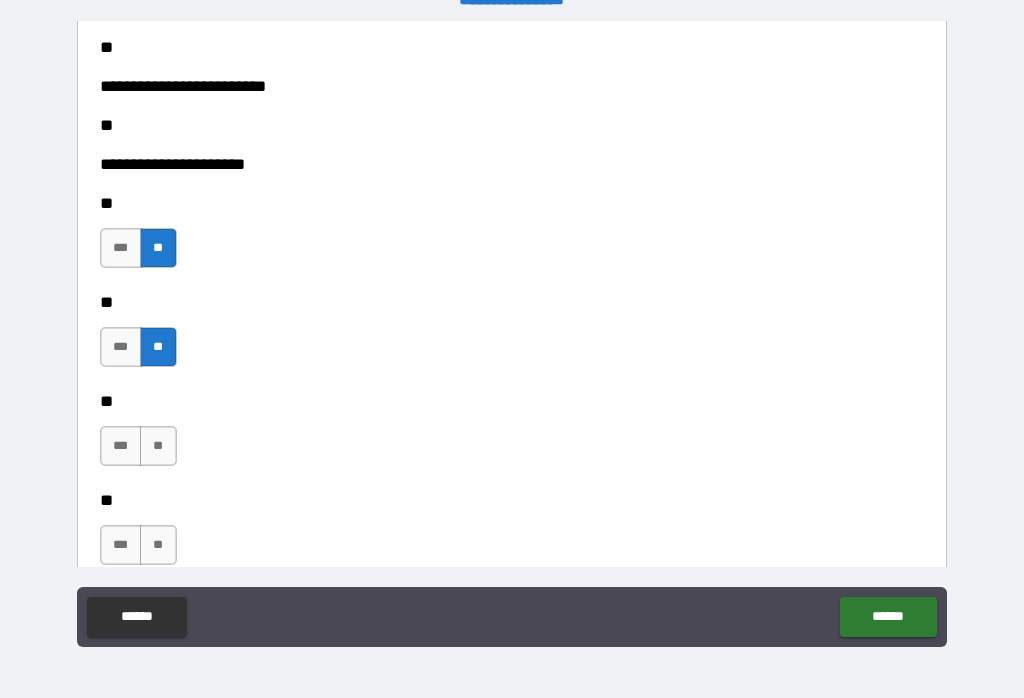 click on "**" at bounding box center (158, 446) 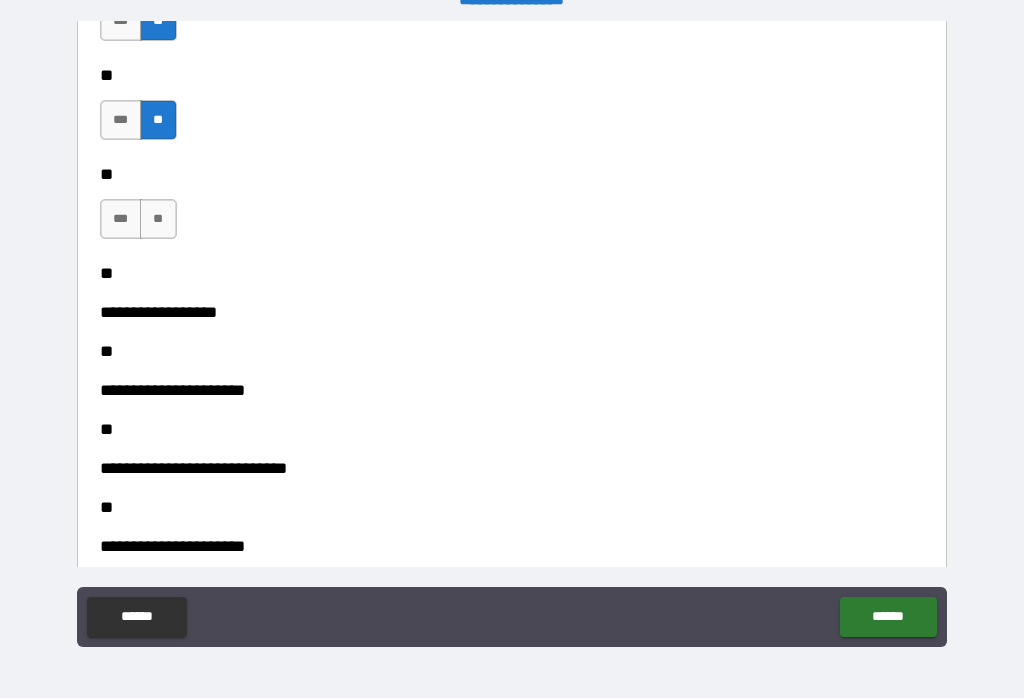 scroll, scrollTop: 12110, scrollLeft: 0, axis: vertical 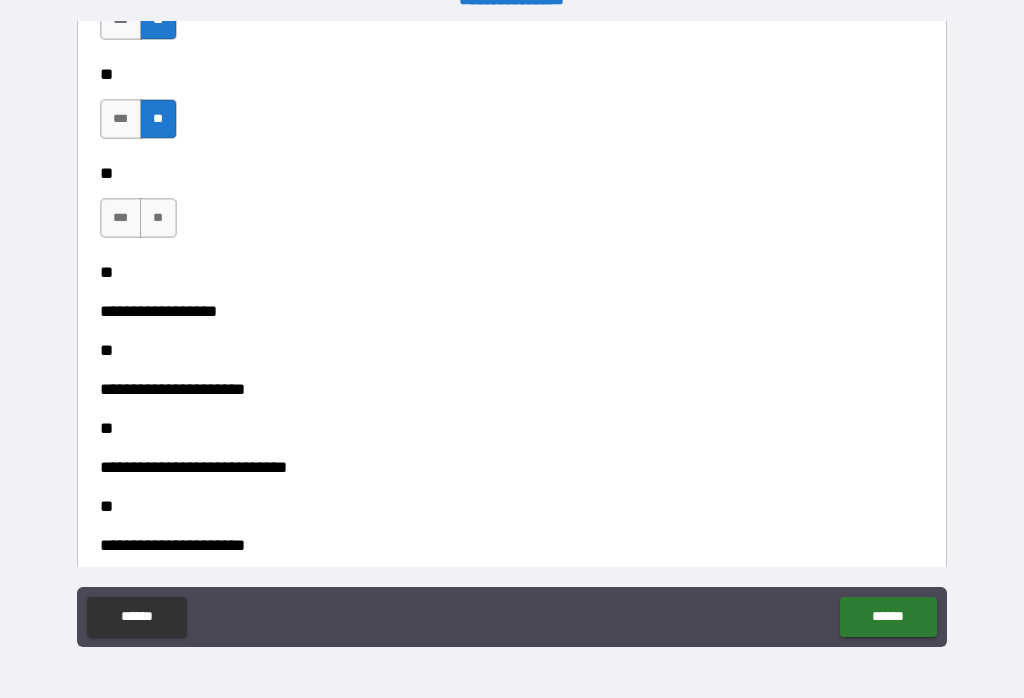 click on "**" at bounding box center (158, 218) 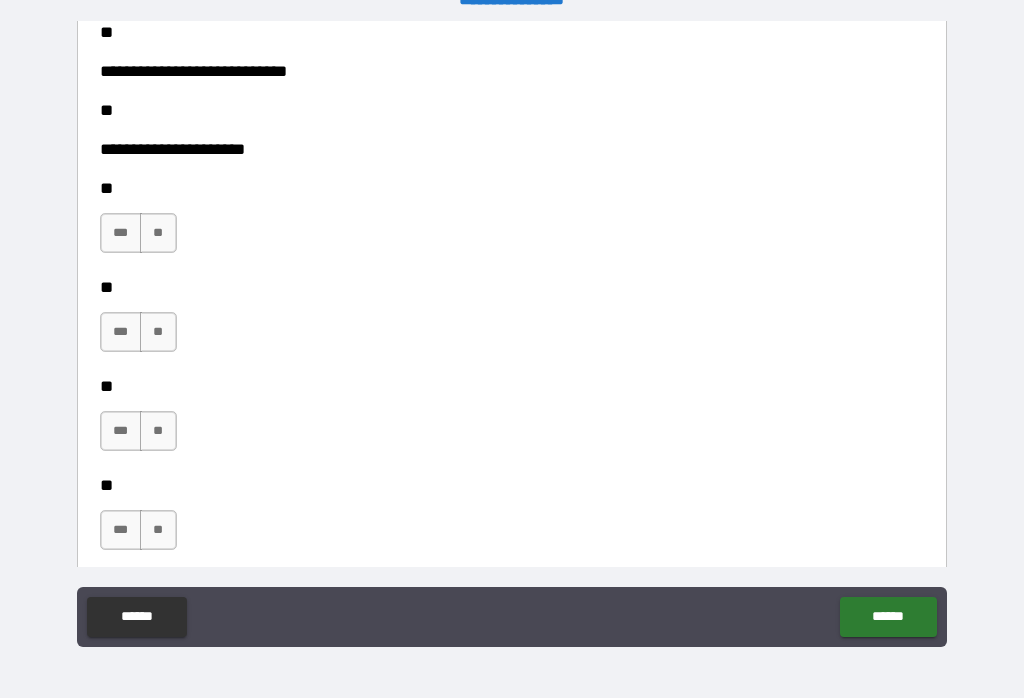 scroll, scrollTop: 12514, scrollLeft: 0, axis: vertical 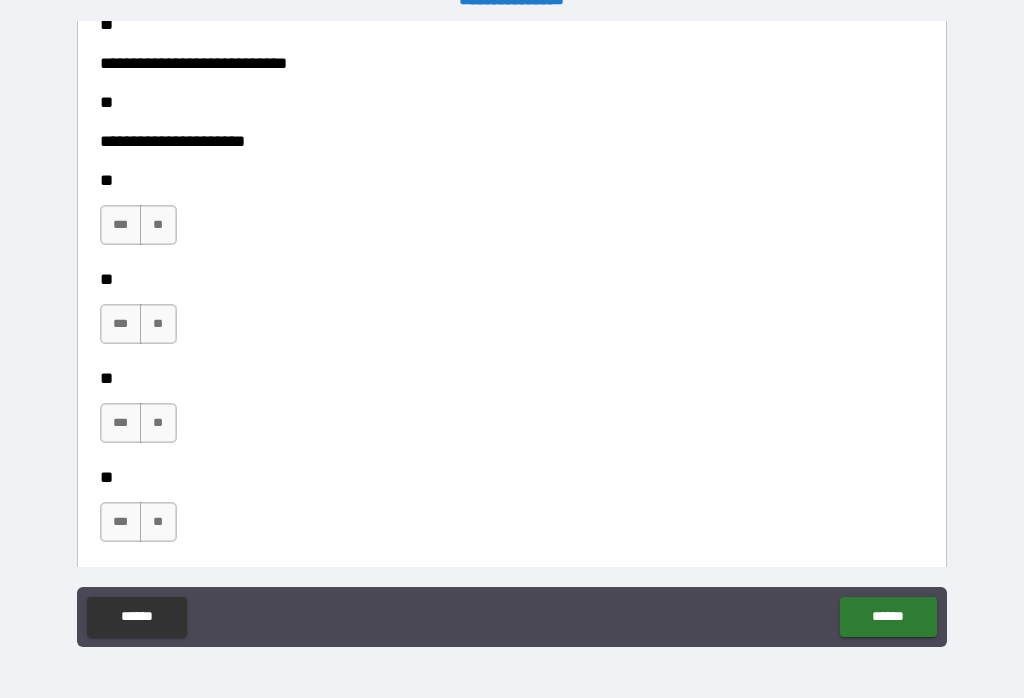 click on "**" at bounding box center [158, 225] 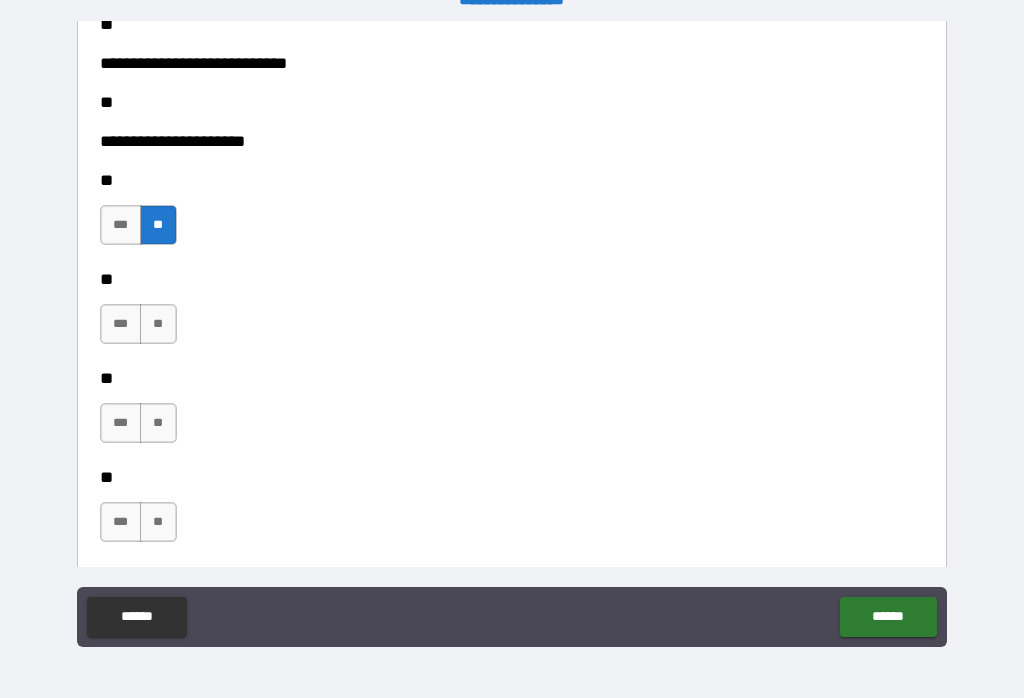 click on "**" at bounding box center [158, 324] 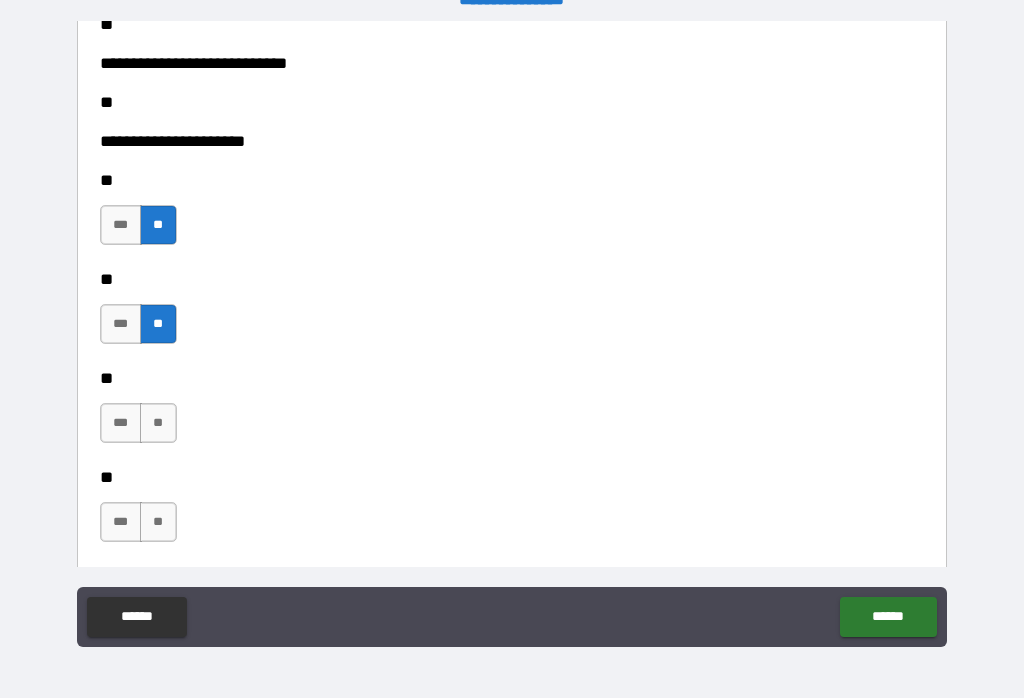 click on "**" at bounding box center (158, 423) 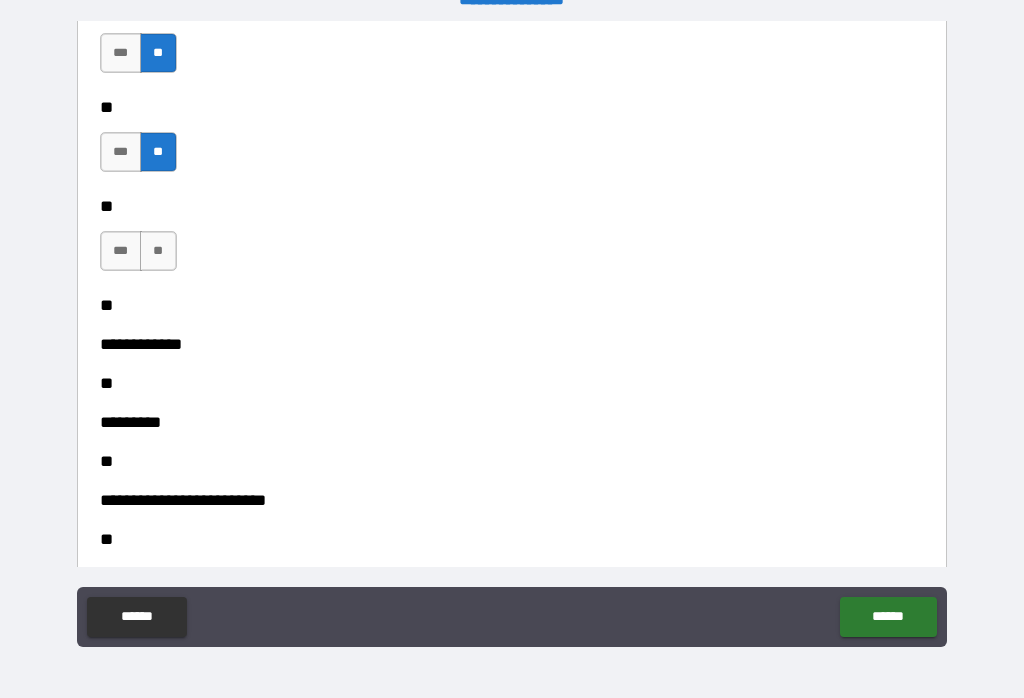 scroll, scrollTop: 12788, scrollLeft: 0, axis: vertical 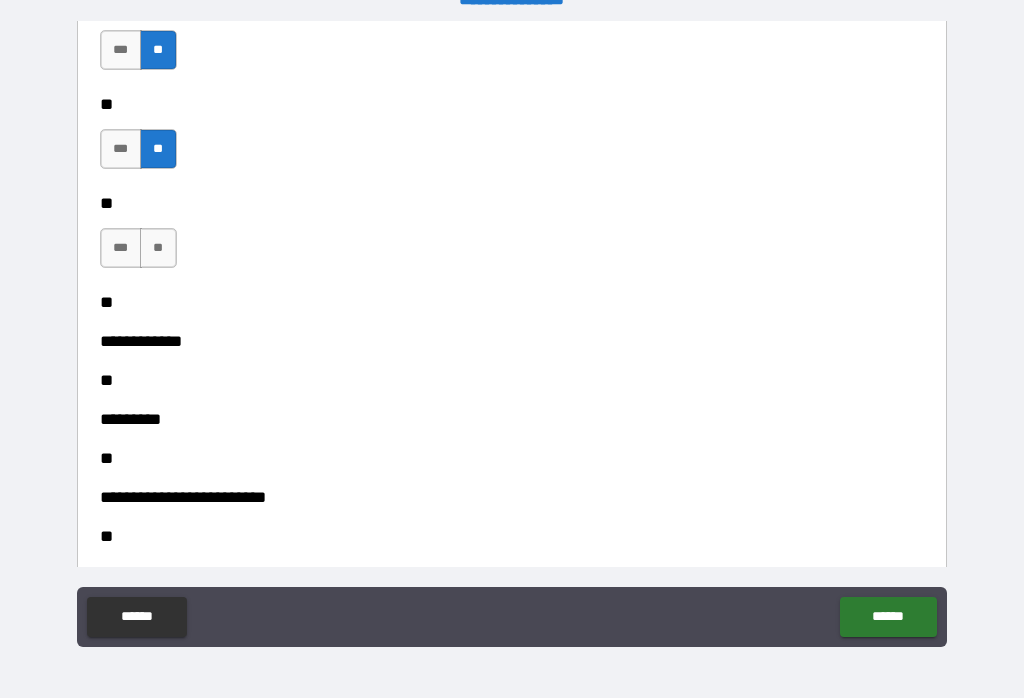 click on "**" at bounding box center [158, 248] 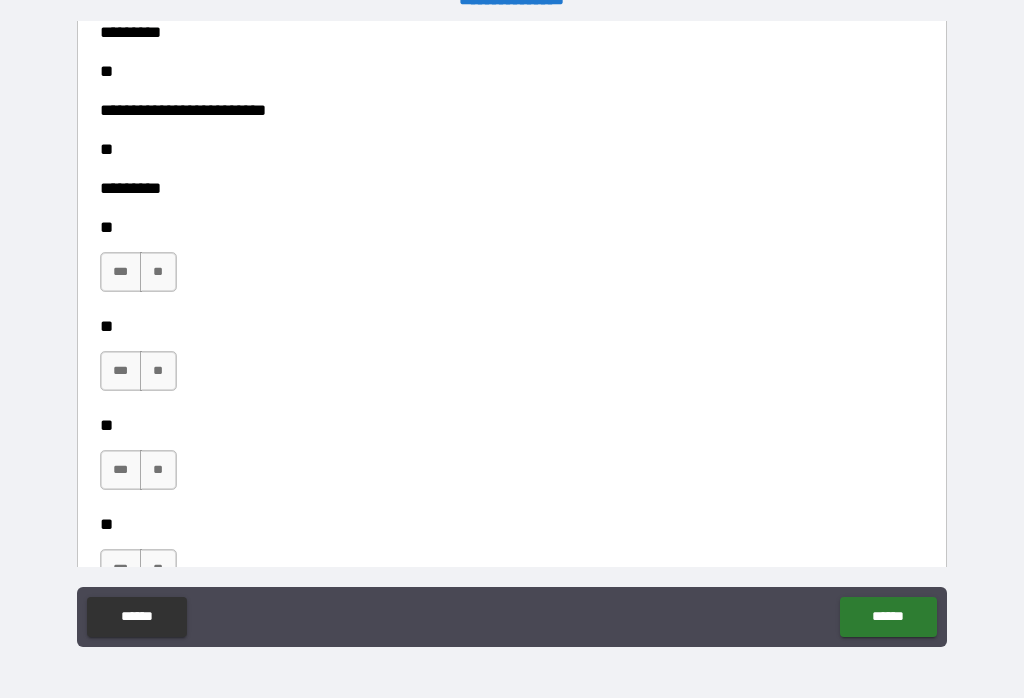 scroll, scrollTop: 13191, scrollLeft: 0, axis: vertical 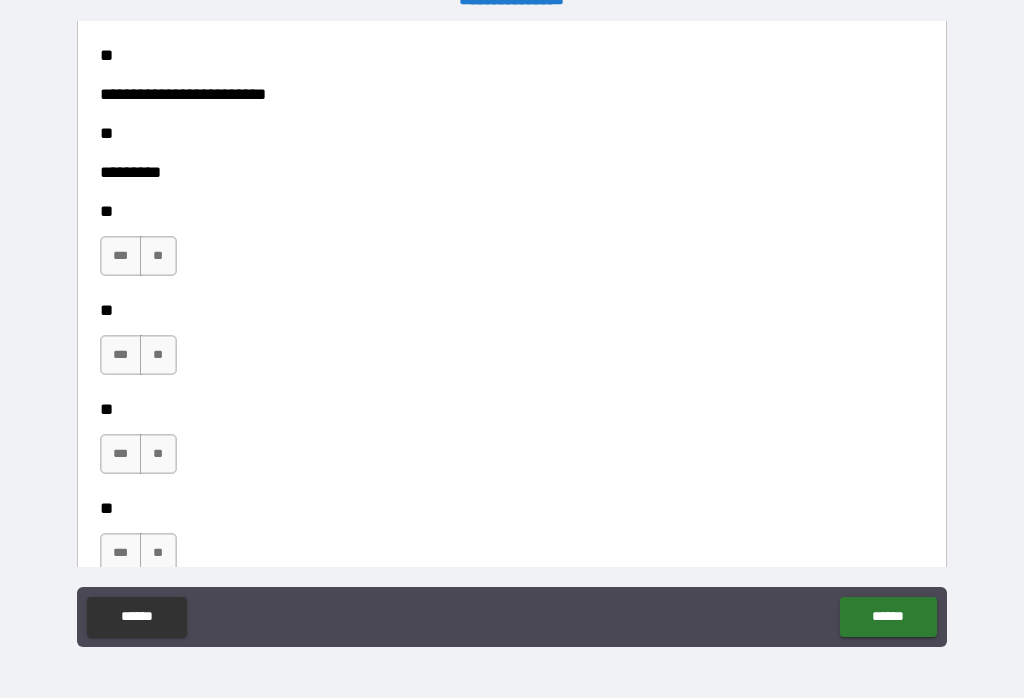 click on "**" at bounding box center [158, 256] 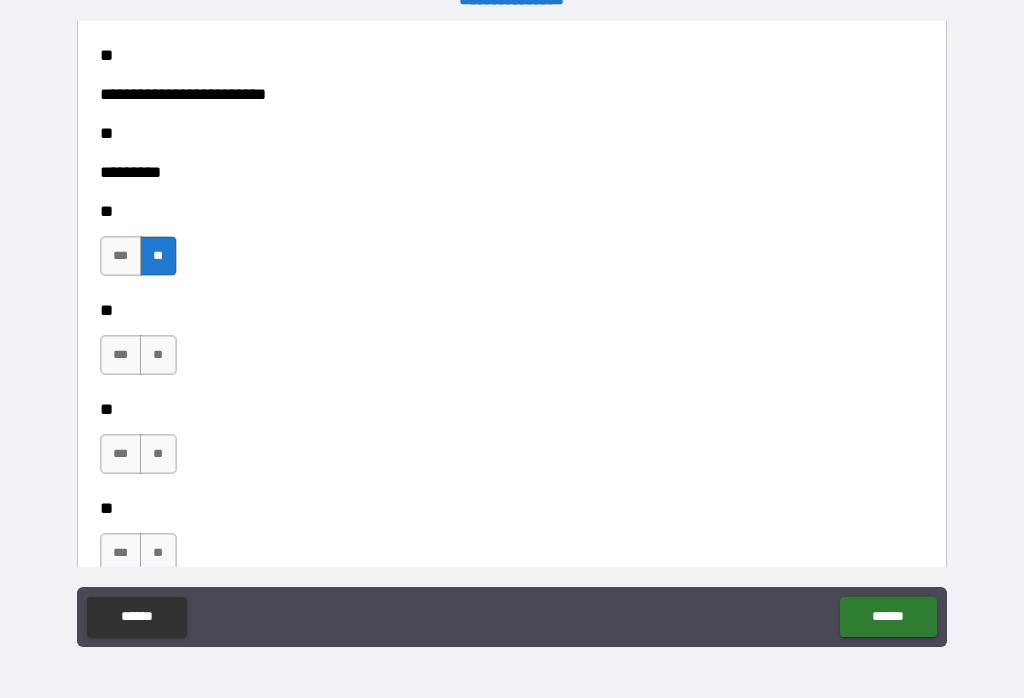 click on "**" at bounding box center (158, 355) 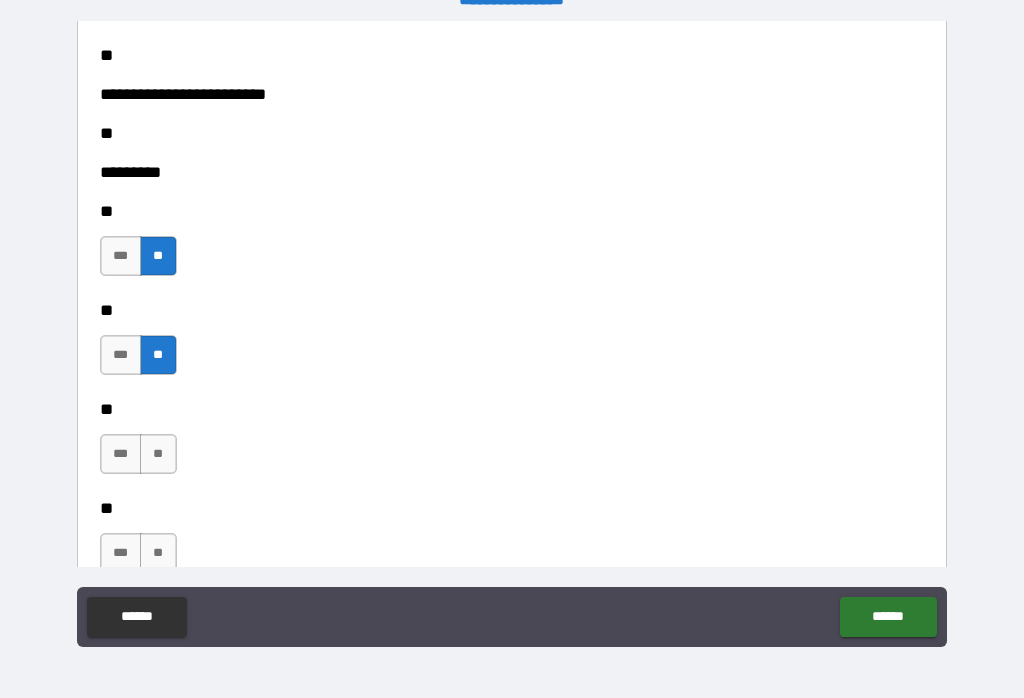 click on "**" at bounding box center [158, 454] 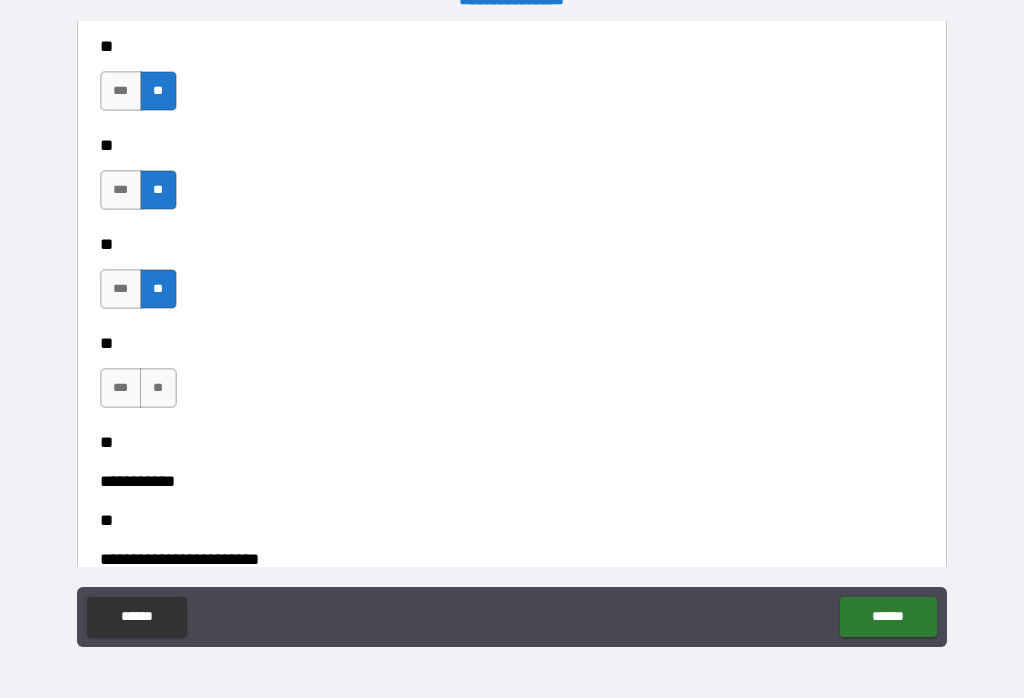 scroll, scrollTop: 13362, scrollLeft: 0, axis: vertical 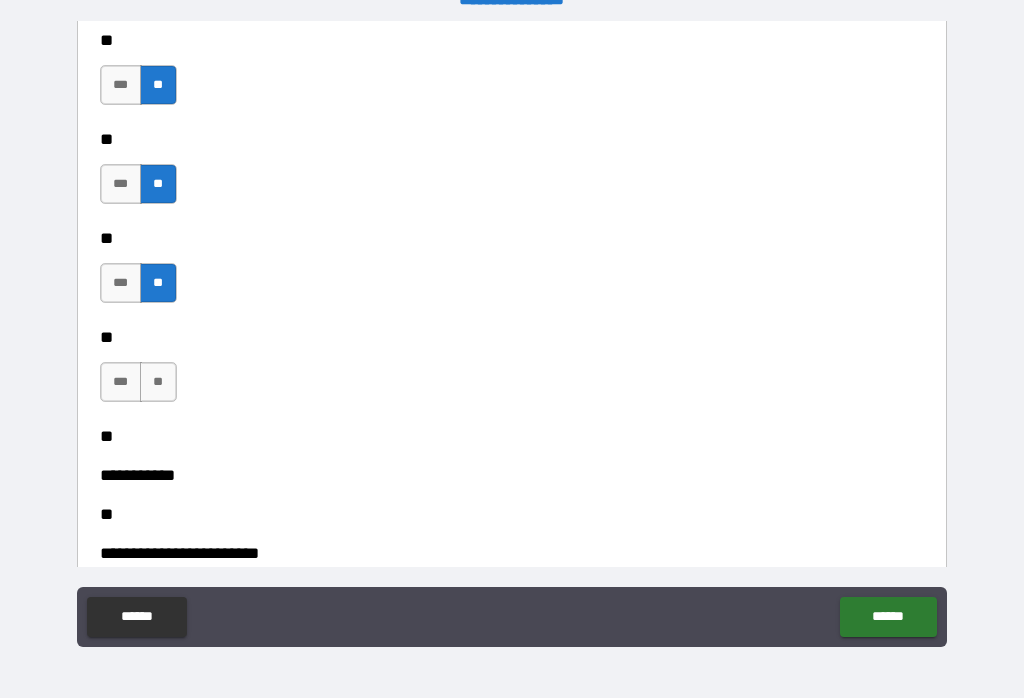 click on "**" at bounding box center (158, 382) 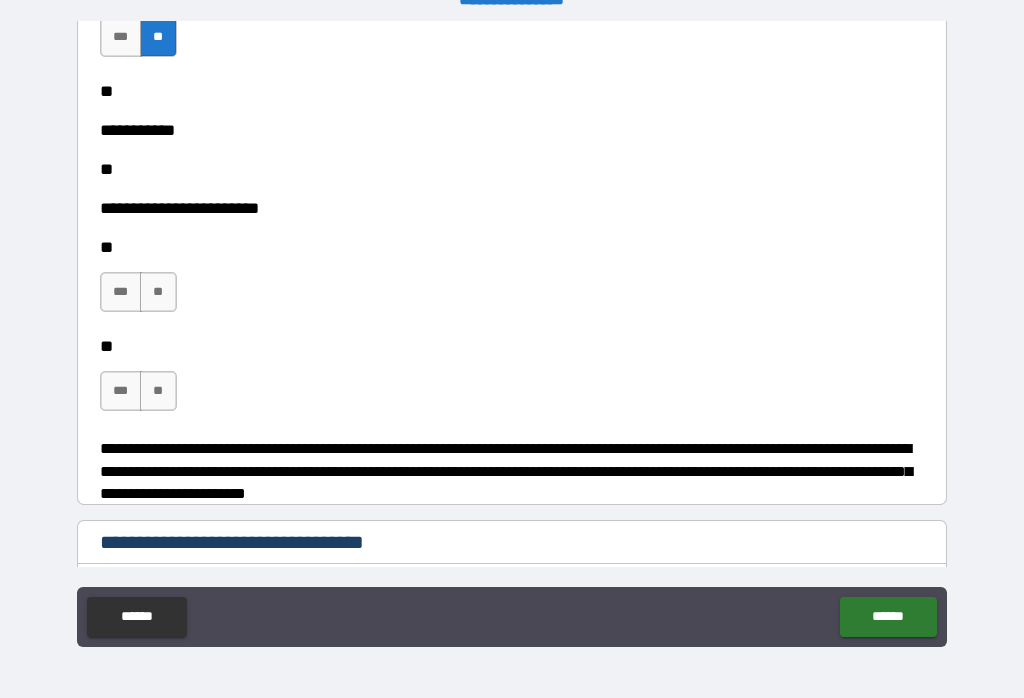 scroll, scrollTop: 13711, scrollLeft: 0, axis: vertical 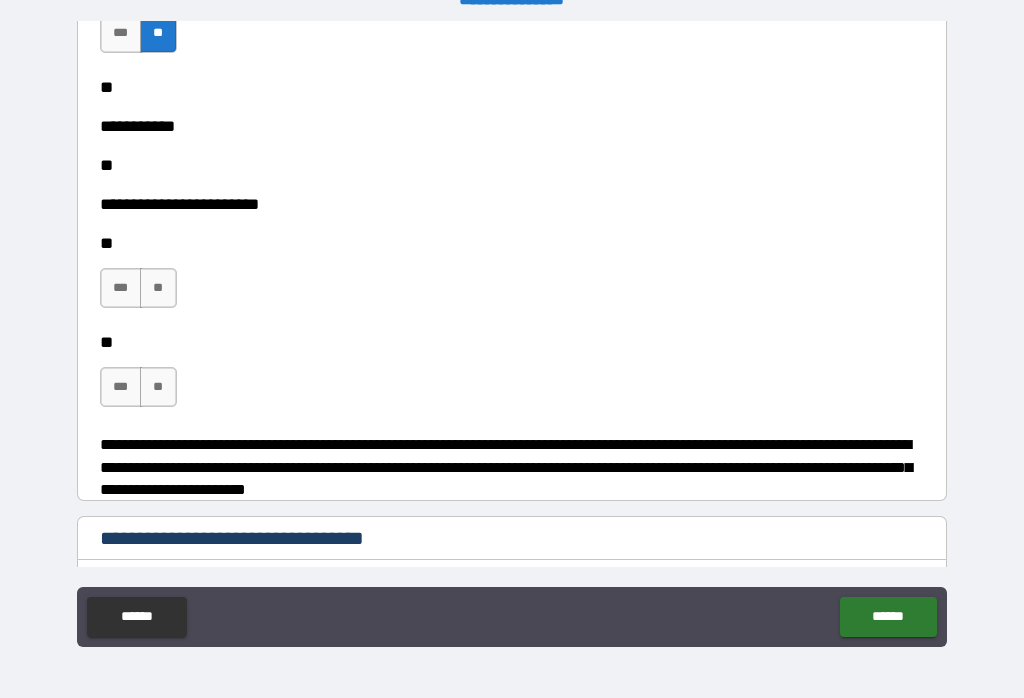 click on "**" at bounding box center (158, 288) 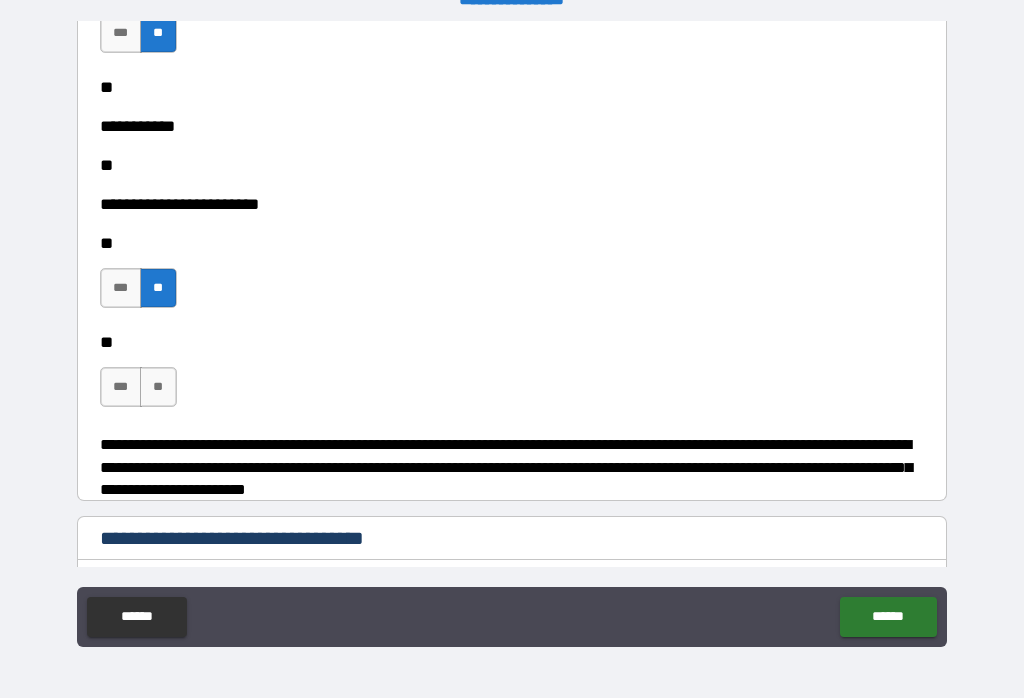 click on "**" at bounding box center (158, 387) 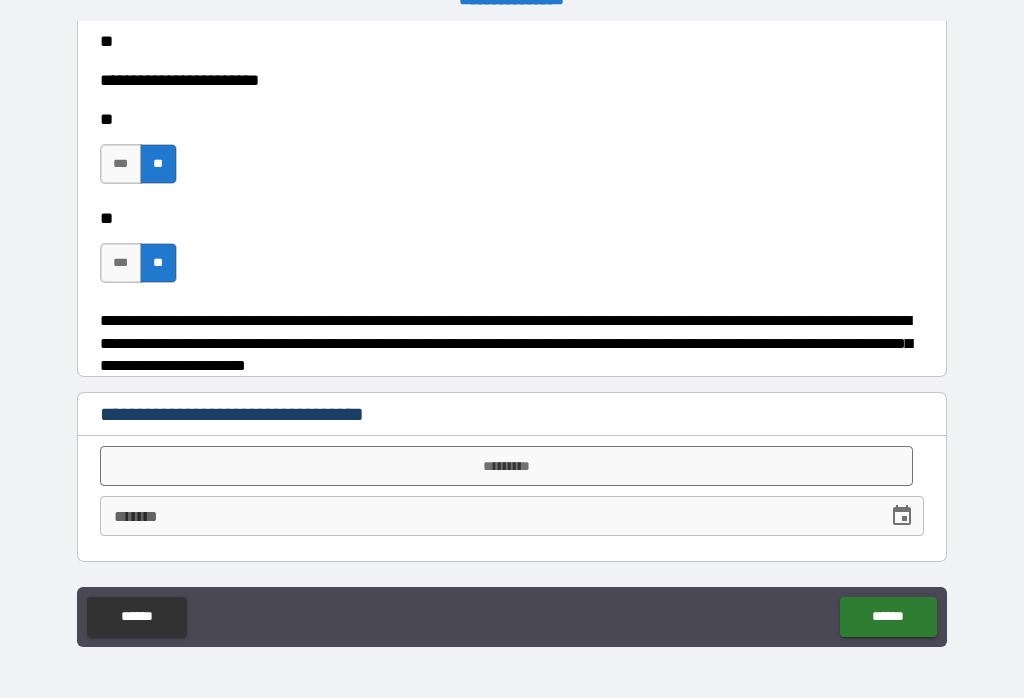 scroll, scrollTop: 13868, scrollLeft: 0, axis: vertical 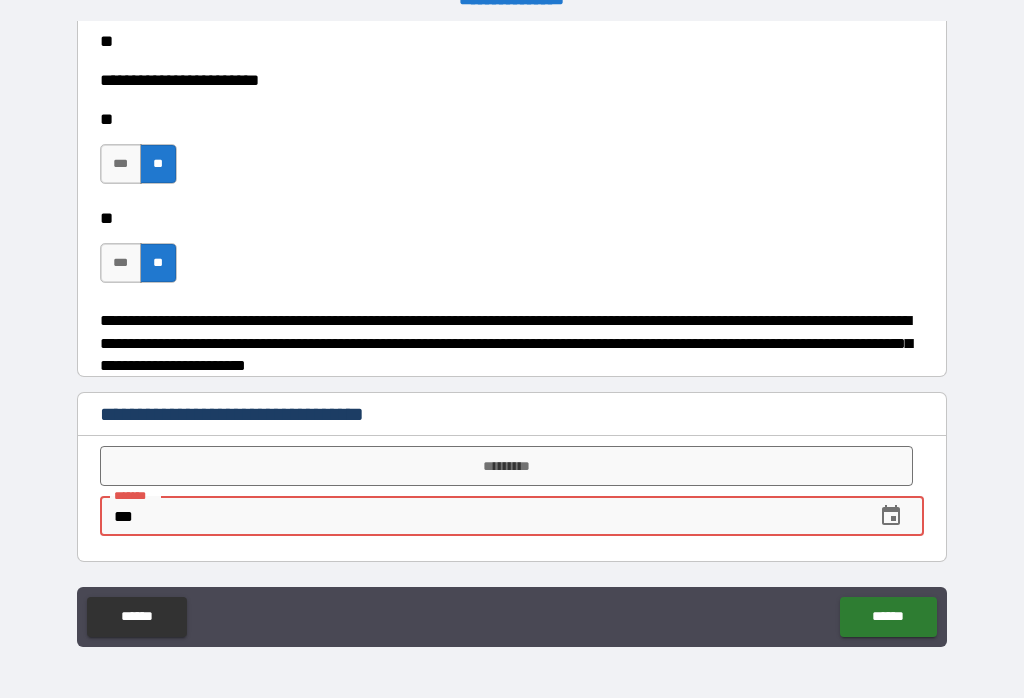 type on "*" 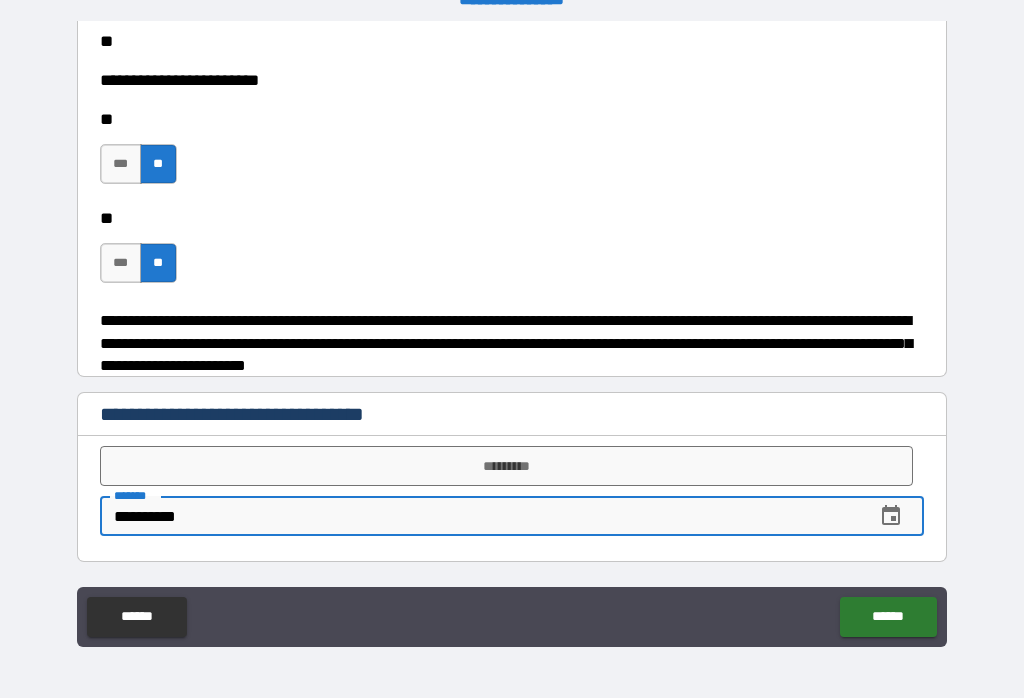 type on "**********" 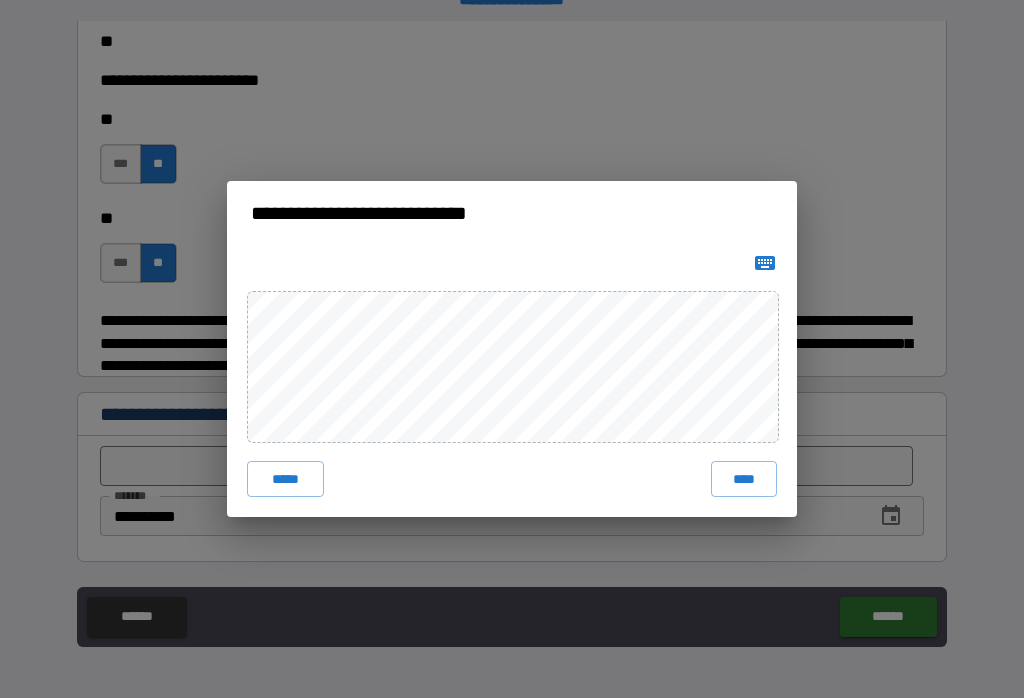 scroll, scrollTop: 31, scrollLeft: 0, axis: vertical 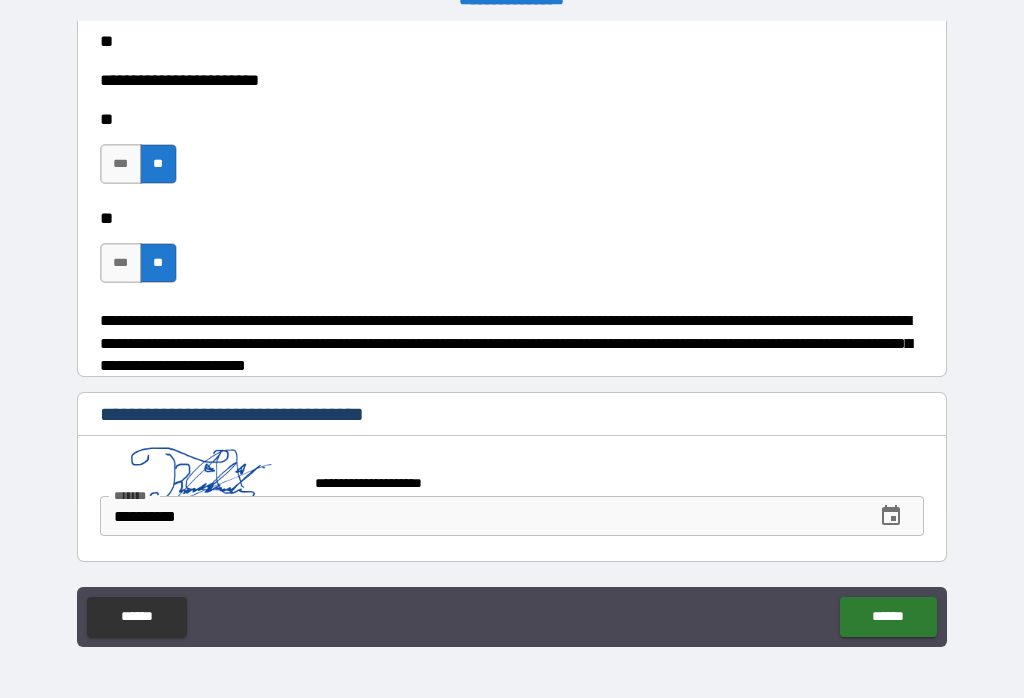 click on "******" at bounding box center (888, 617) 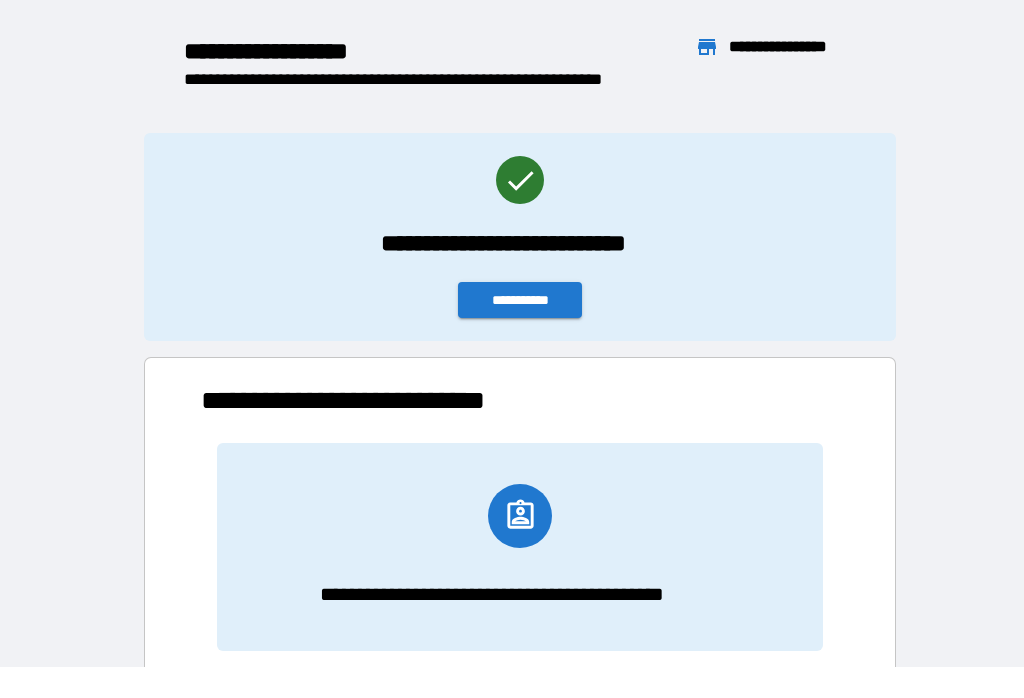 scroll, scrollTop: 1, scrollLeft: 1, axis: both 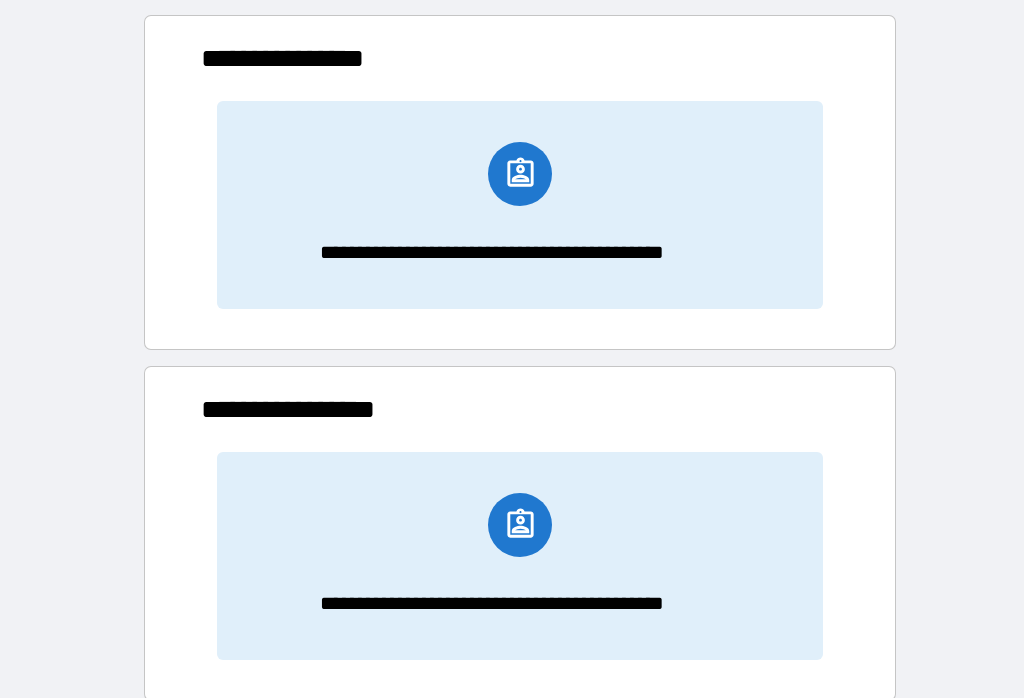 click on "**********" at bounding box center [520, 205] 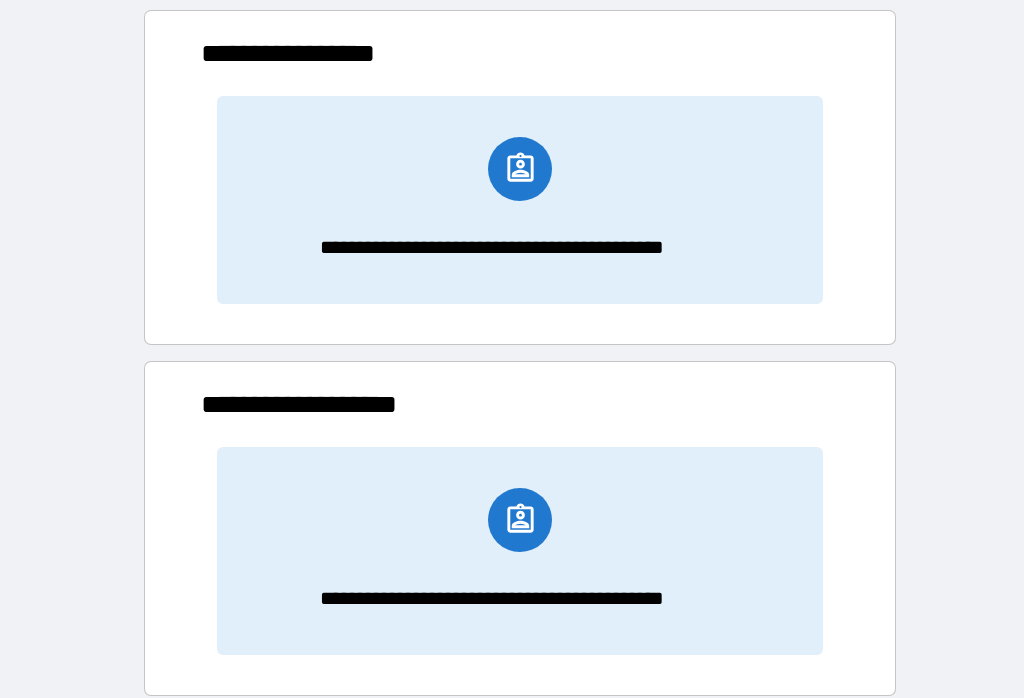 scroll, scrollTop: 536, scrollLeft: 0, axis: vertical 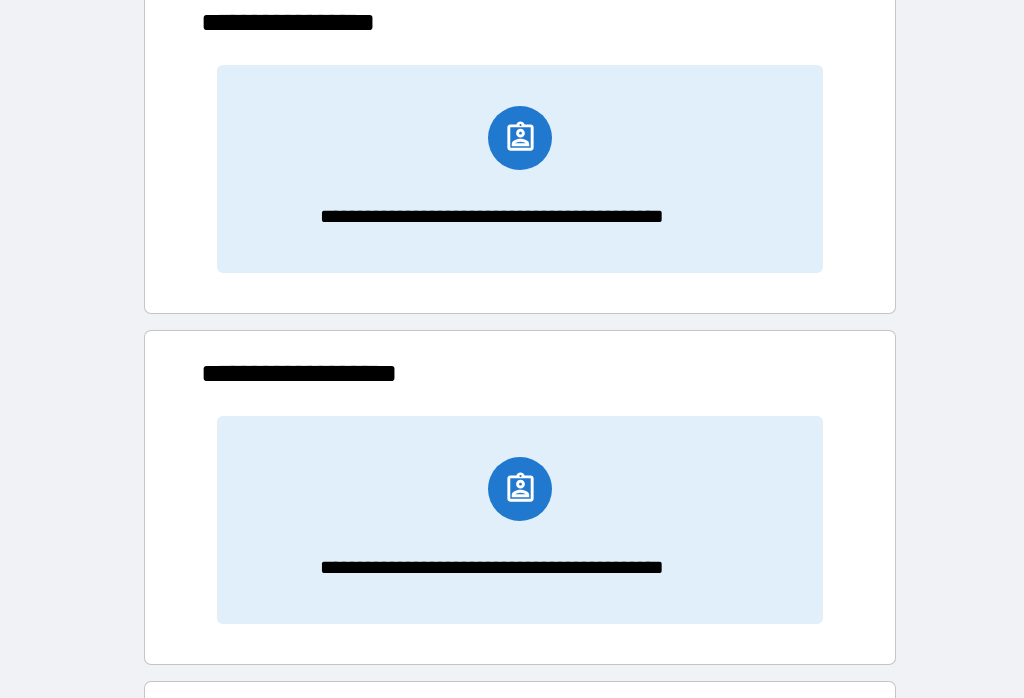 click on "**********" at bounding box center (520, 169) 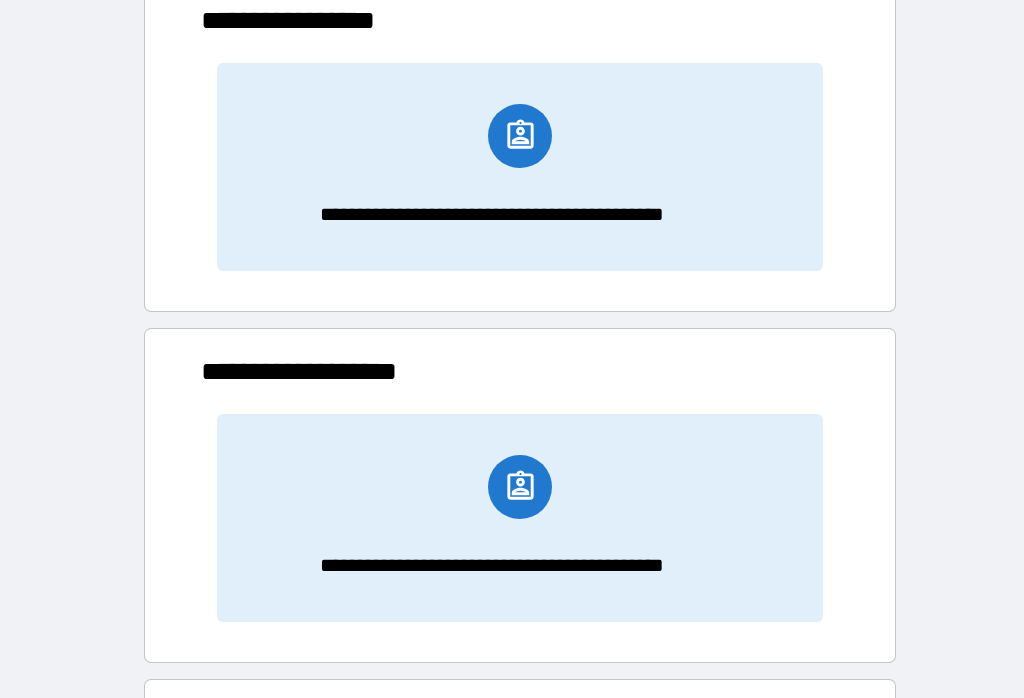 click 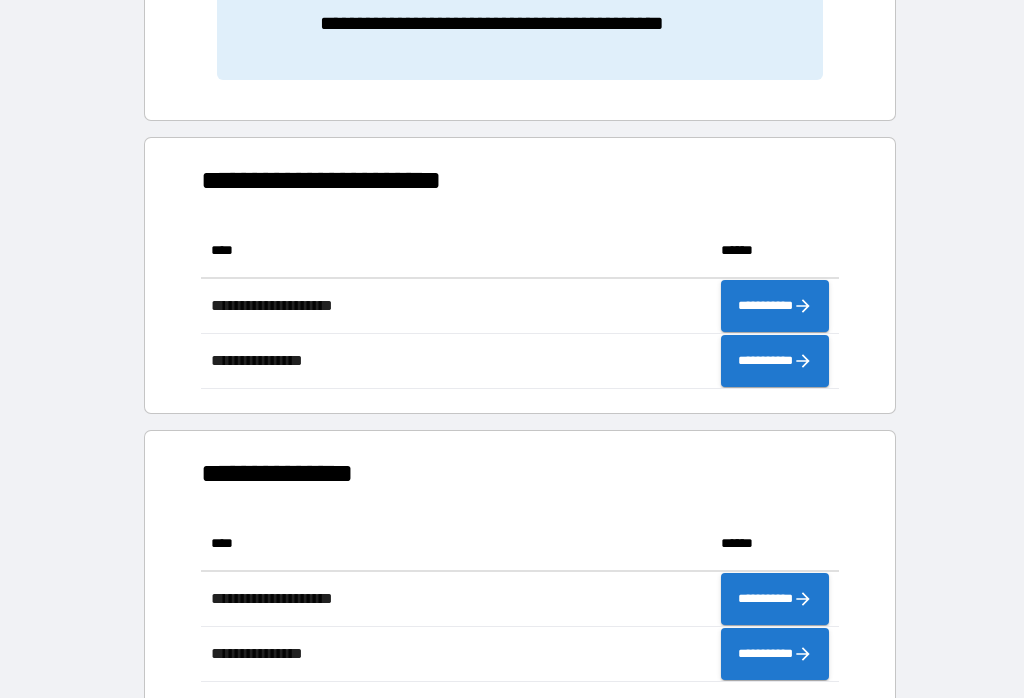 scroll, scrollTop: 1084, scrollLeft: 0, axis: vertical 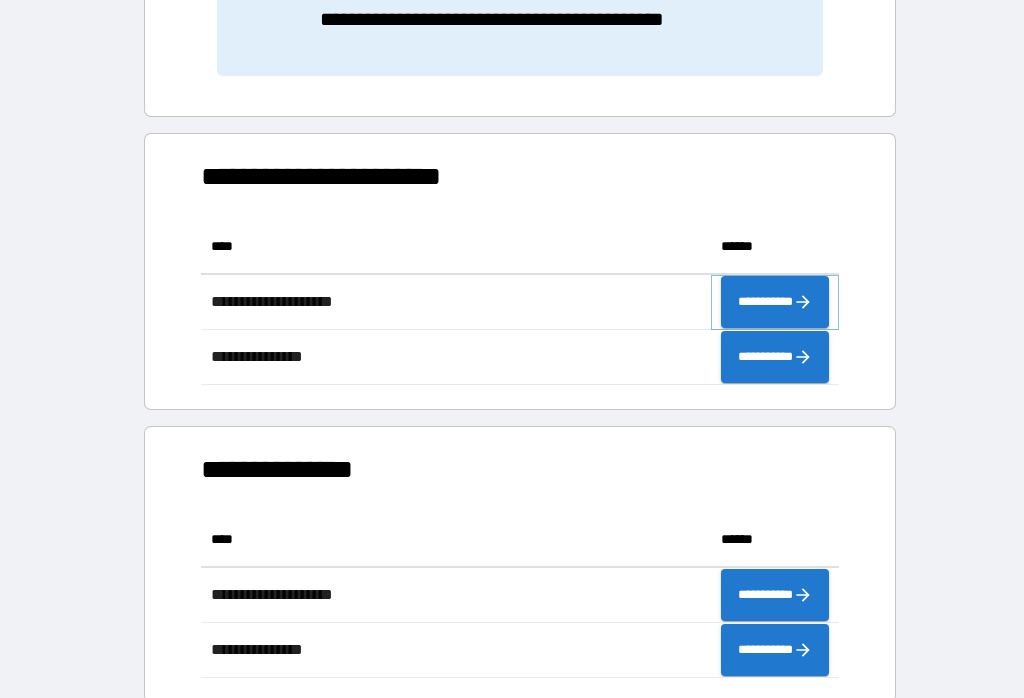 click on "**********" at bounding box center [775, 302] 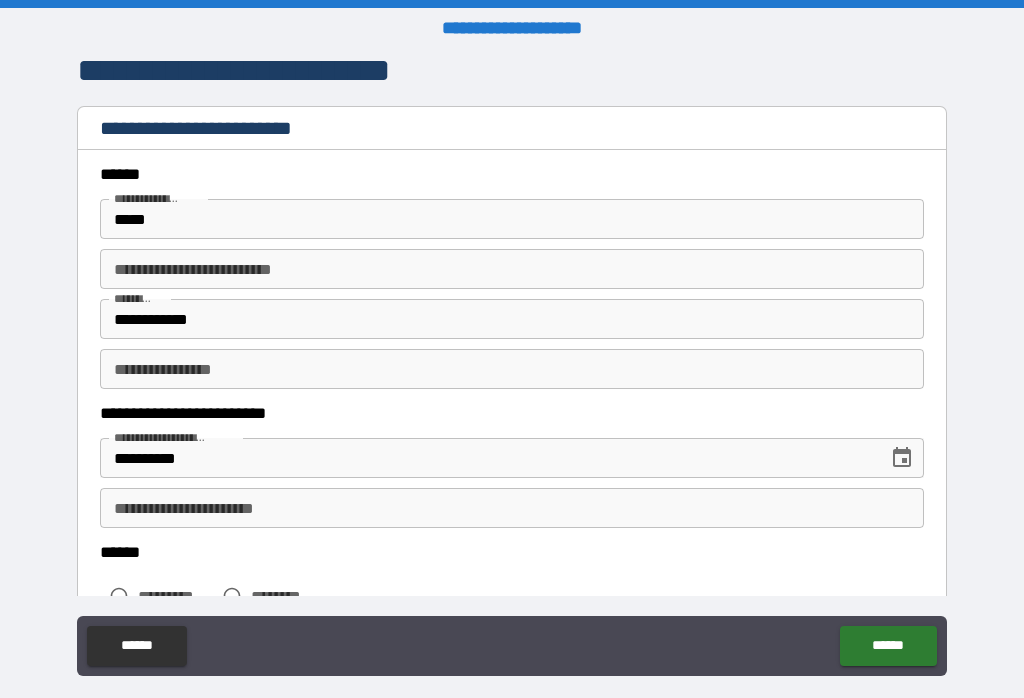scroll, scrollTop: 1, scrollLeft: 0, axis: vertical 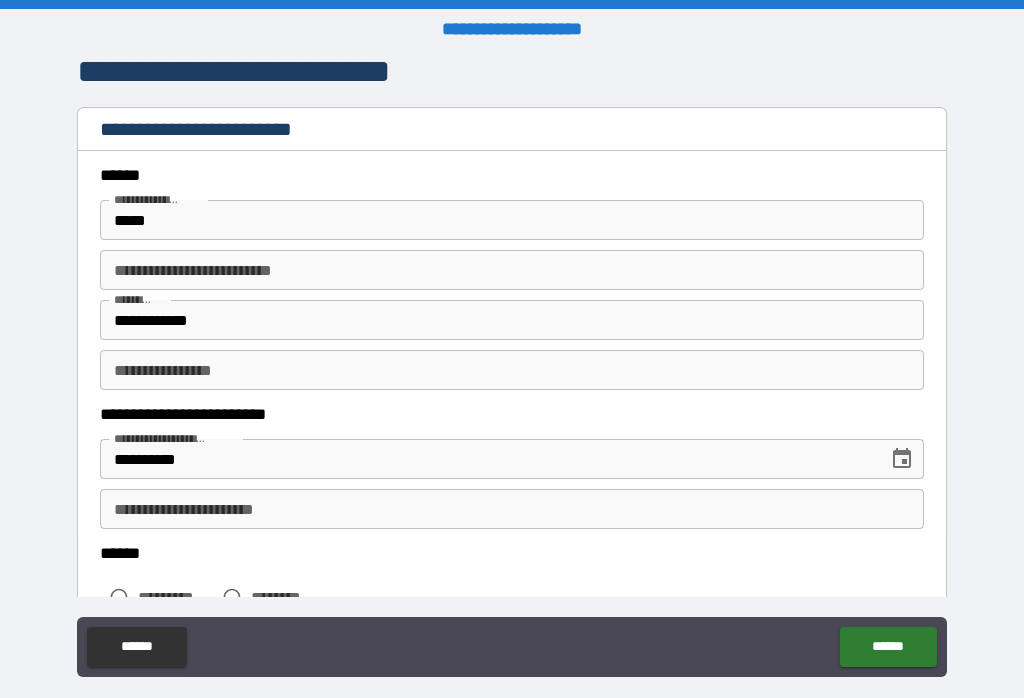 click on "******" at bounding box center (888, 647) 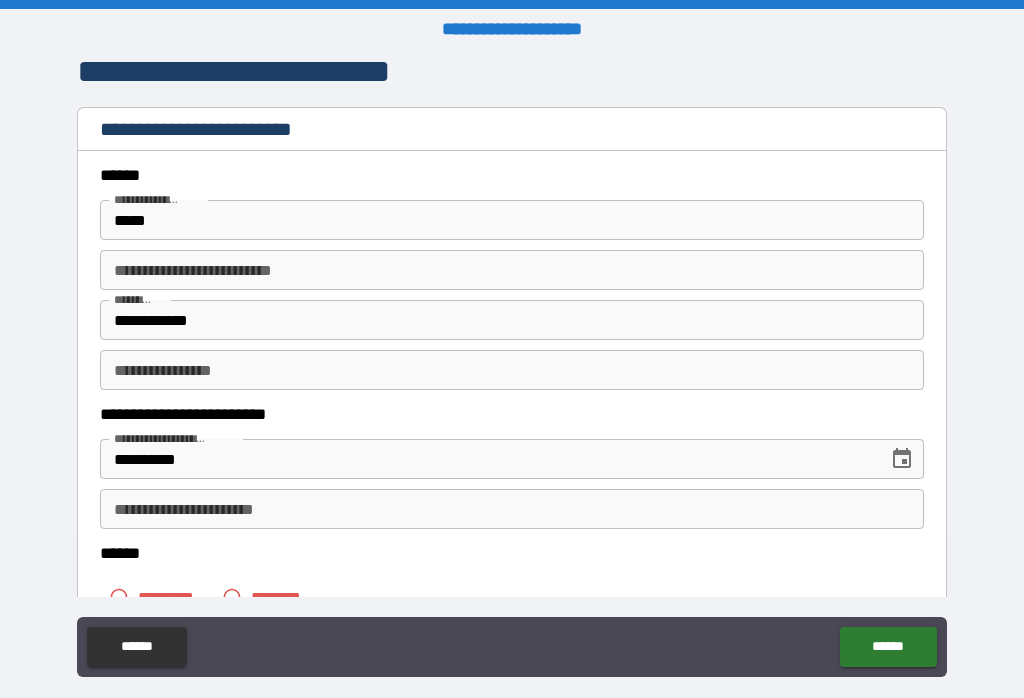 click on "******" at bounding box center (888, 647) 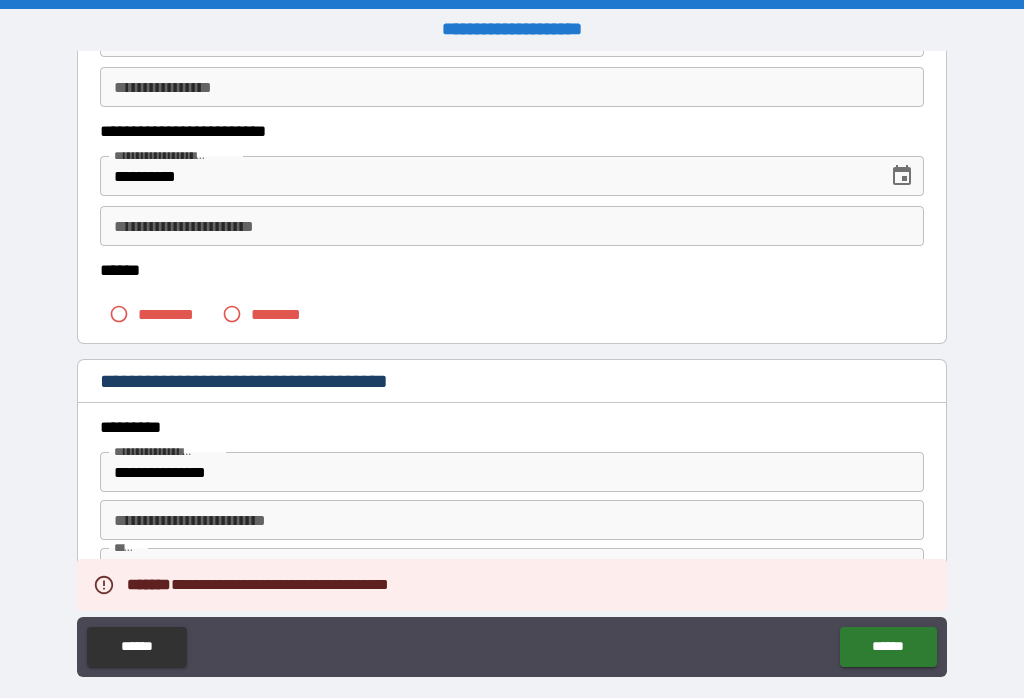 scroll, scrollTop: 295, scrollLeft: 0, axis: vertical 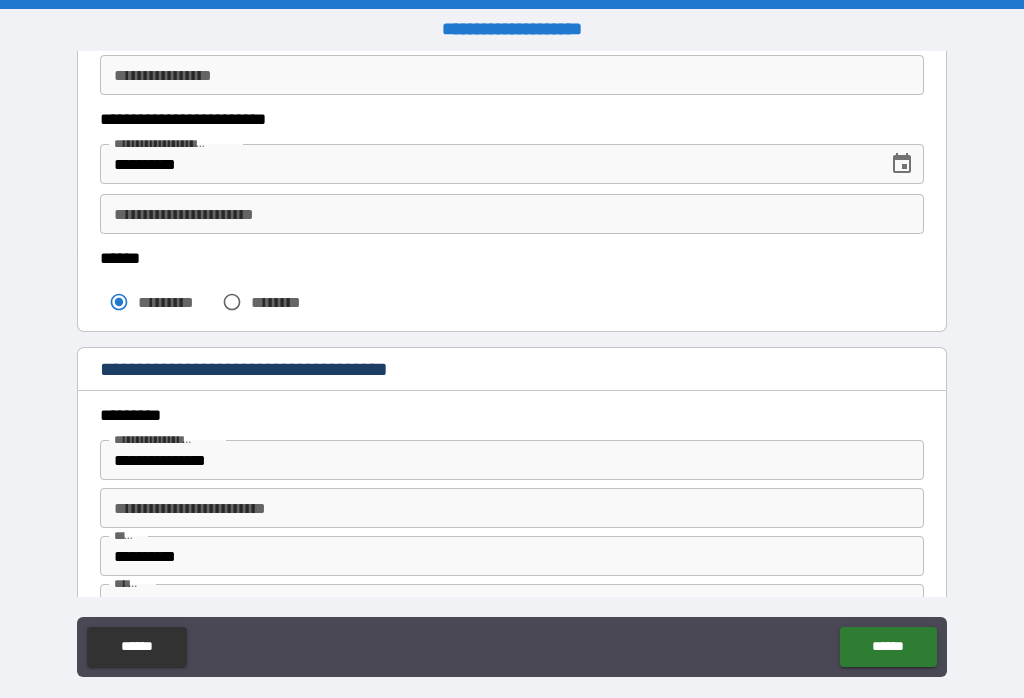 click on "******" at bounding box center (888, 647) 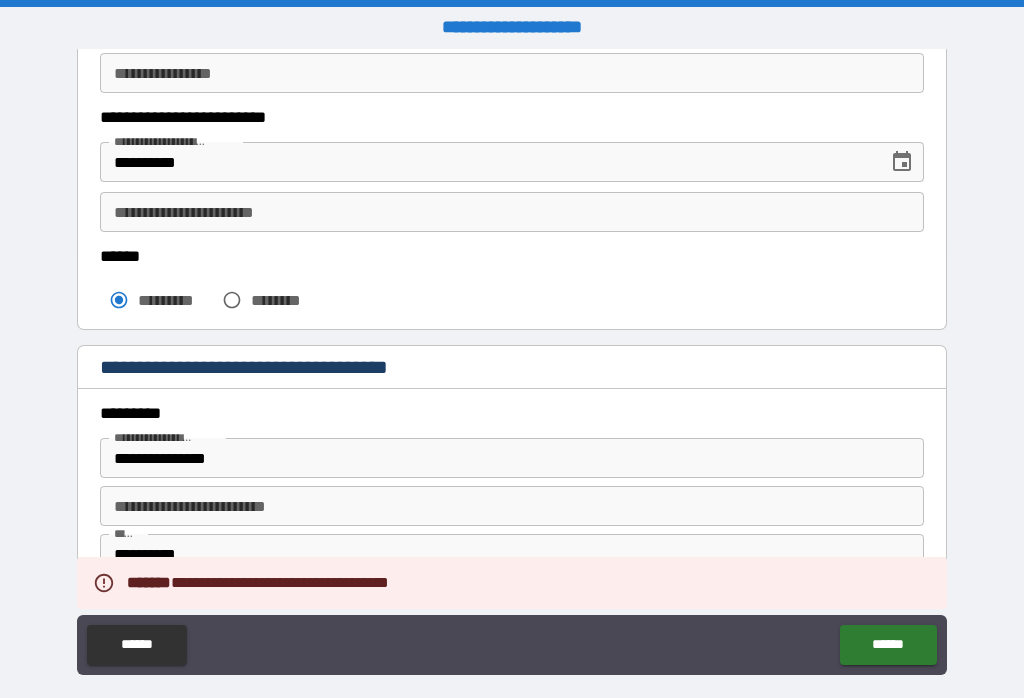 scroll, scrollTop: 1, scrollLeft: 0, axis: vertical 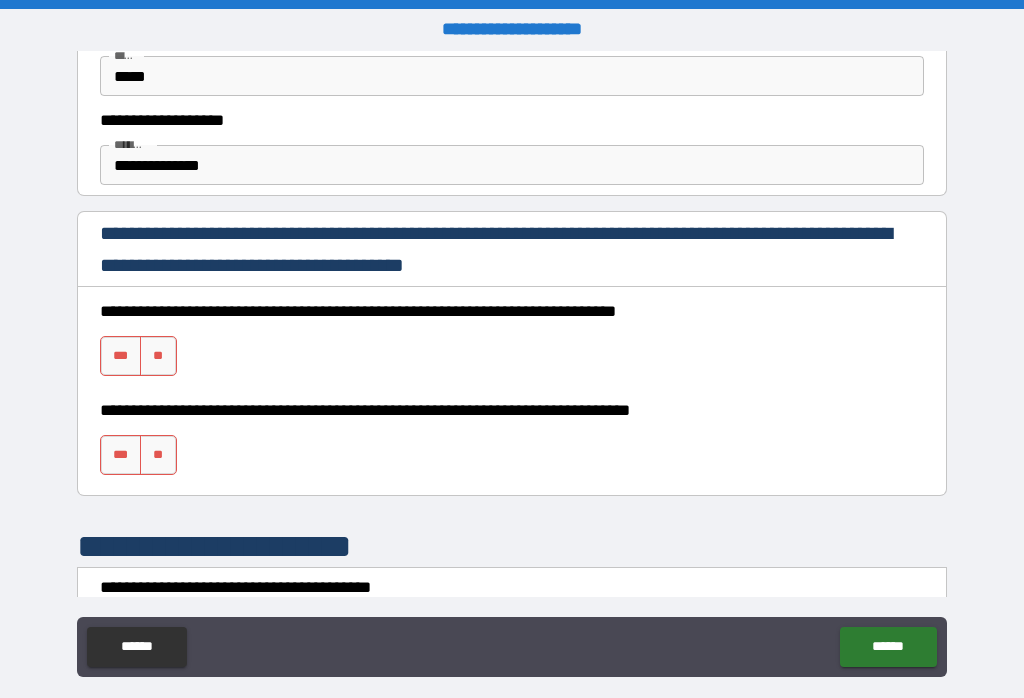 click on "***" at bounding box center (121, 356) 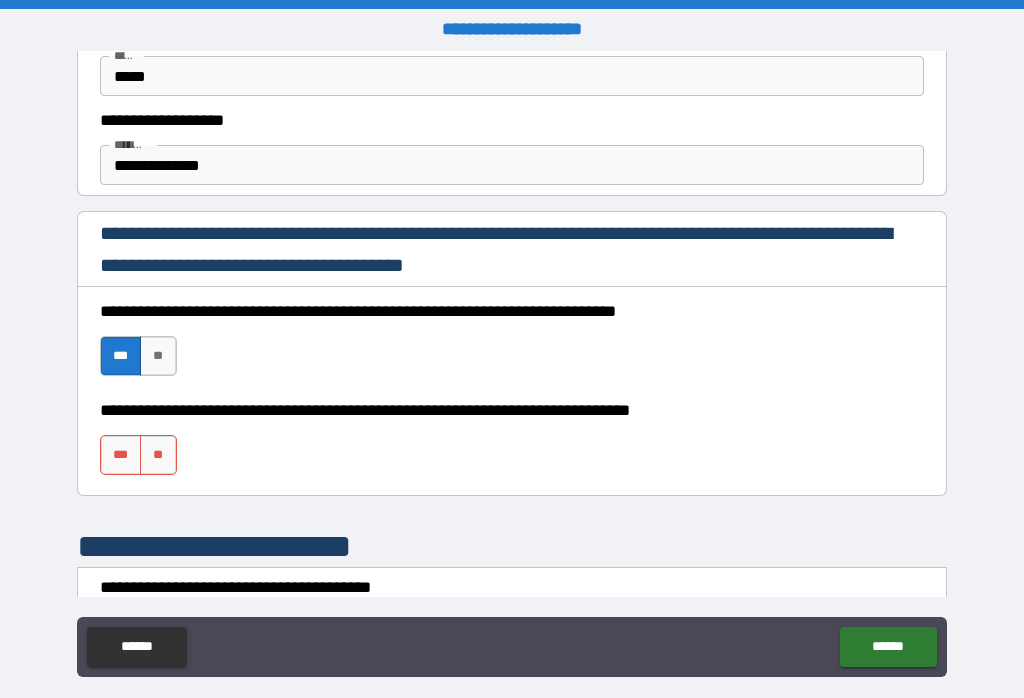click on "***" at bounding box center (121, 455) 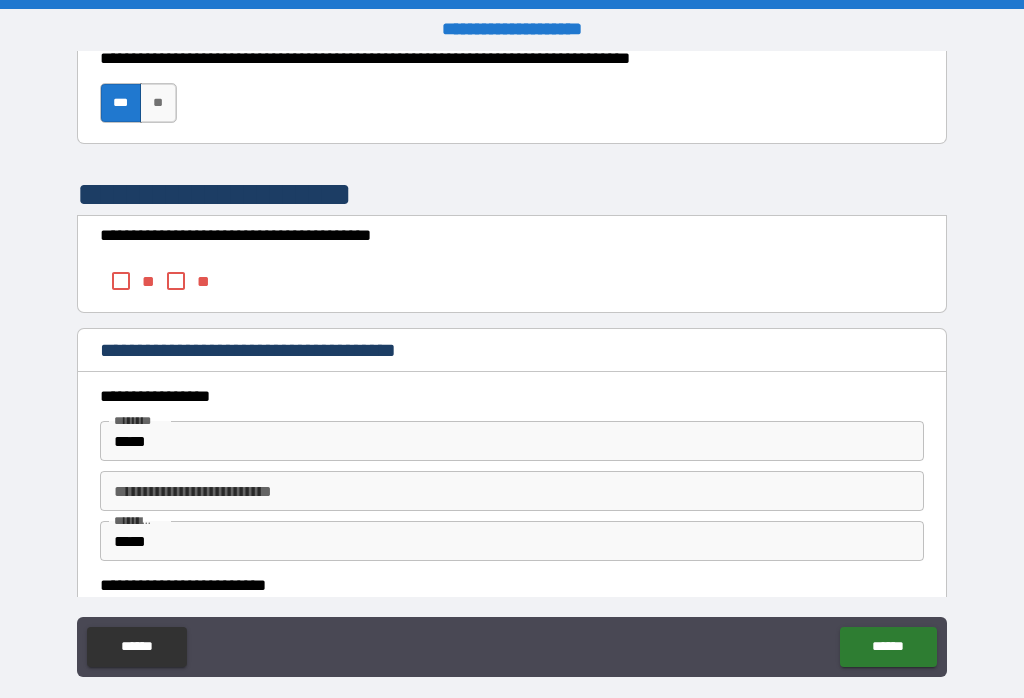 scroll, scrollTop: 1227, scrollLeft: 0, axis: vertical 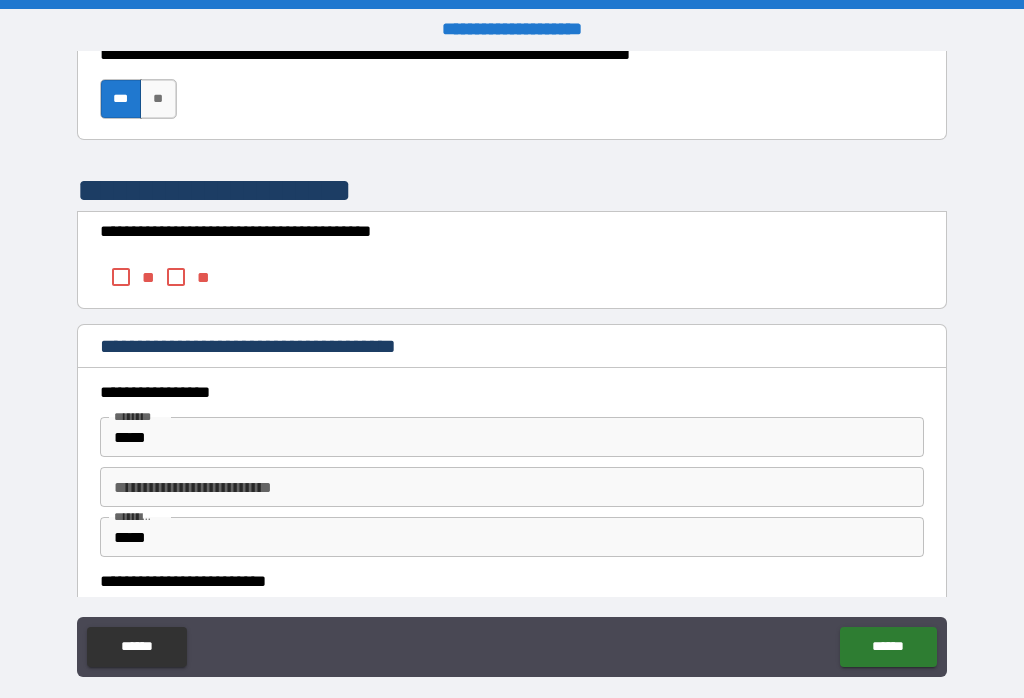 click on "**" at bounding box center (158, 99) 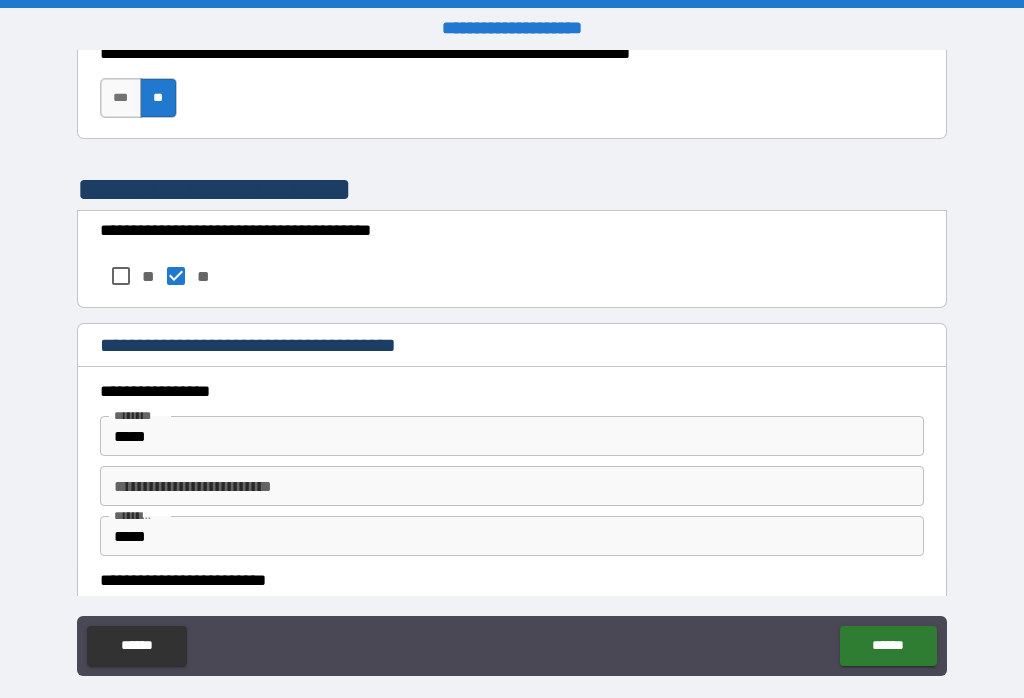 scroll, scrollTop: 1, scrollLeft: 0, axis: vertical 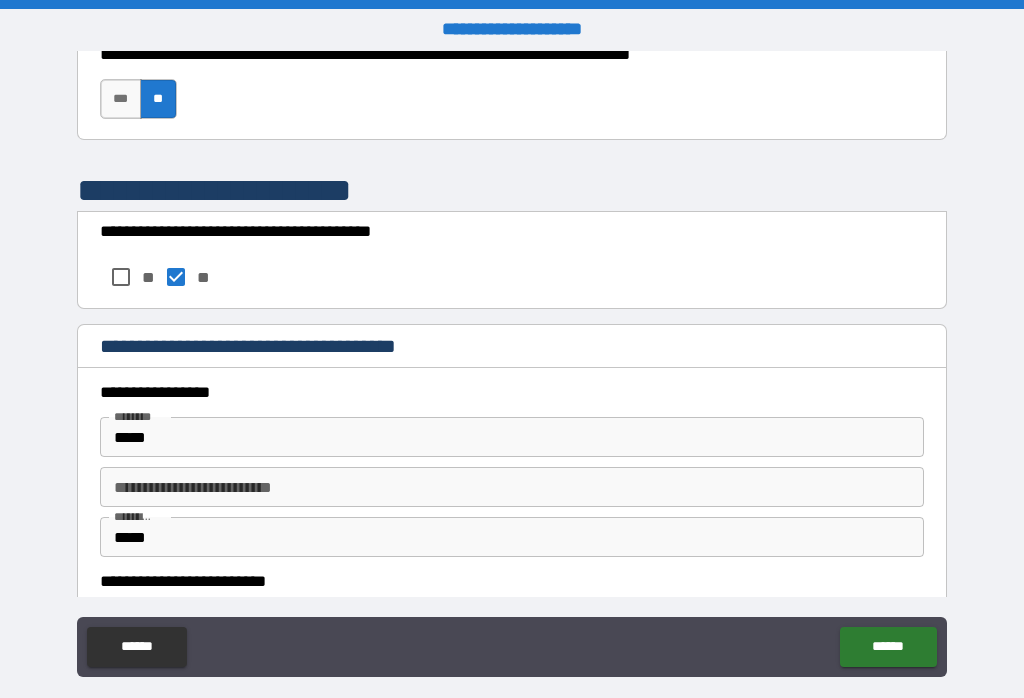click on "******" at bounding box center (888, 647) 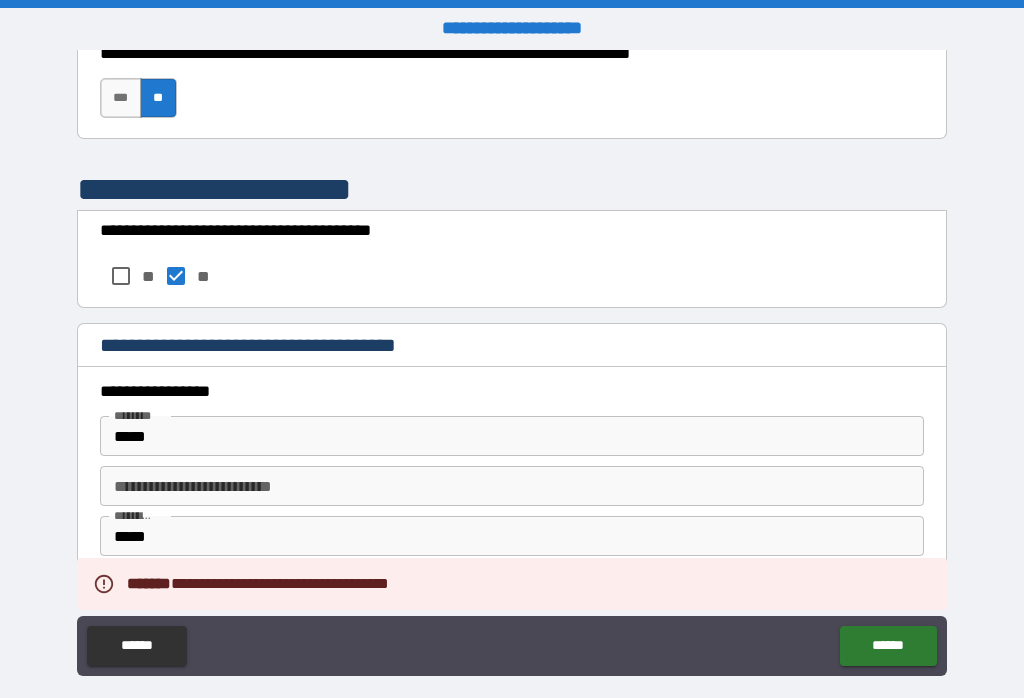 scroll, scrollTop: 1, scrollLeft: 0, axis: vertical 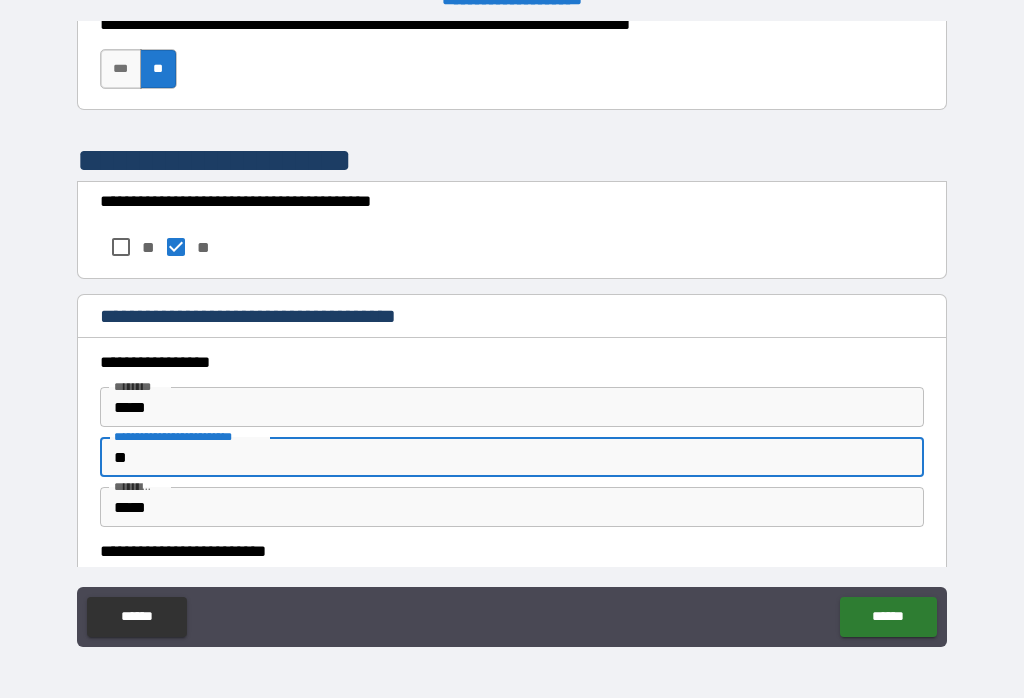 type on "*" 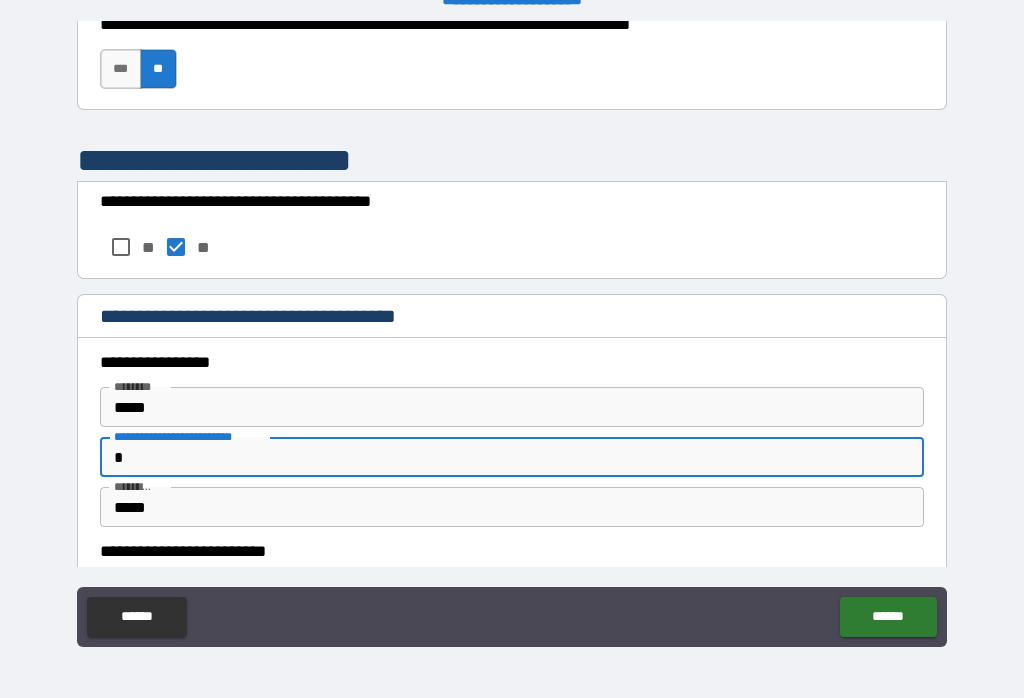 scroll, scrollTop: 399, scrollLeft: 0, axis: vertical 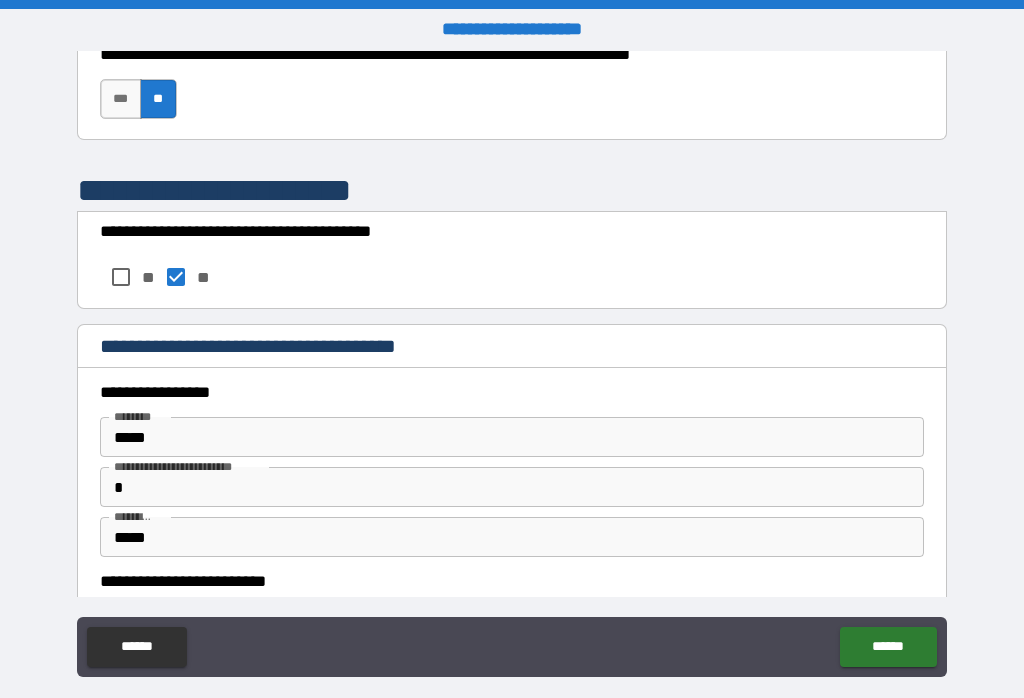 click on "**********" at bounding box center (507, 581) 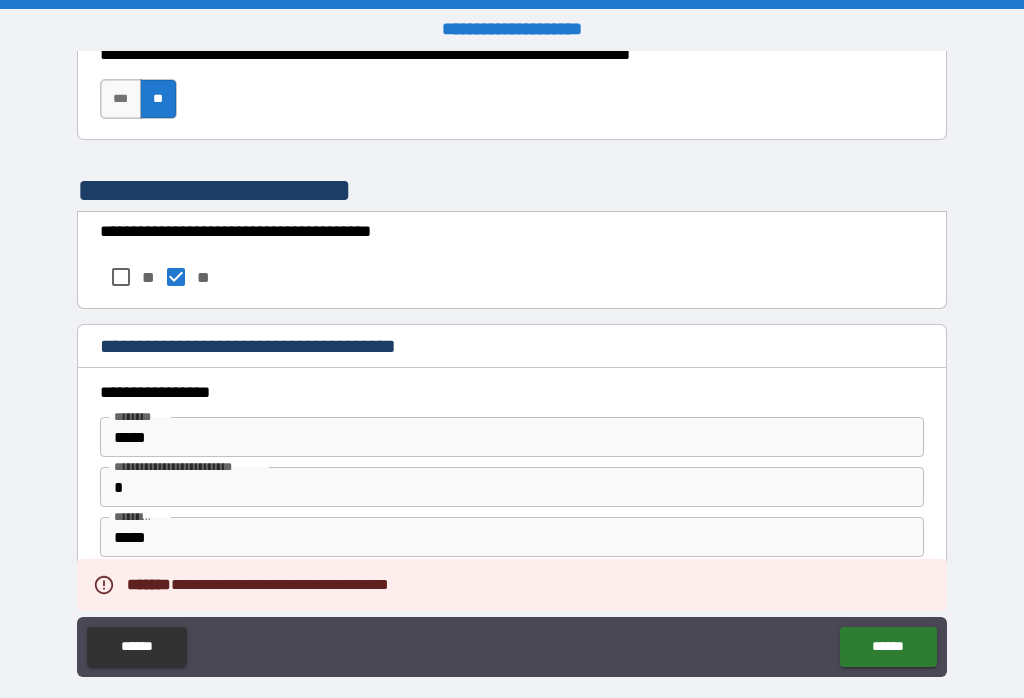 scroll, scrollTop: 1377, scrollLeft: 0, axis: vertical 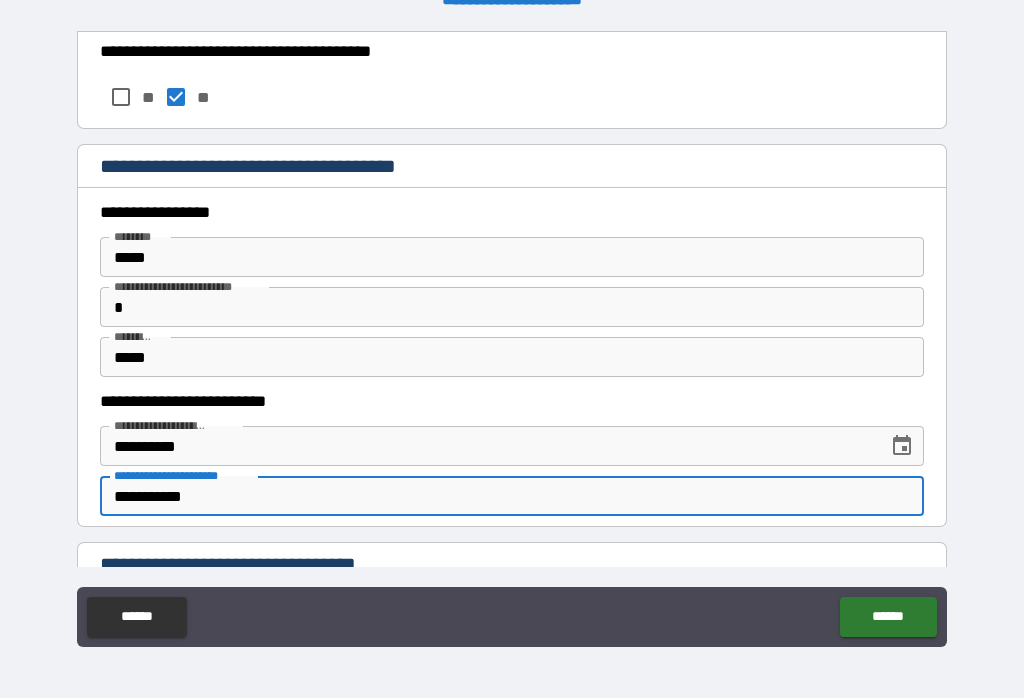 click on "******" at bounding box center [888, 617] 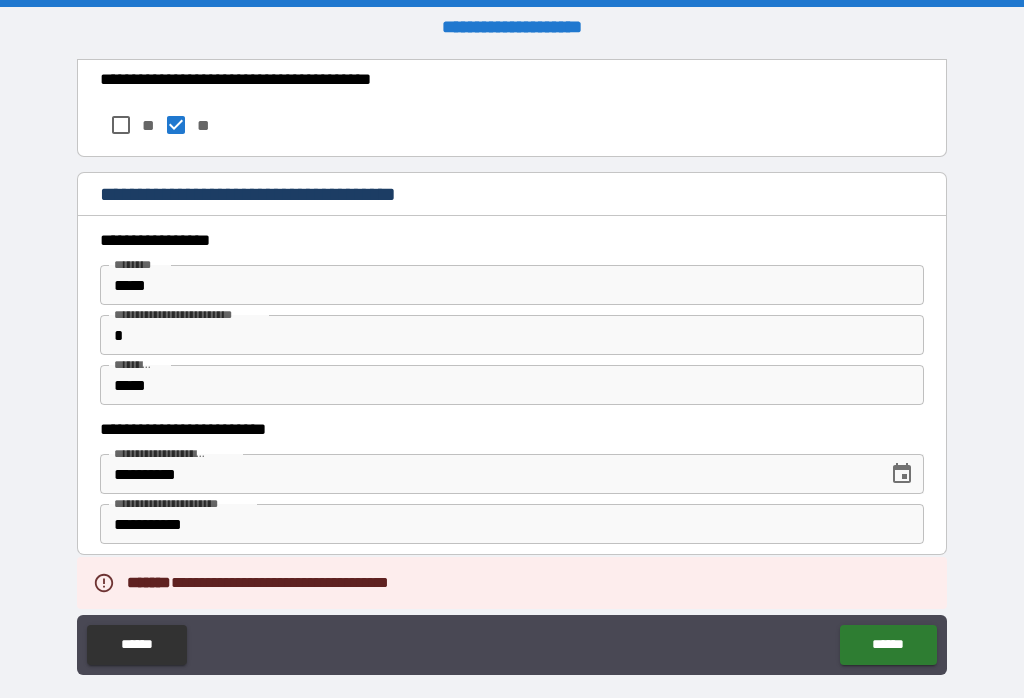 scroll, scrollTop: 1, scrollLeft: 0, axis: vertical 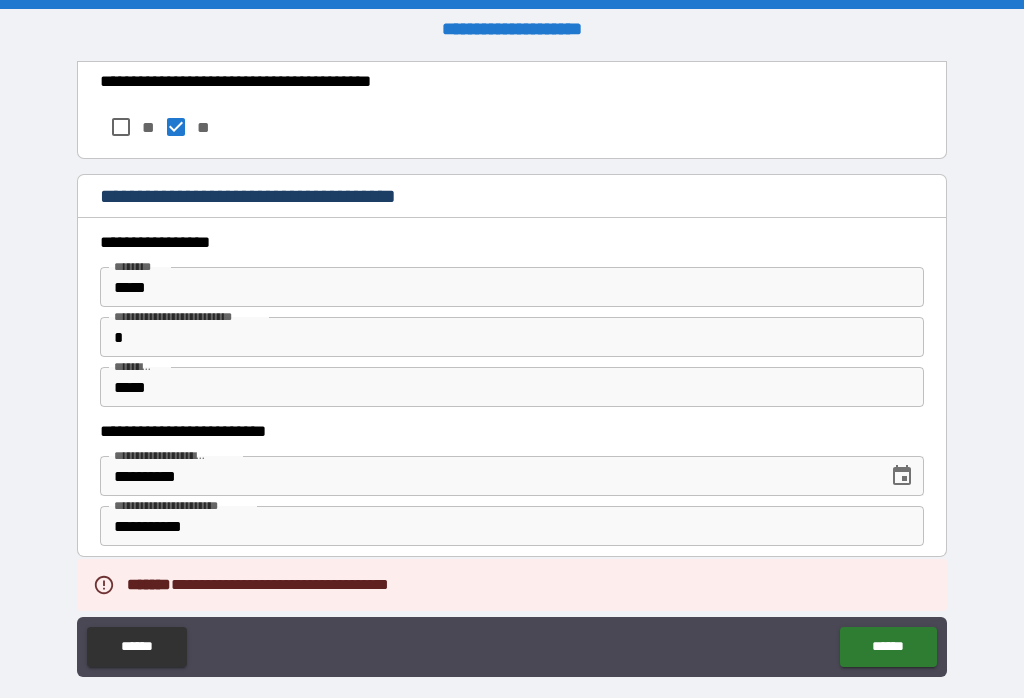 click on "******" at bounding box center [888, 647] 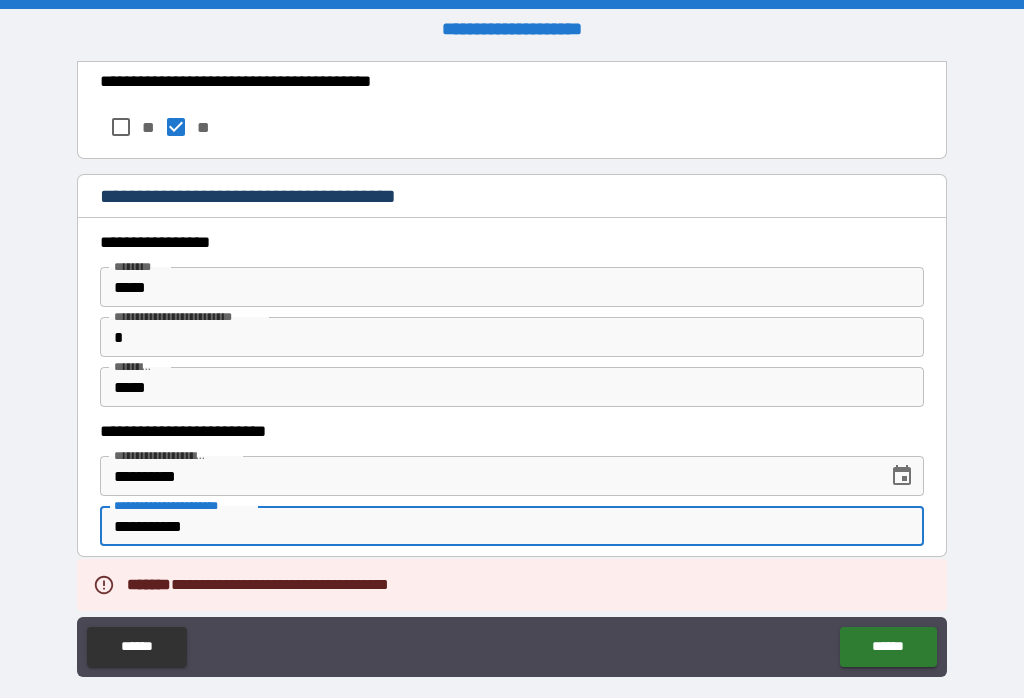 scroll, scrollTop: 362, scrollLeft: 0, axis: vertical 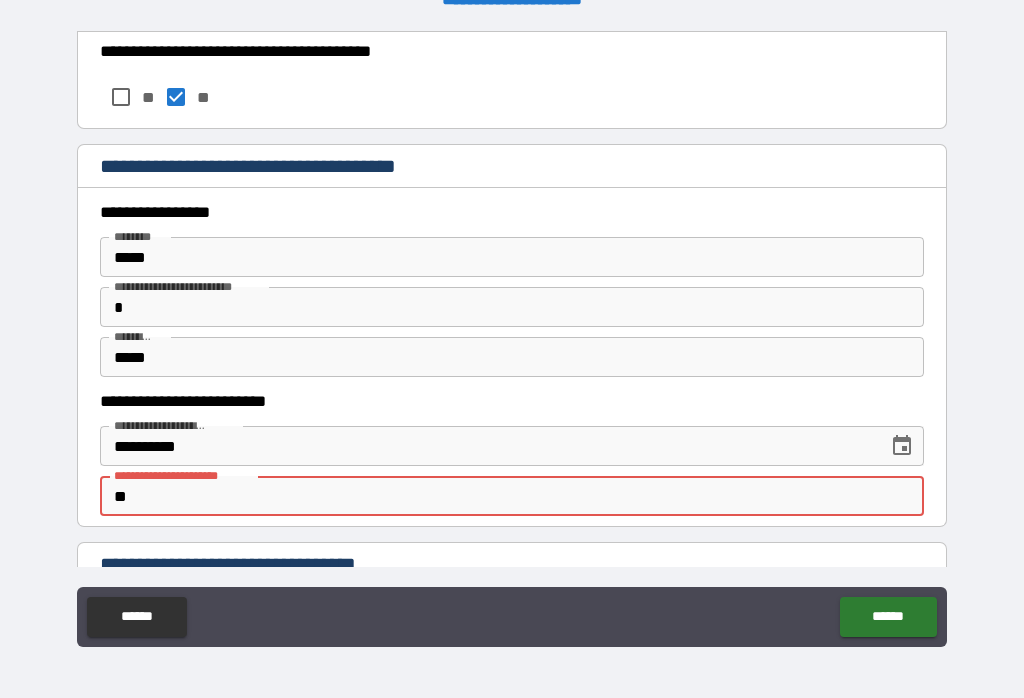 type on "*" 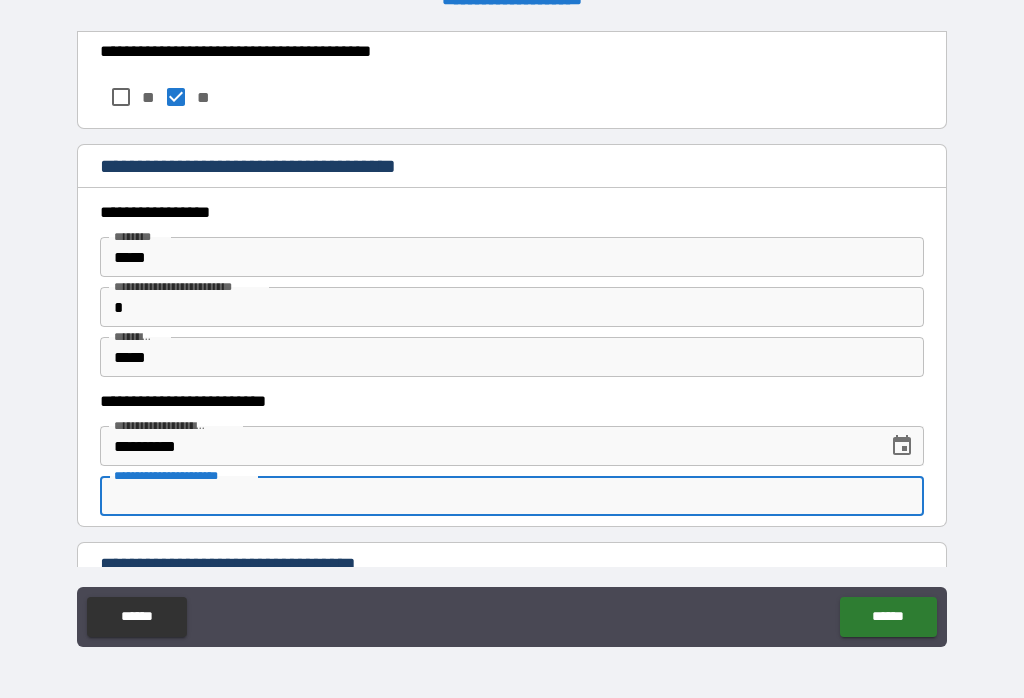 type 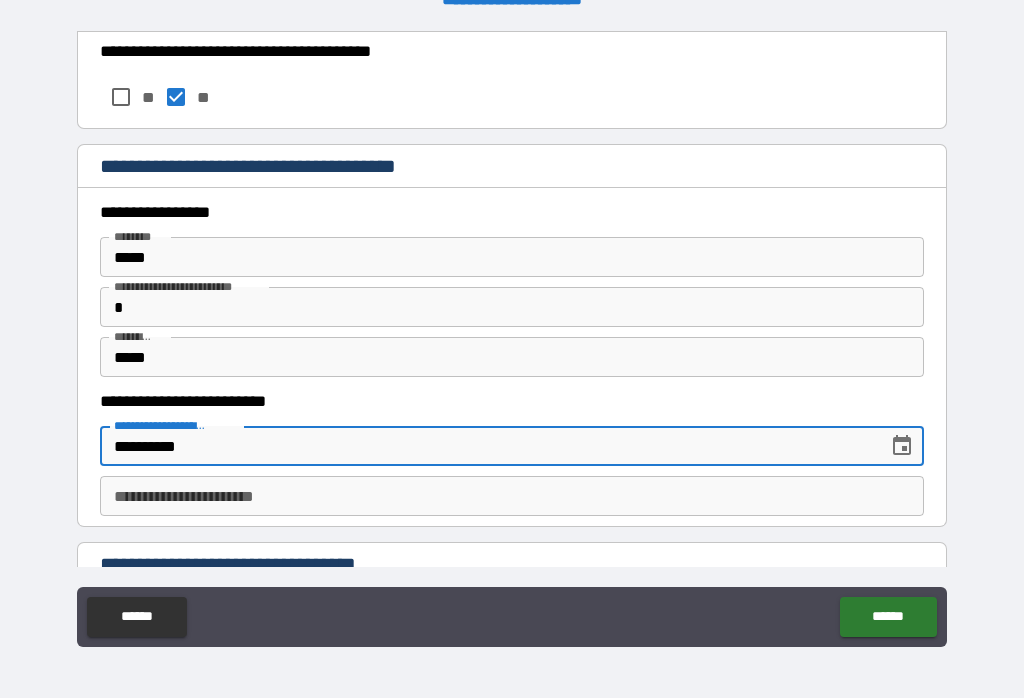 scroll, scrollTop: 312, scrollLeft: 0, axis: vertical 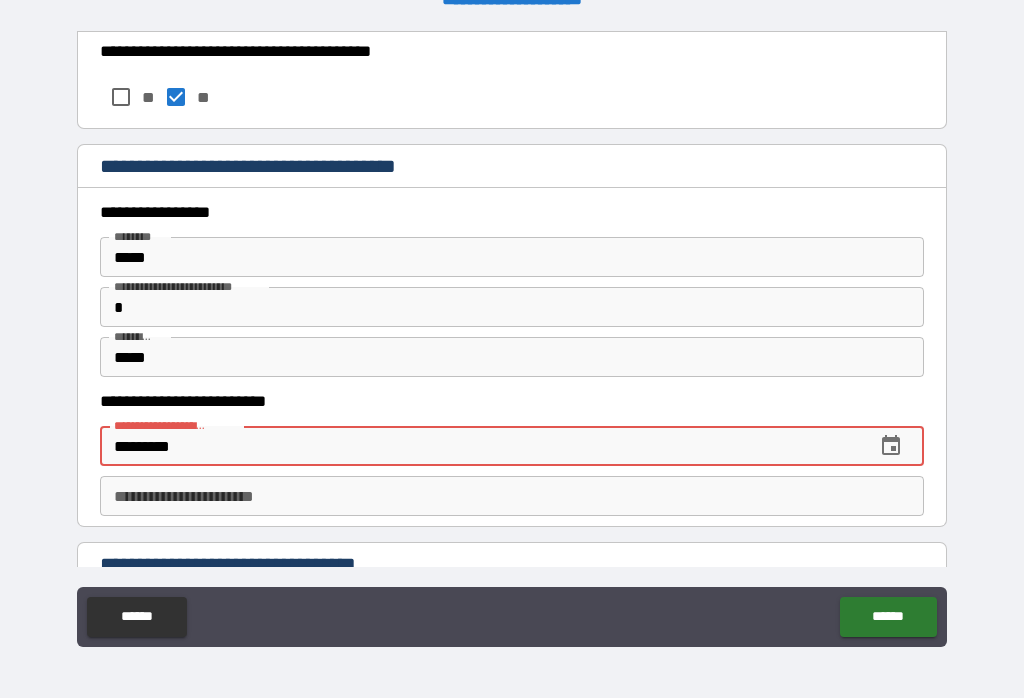 type on "**********" 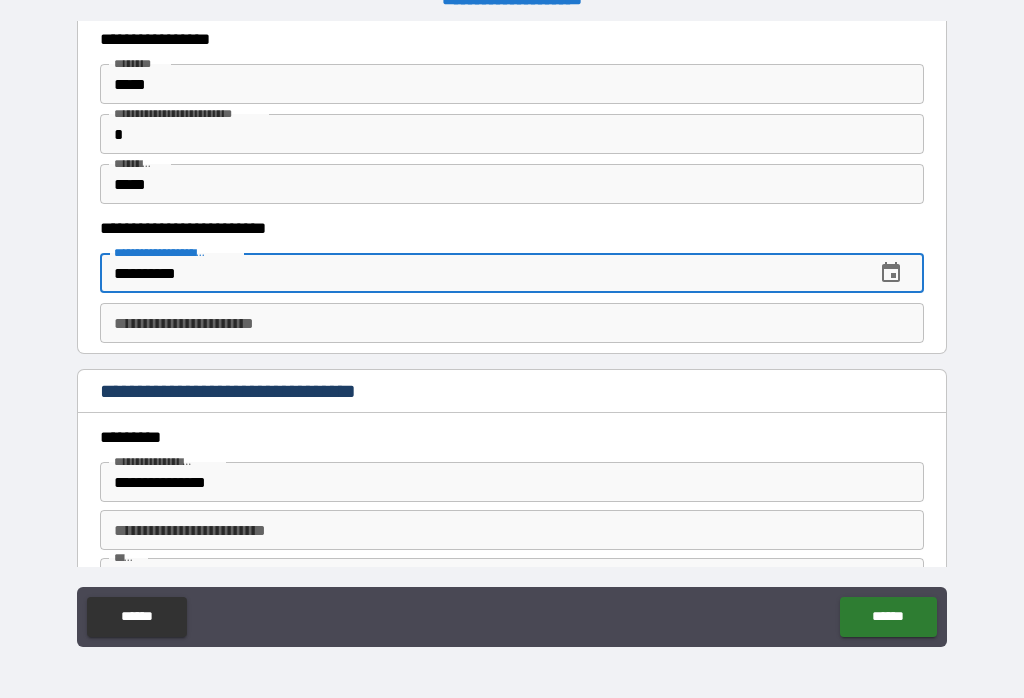 scroll, scrollTop: 1563, scrollLeft: 0, axis: vertical 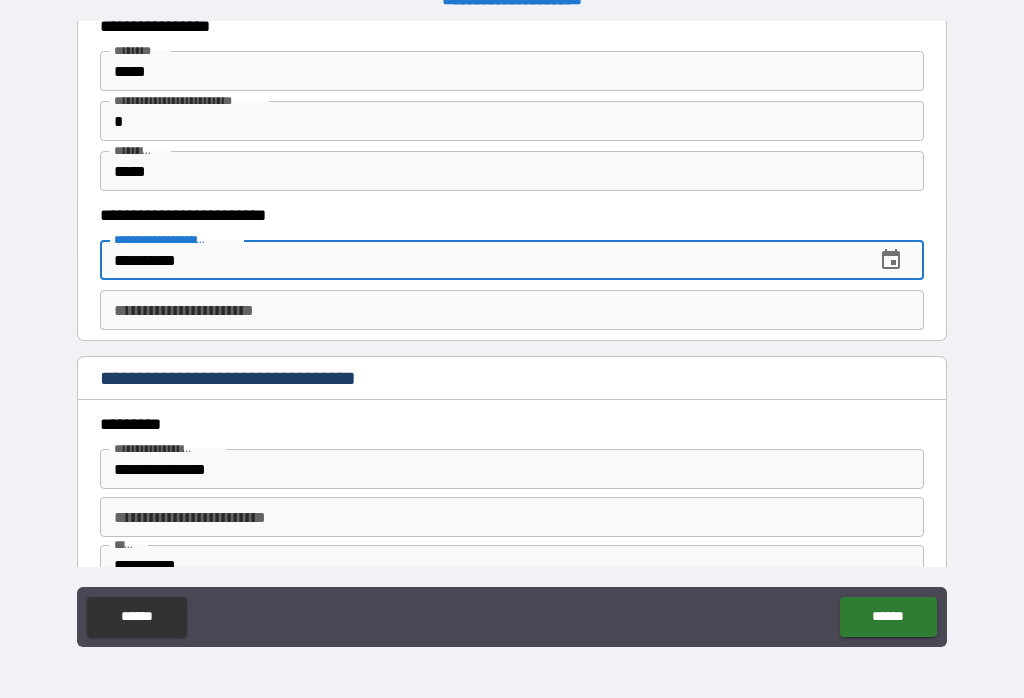 click on "******" at bounding box center [888, 617] 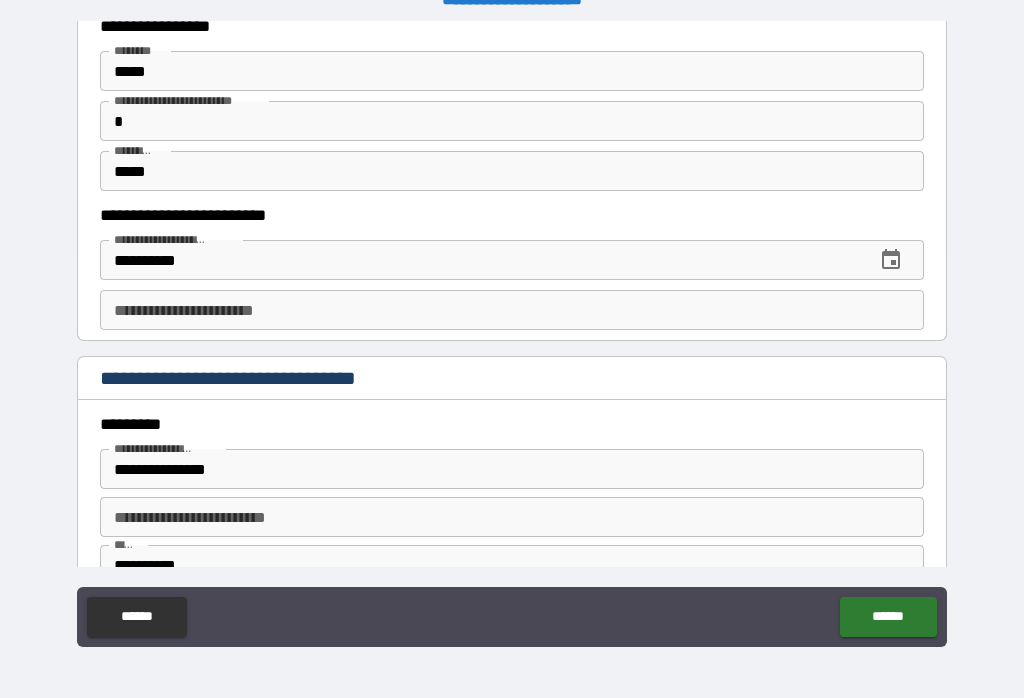 scroll, scrollTop: 1, scrollLeft: 0, axis: vertical 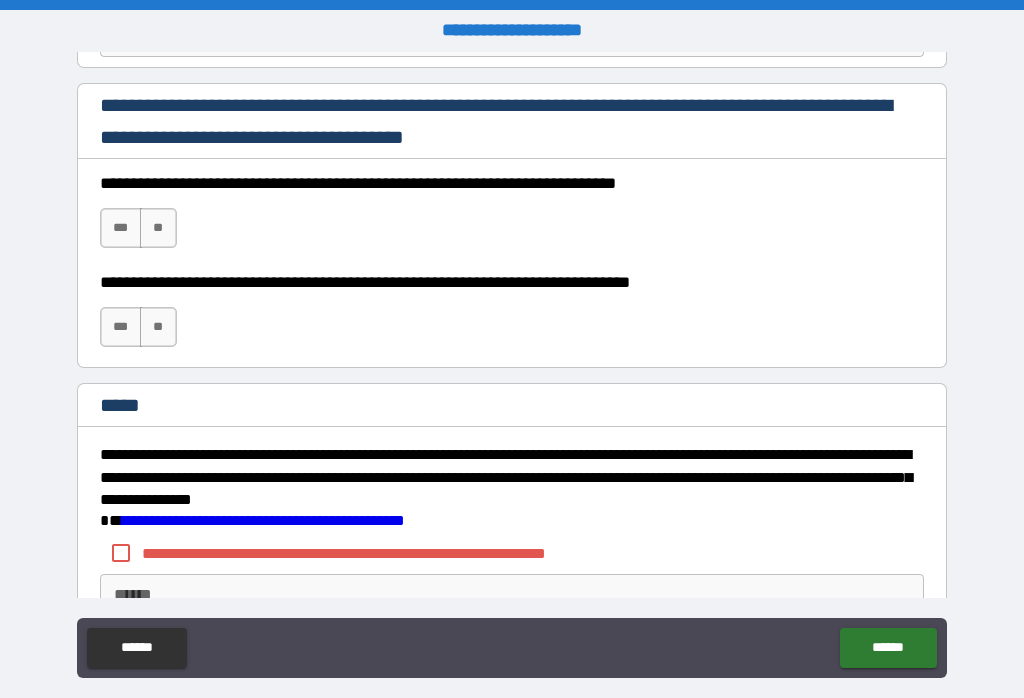 click on "***" at bounding box center [121, 228] 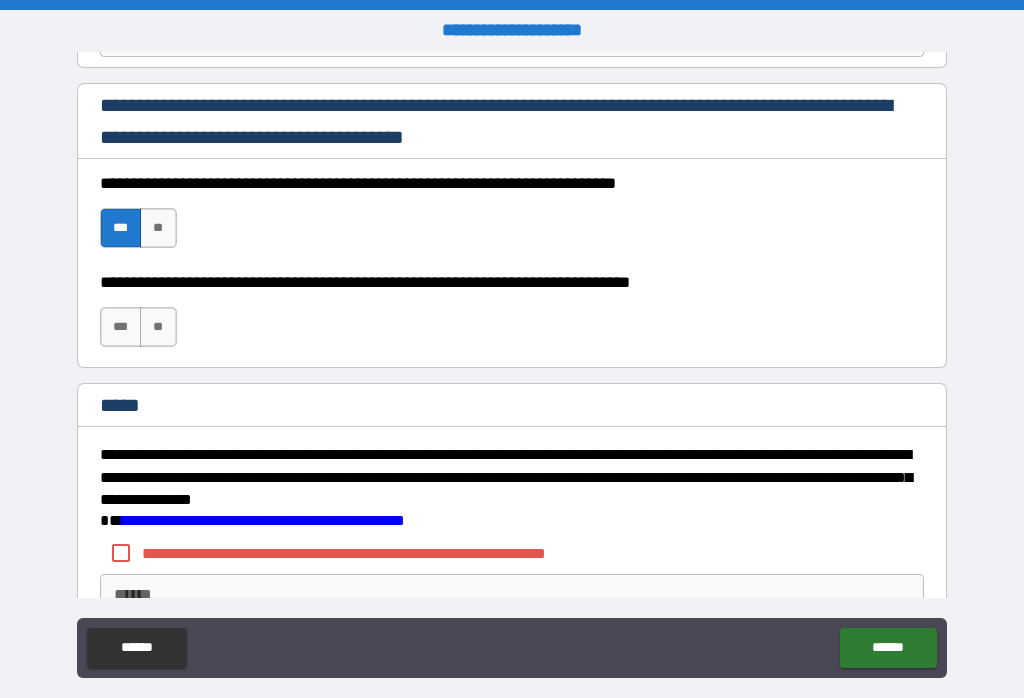 click on "**" at bounding box center [158, 327] 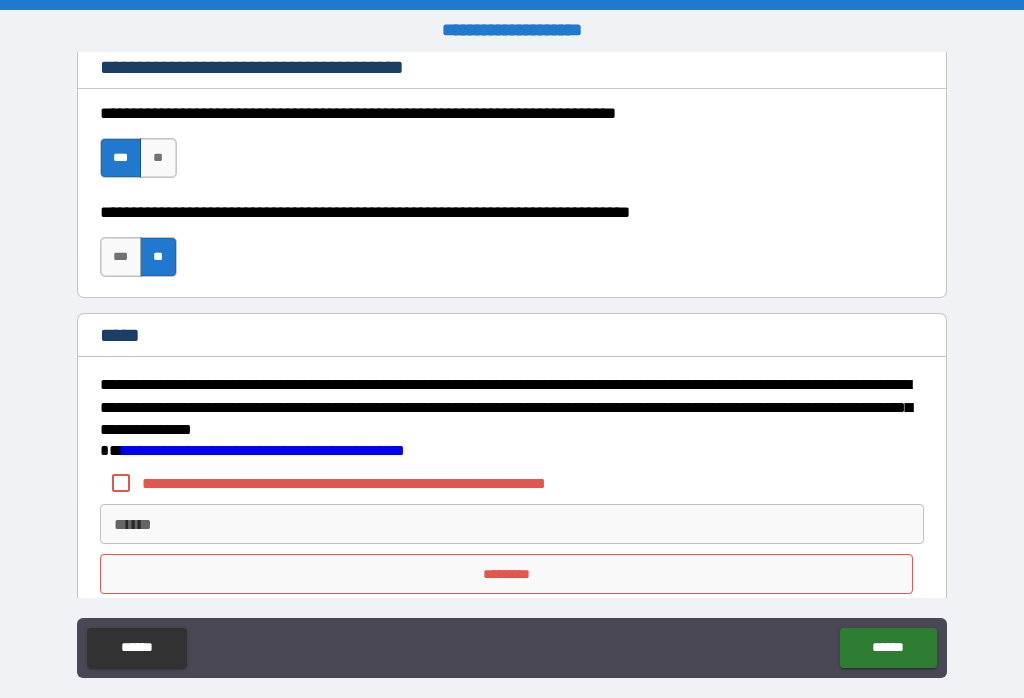 scroll, scrollTop: 2538, scrollLeft: 0, axis: vertical 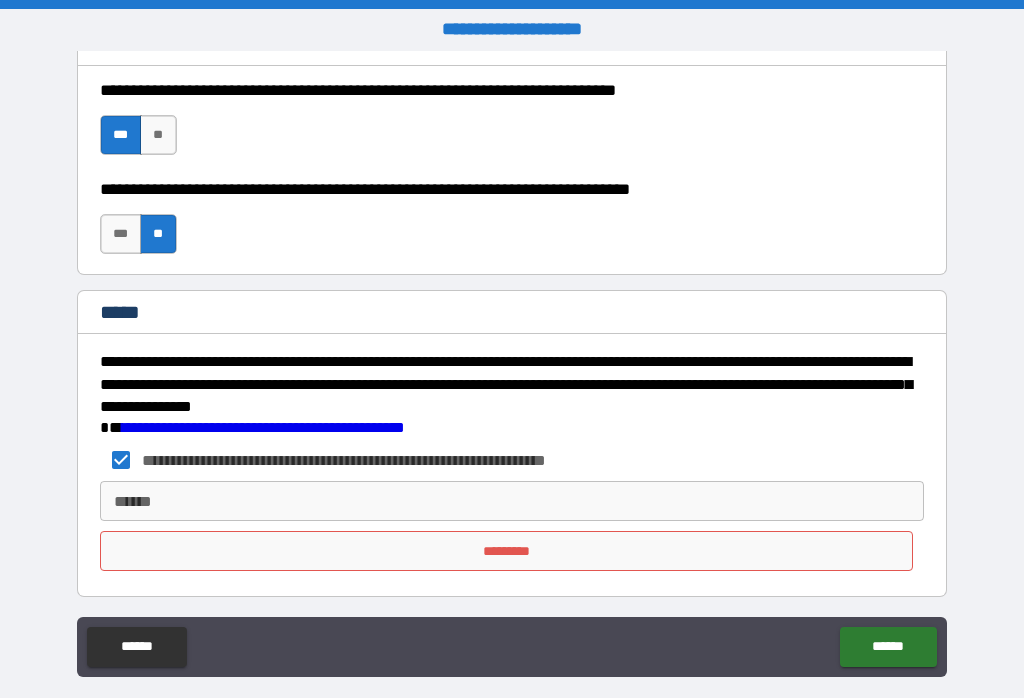 click on "******" at bounding box center [512, 501] 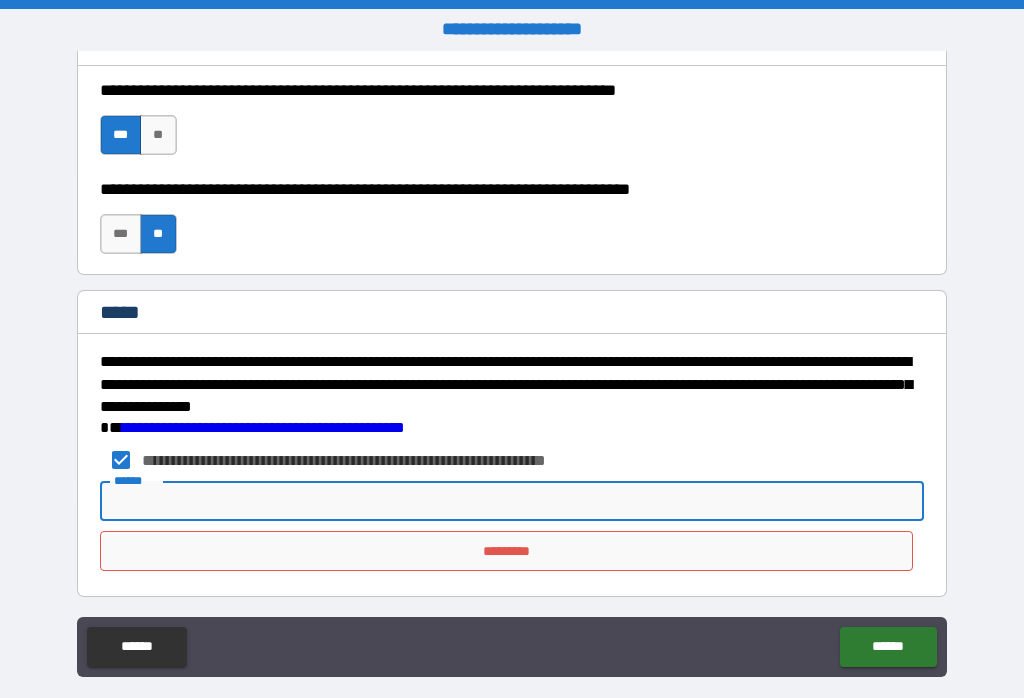 scroll, scrollTop: 337, scrollLeft: 0, axis: vertical 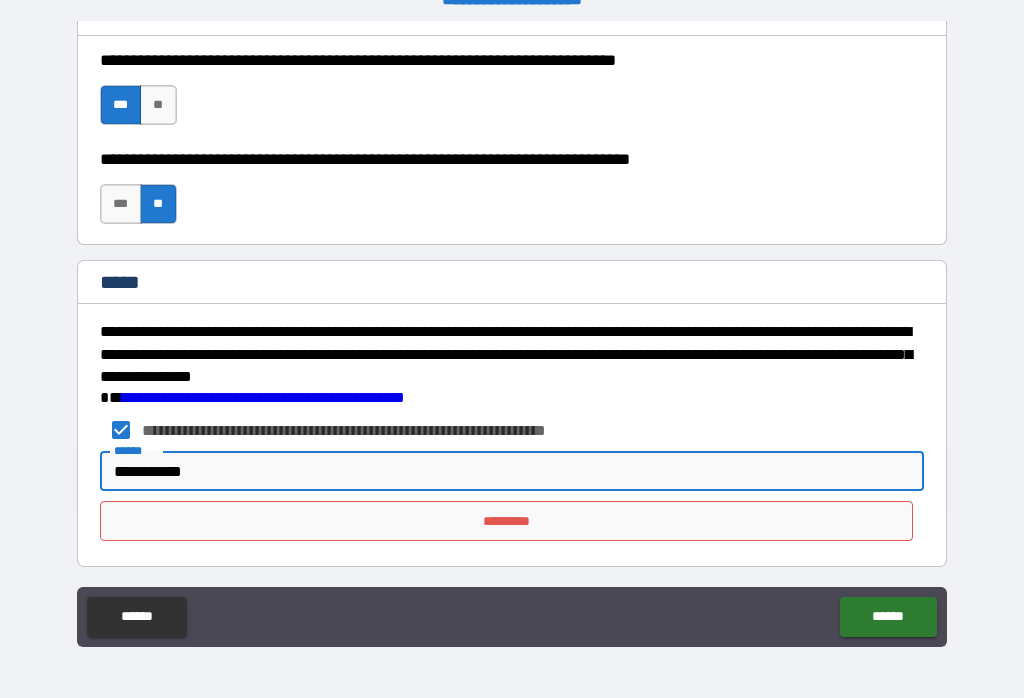 type on "**********" 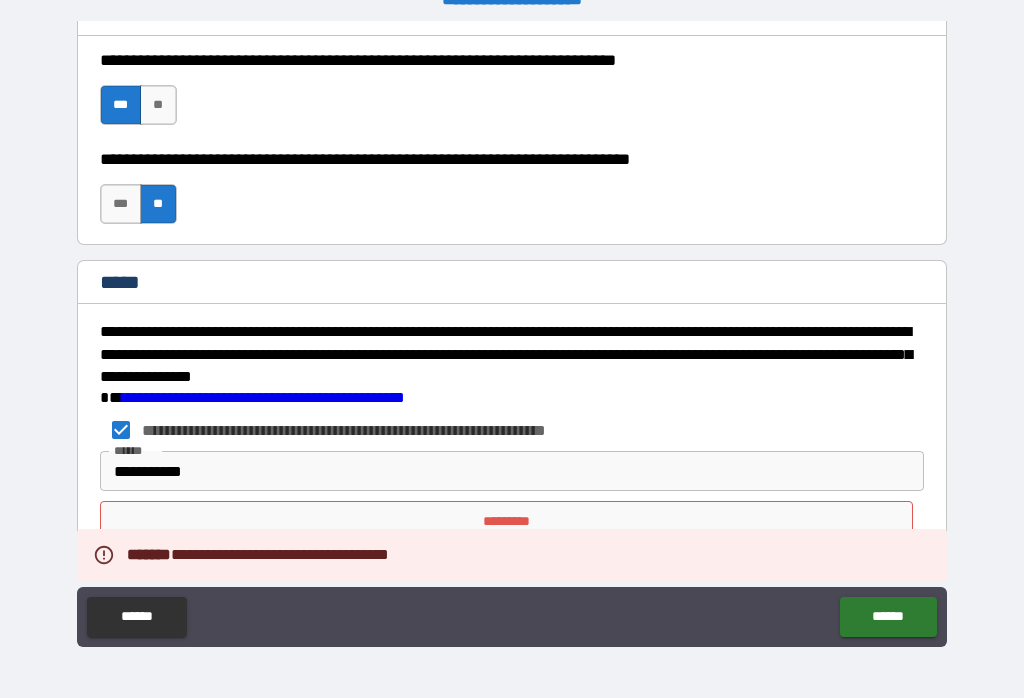 scroll, scrollTop: 1, scrollLeft: 0, axis: vertical 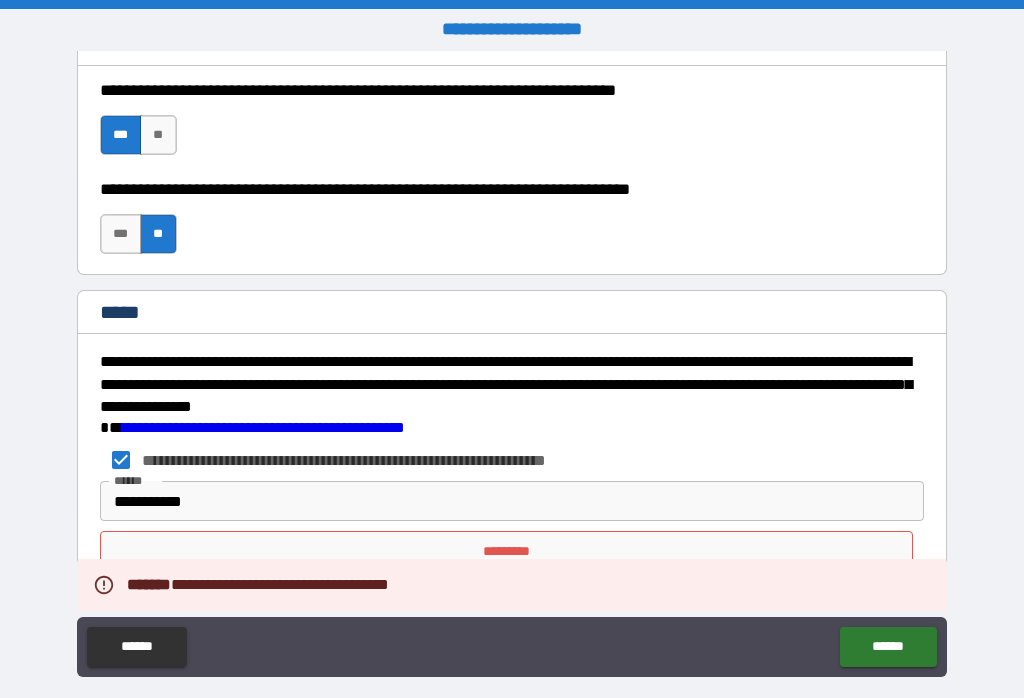 click on "*********" at bounding box center [507, 551] 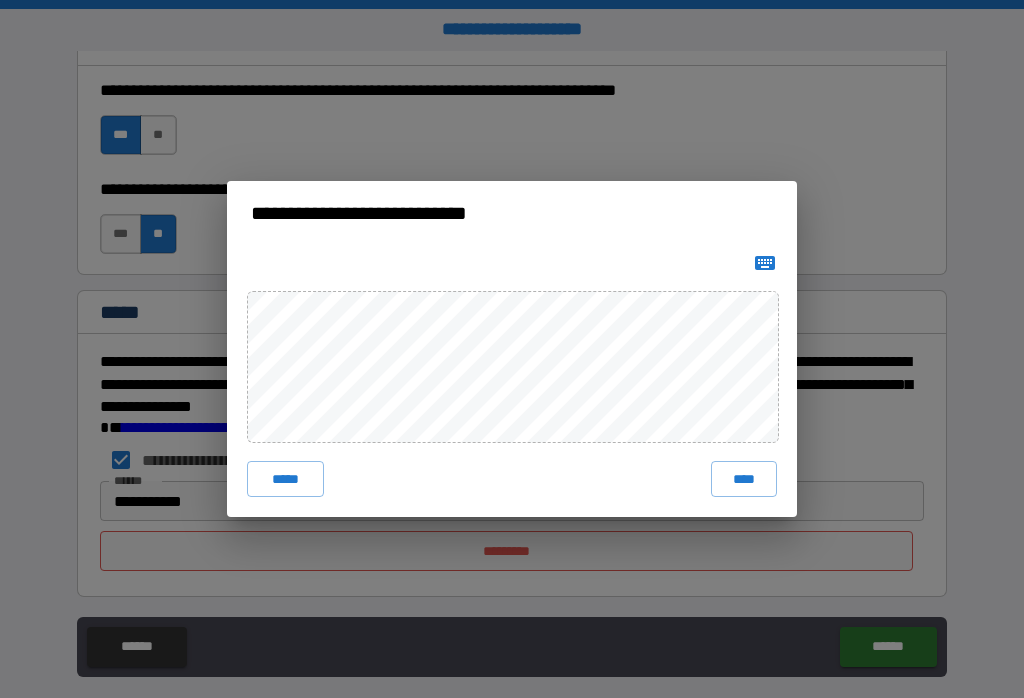 click on "****" at bounding box center (744, 479) 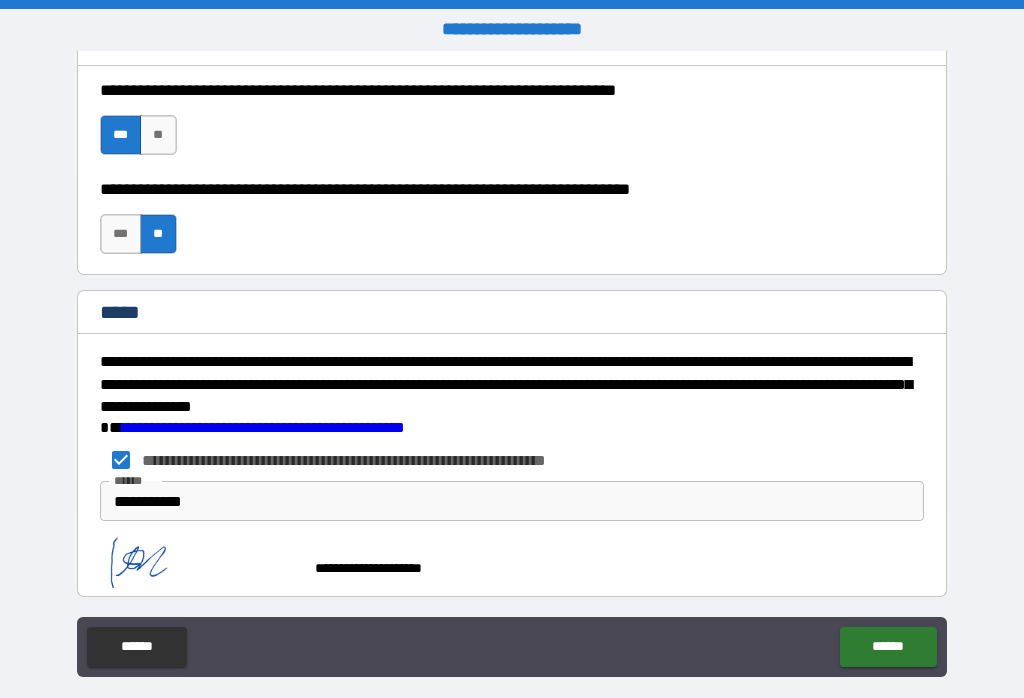 scroll, scrollTop: 2560, scrollLeft: 0, axis: vertical 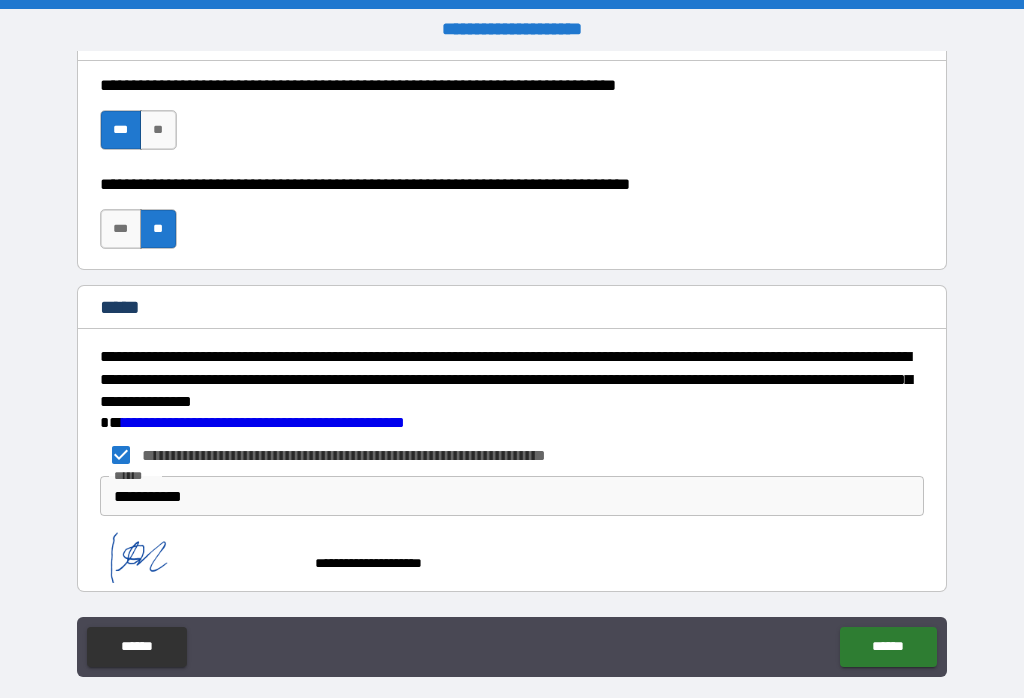click on "******" at bounding box center (888, 647) 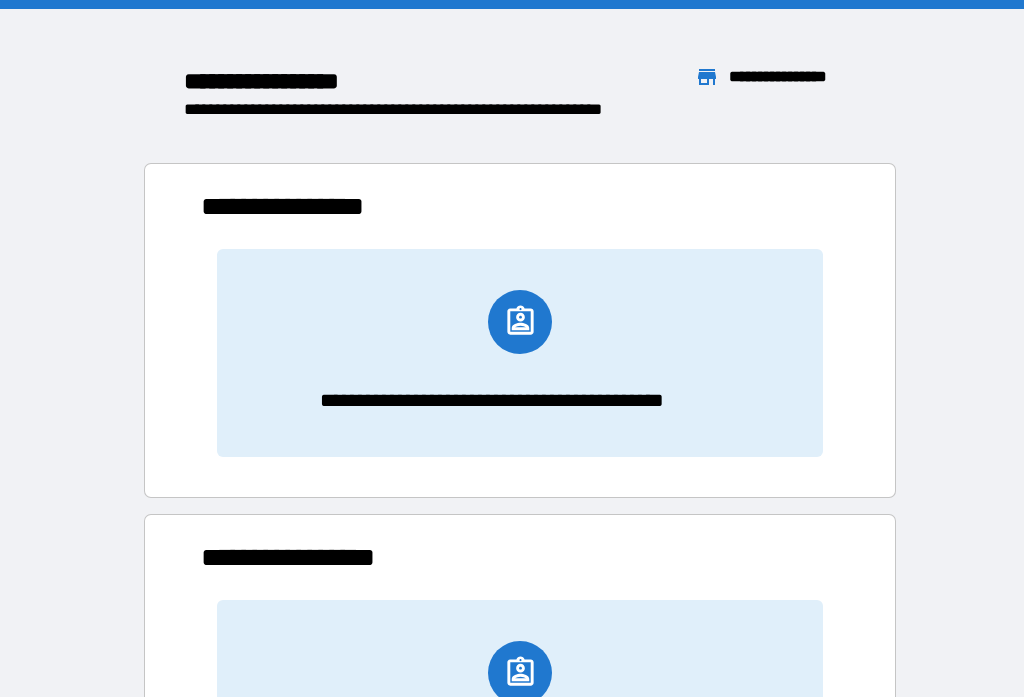scroll, scrollTop: 1, scrollLeft: 1, axis: both 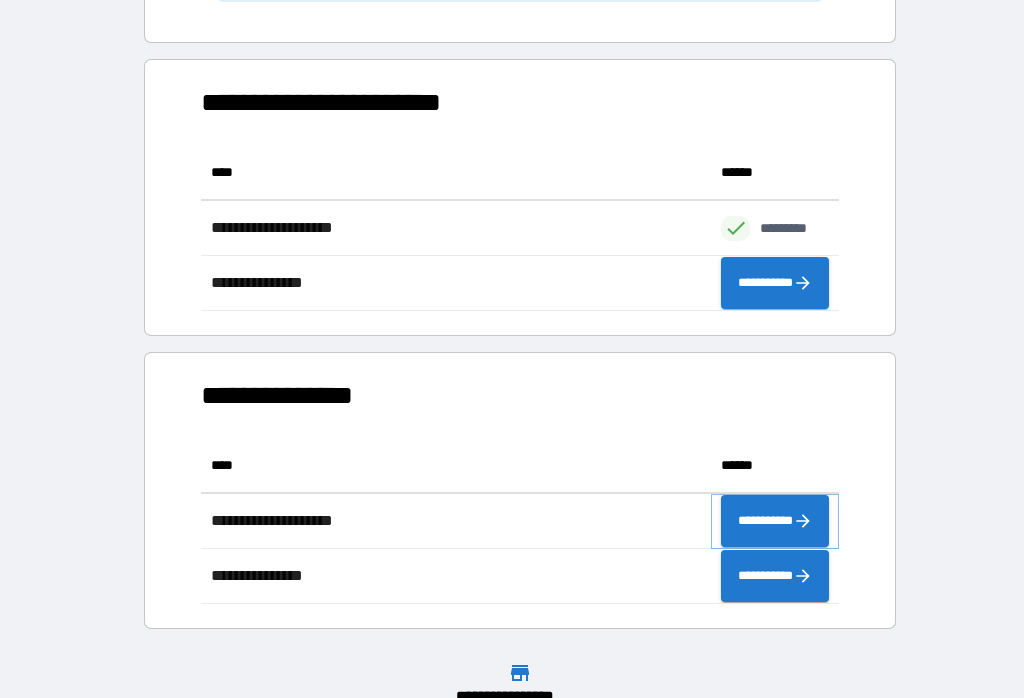 click on "**********" at bounding box center [775, 521] 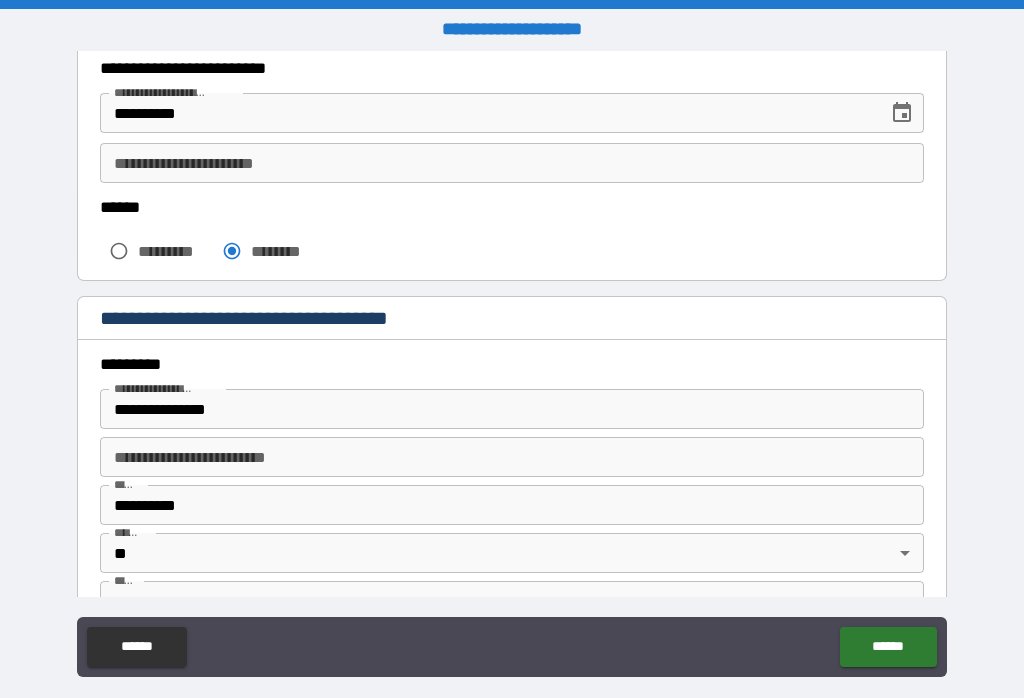 scroll, scrollTop: 355, scrollLeft: 0, axis: vertical 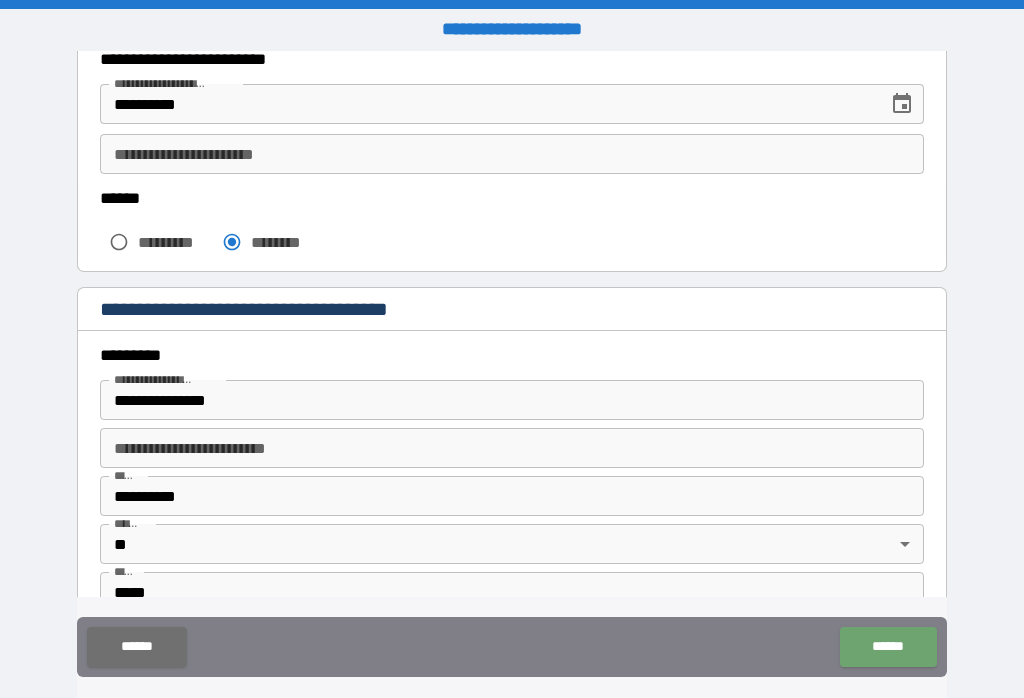 click on "******" at bounding box center [888, 647] 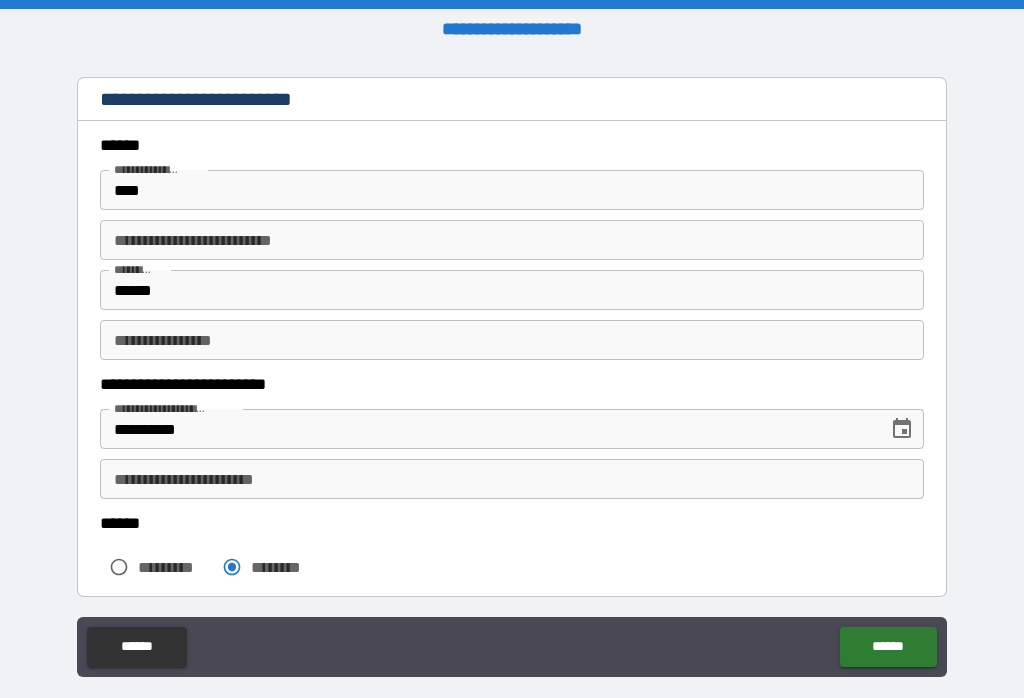 scroll, scrollTop: 0, scrollLeft: 0, axis: both 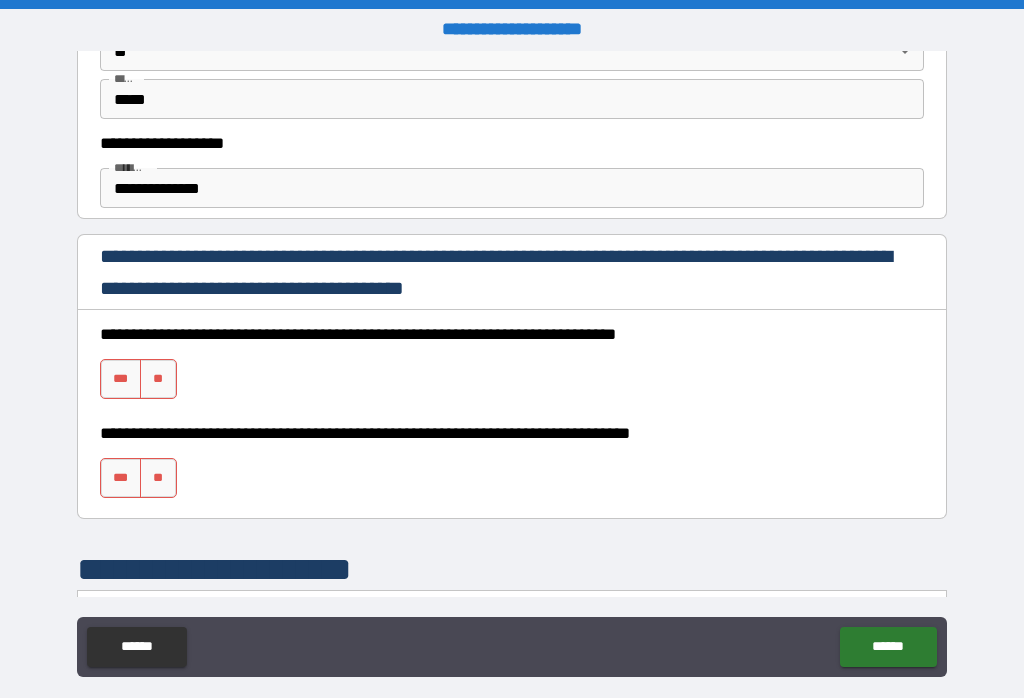 click on "***" at bounding box center [121, 379] 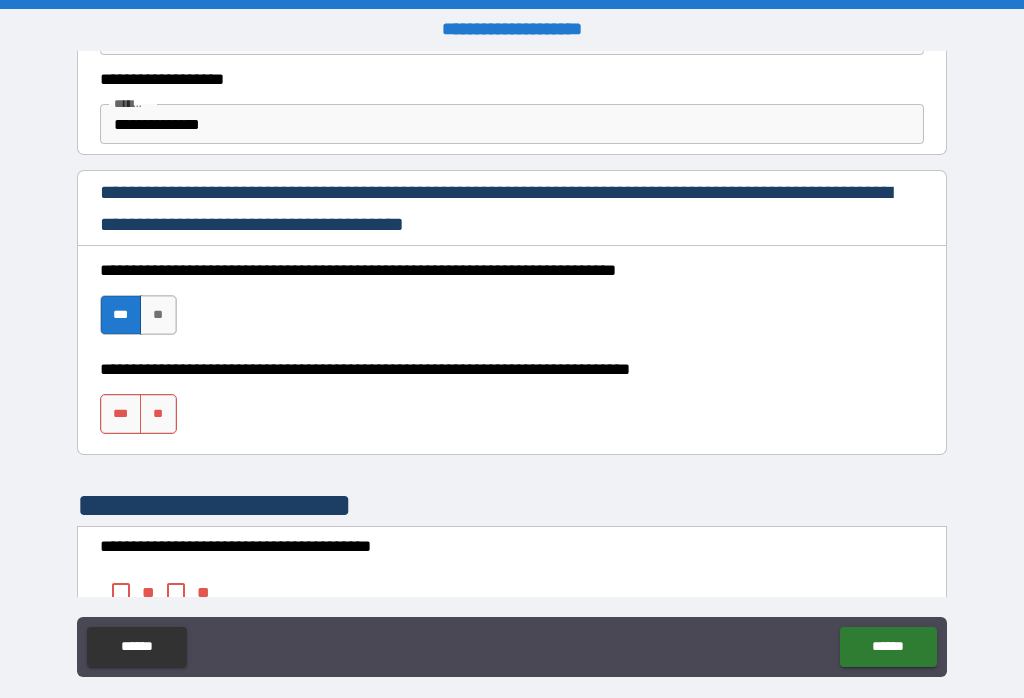scroll, scrollTop: 982, scrollLeft: 0, axis: vertical 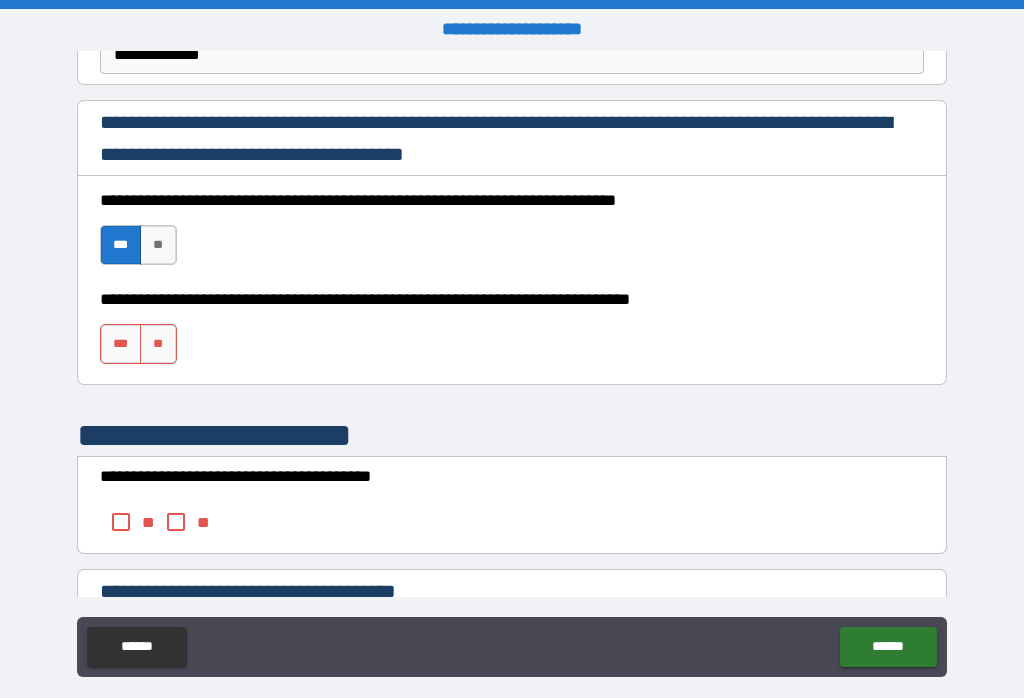click on "**" at bounding box center (158, 344) 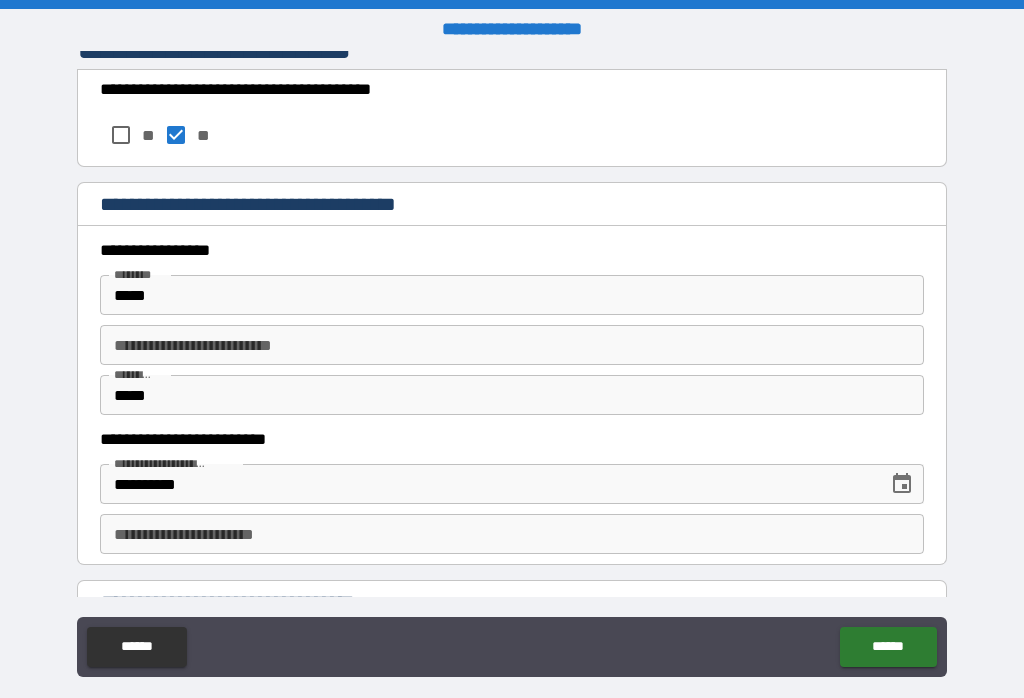 scroll, scrollTop: 1396, scrollLeft: 0, axis: vertical 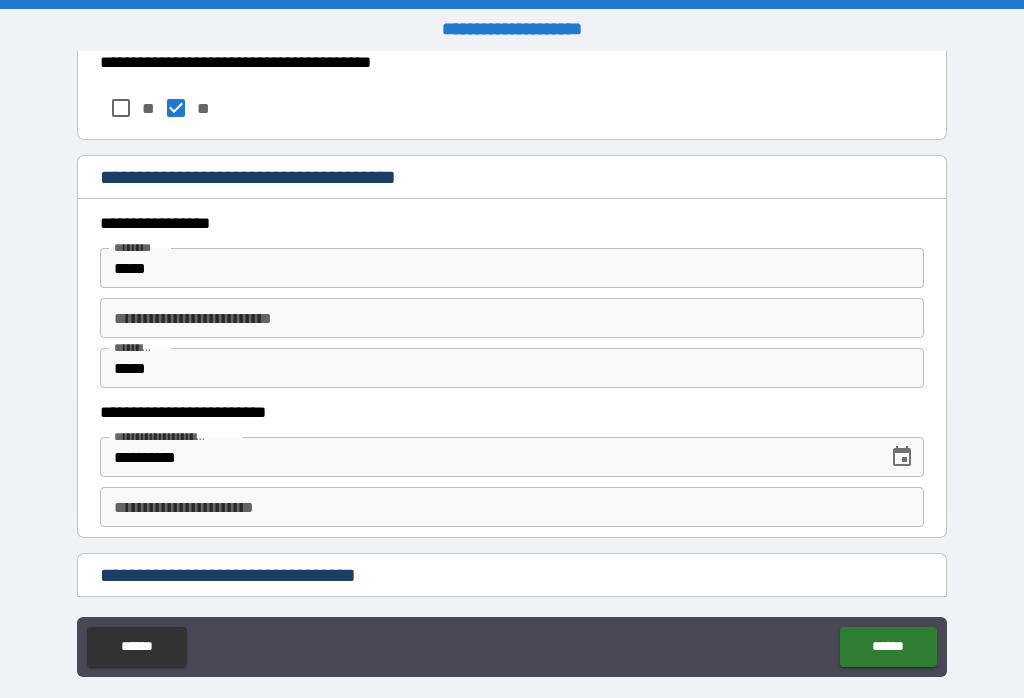 click on "*****" at bounding box center (512, 268) 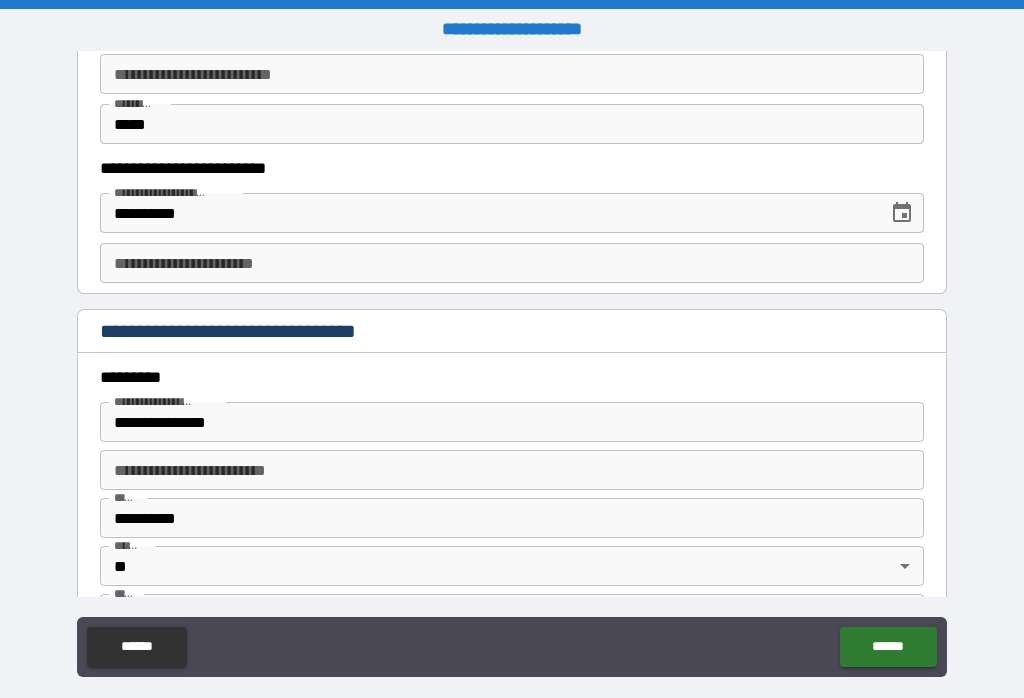 scroll, scrollTop: 1653, scrollLeft: 0, axis: vertical 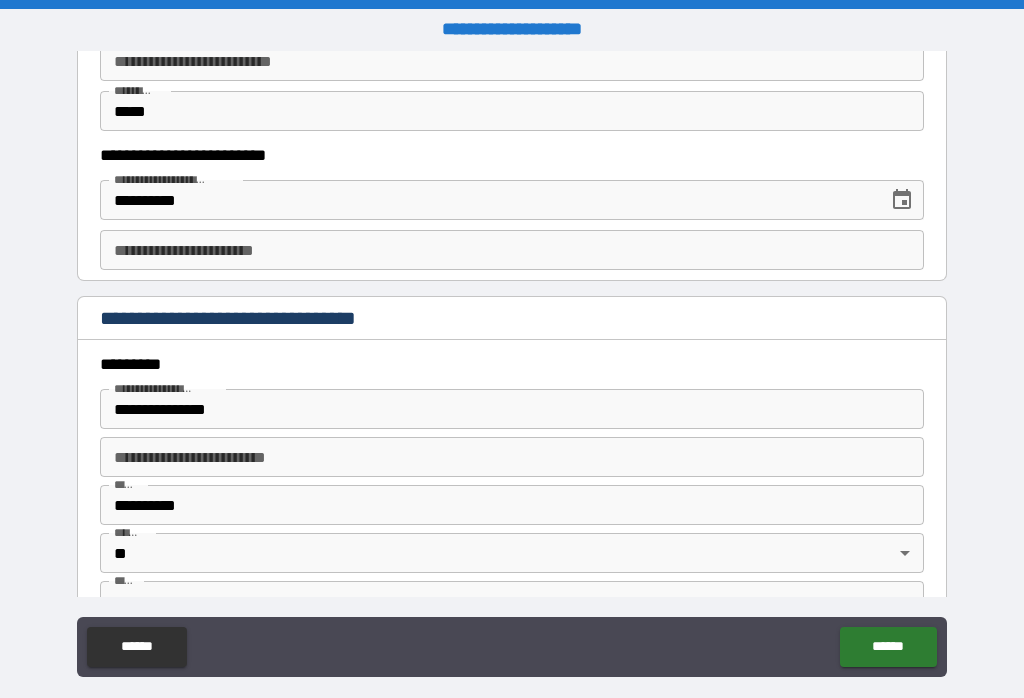type on "*****" 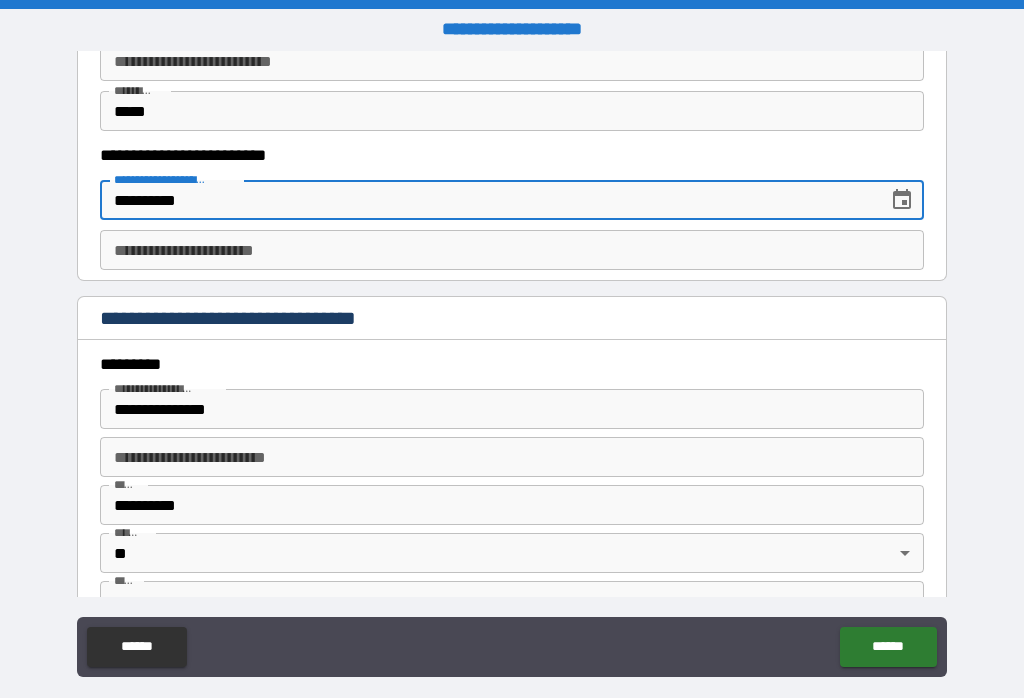 click on "**********" at bounding box center [487, 200] 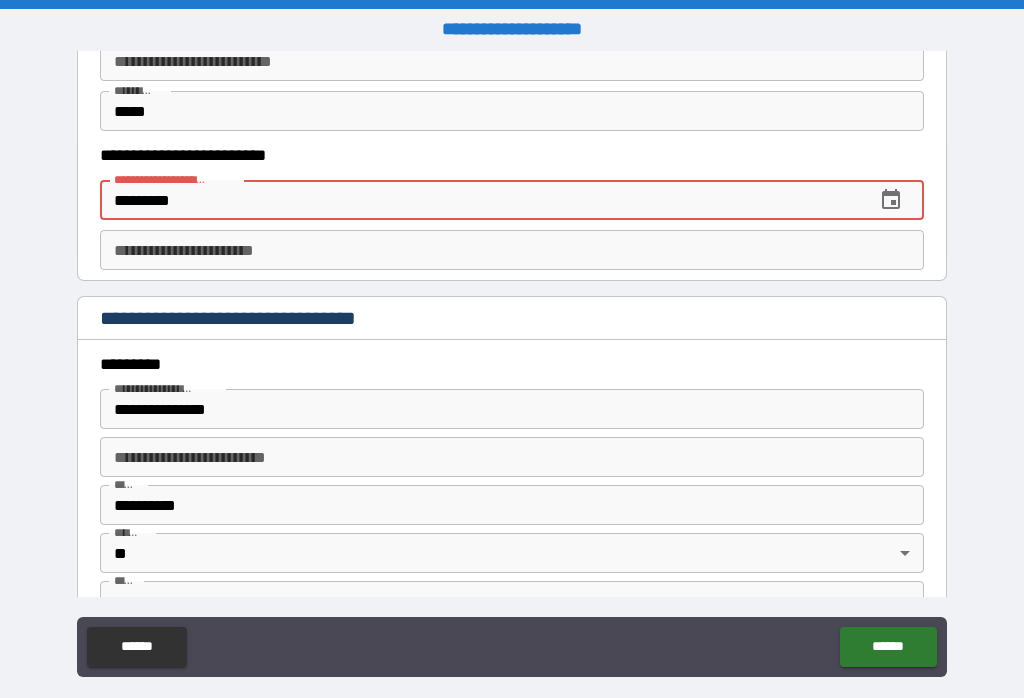 type on "**********" 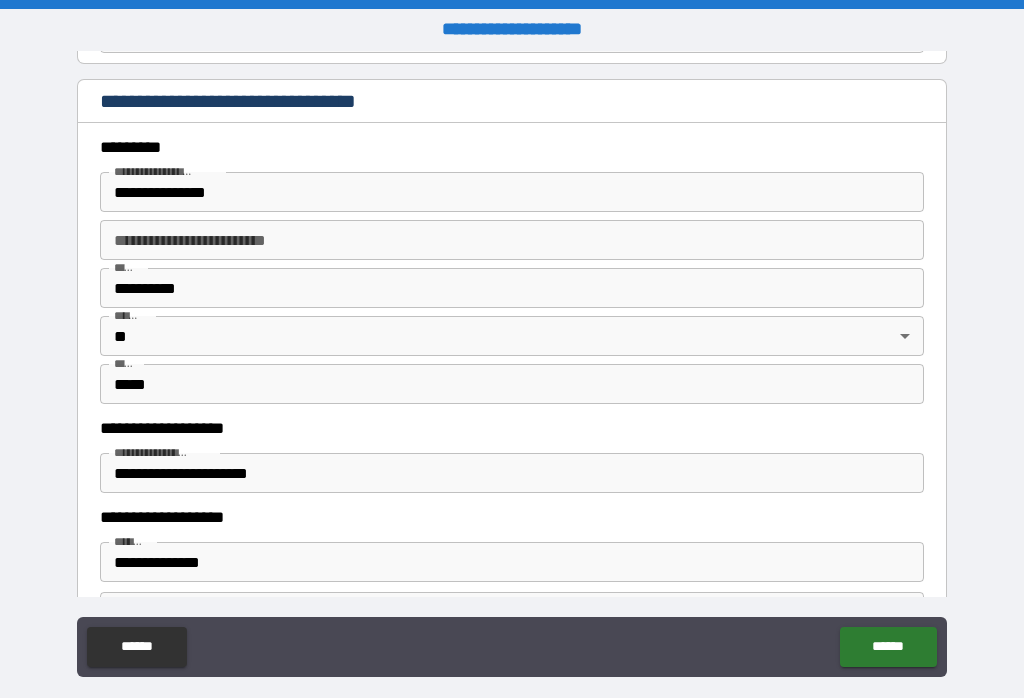 scroll, scrollTop: 1886, scrollLeft: 0, axis: vertical 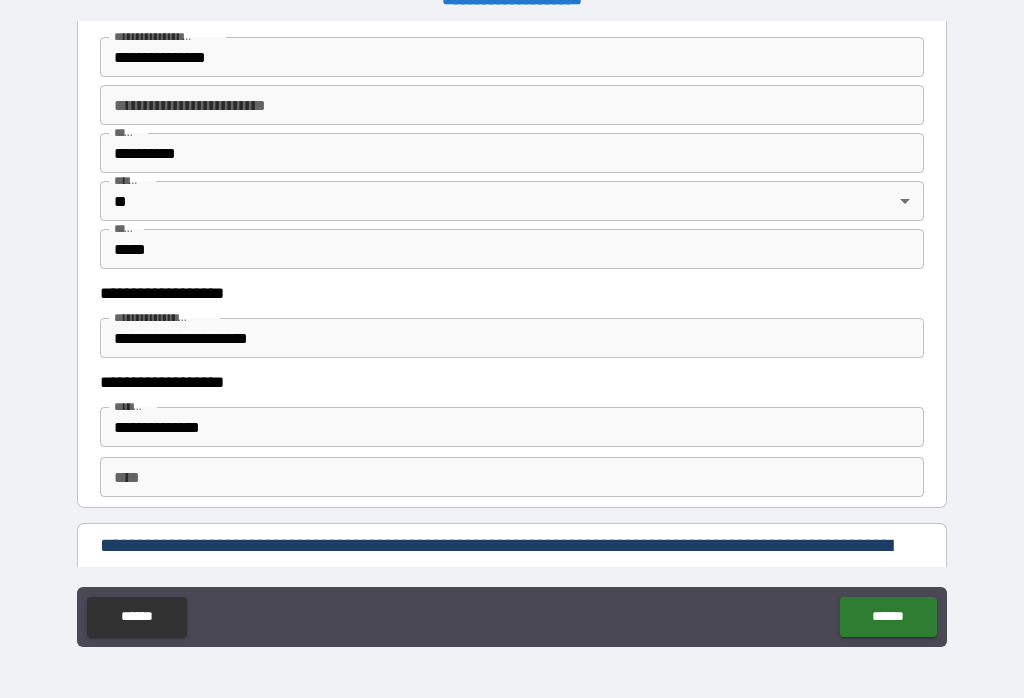 click on "******" at bounding box center [888, 617] 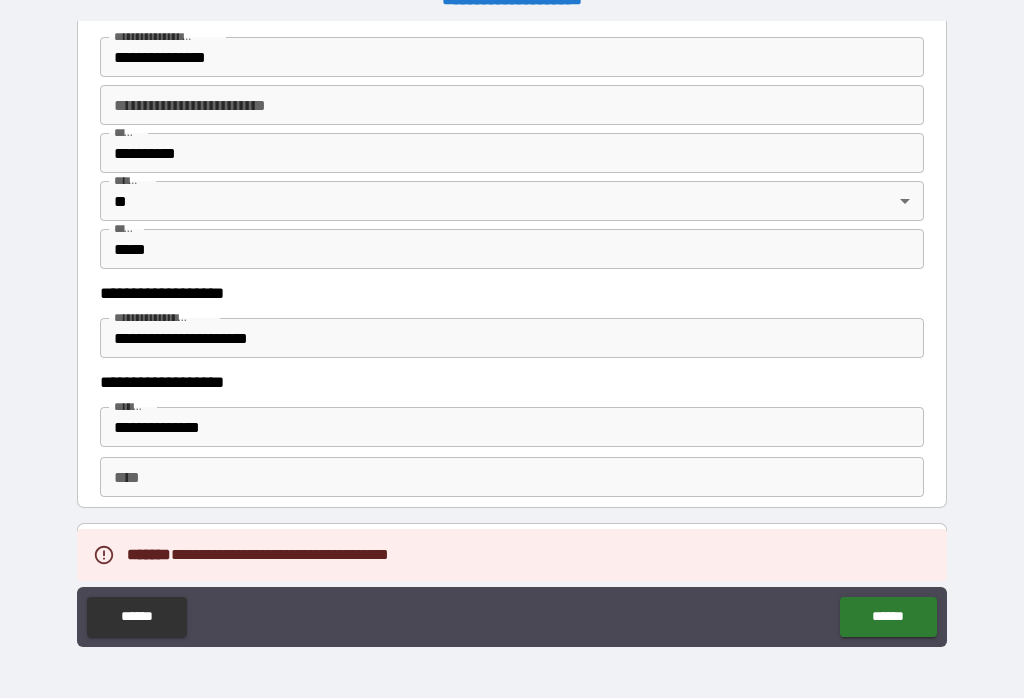 scroll, scrollTop: 1, scrollLeft: 0, axis: vertical 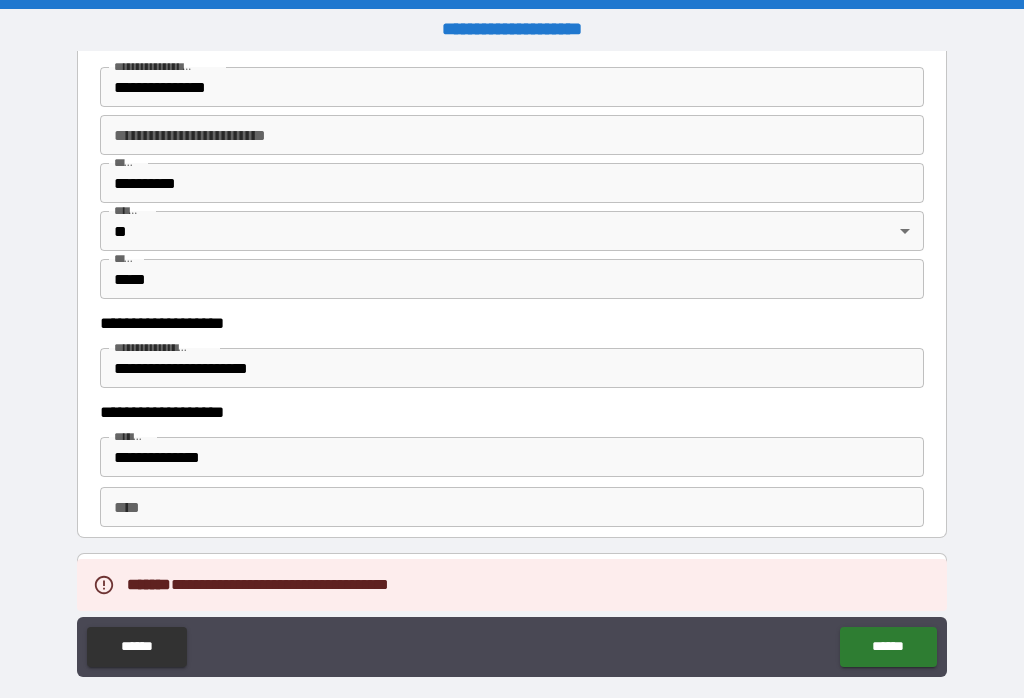 click on "******" at bounding box center [888, 647] 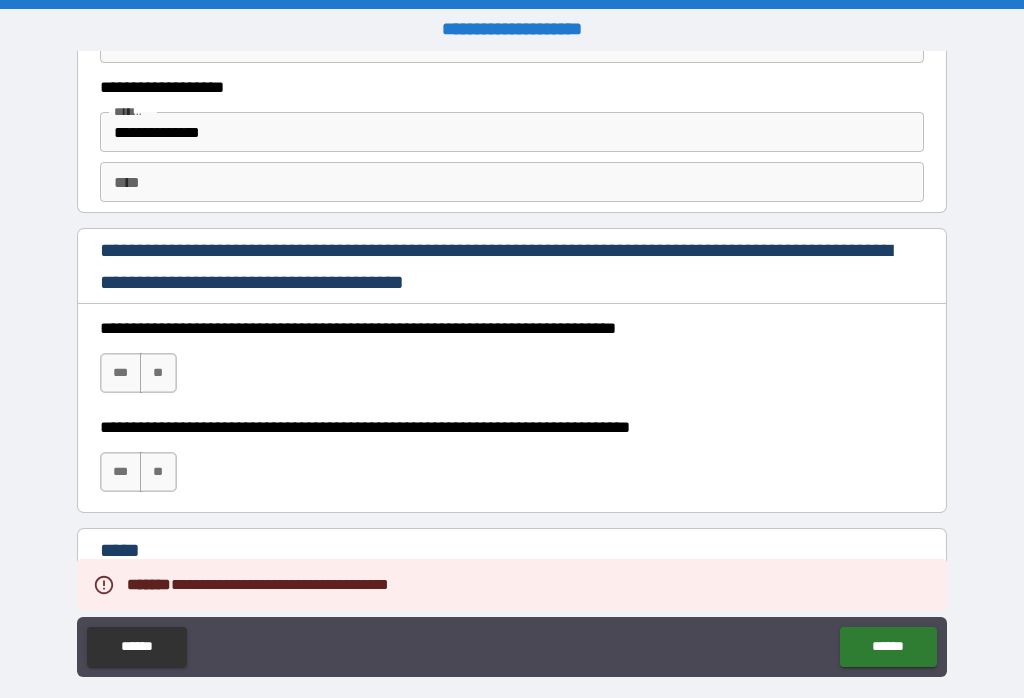 scroll, scrollTop: 2309, scrollLeft: 0, axis: vertical 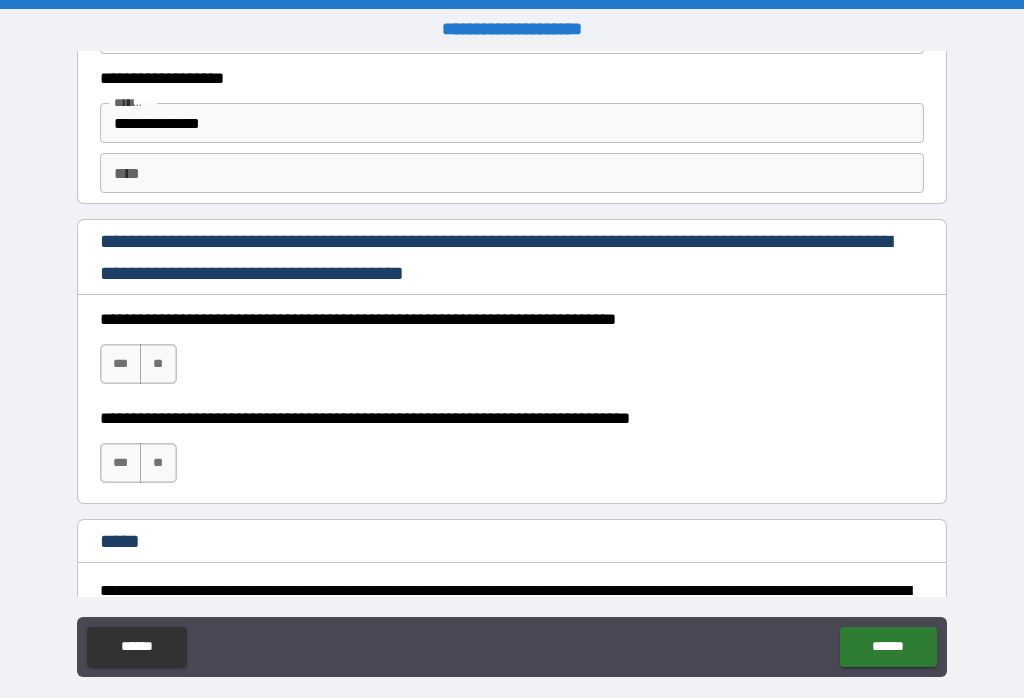 click on "***" at bounding box center [121, 364] 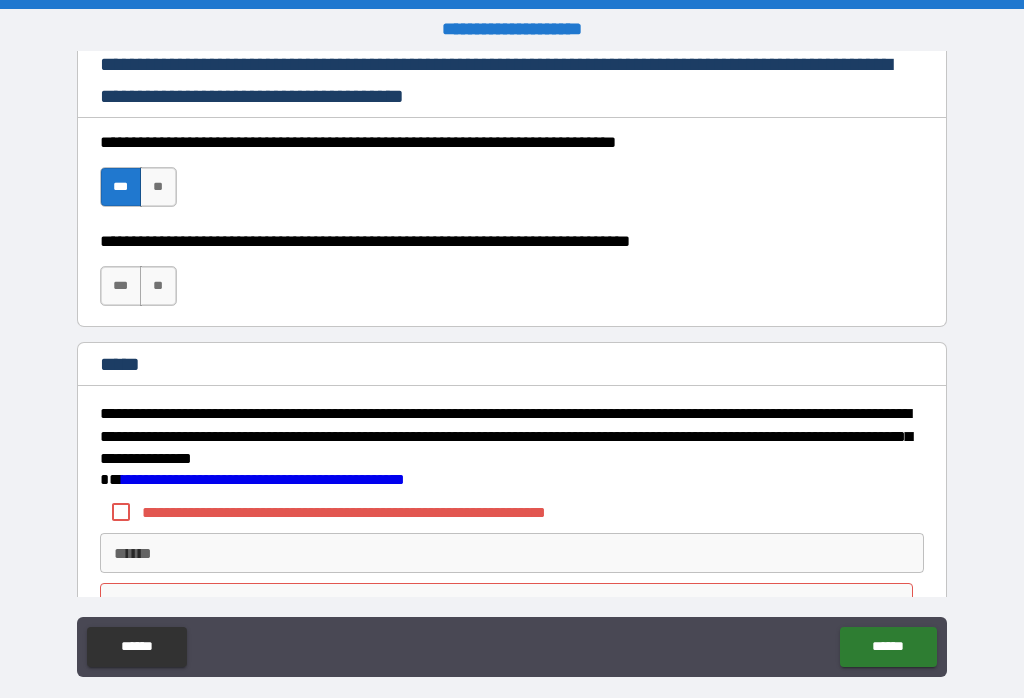 scroll, scrollTop: 2476, scrollLeft: 0, axis: vertical 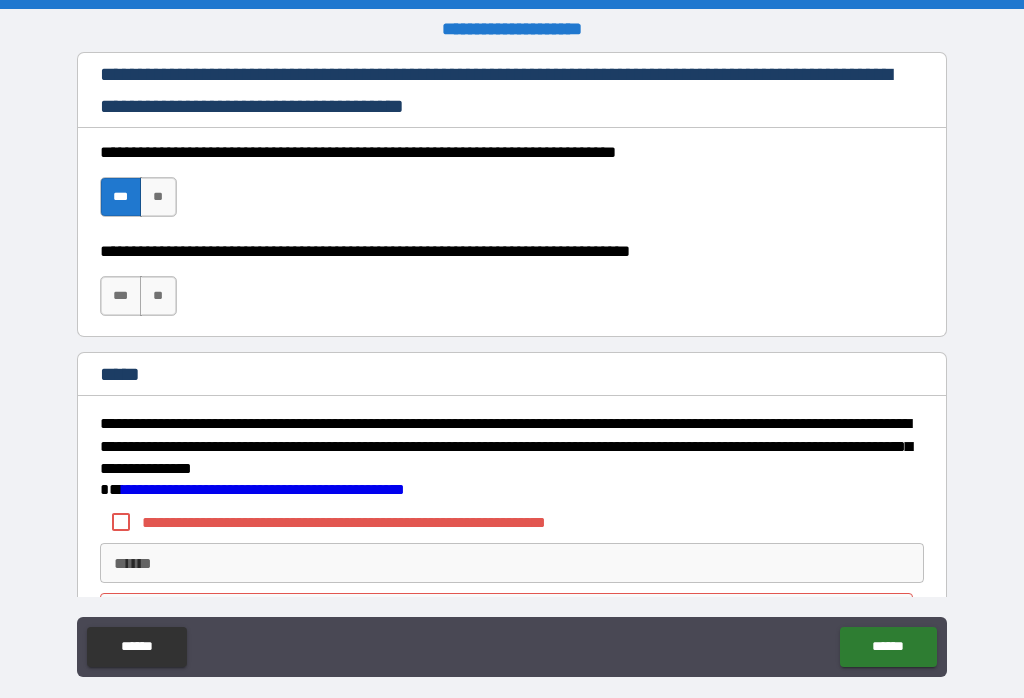 click on "**" at bounding box center [158, 296] 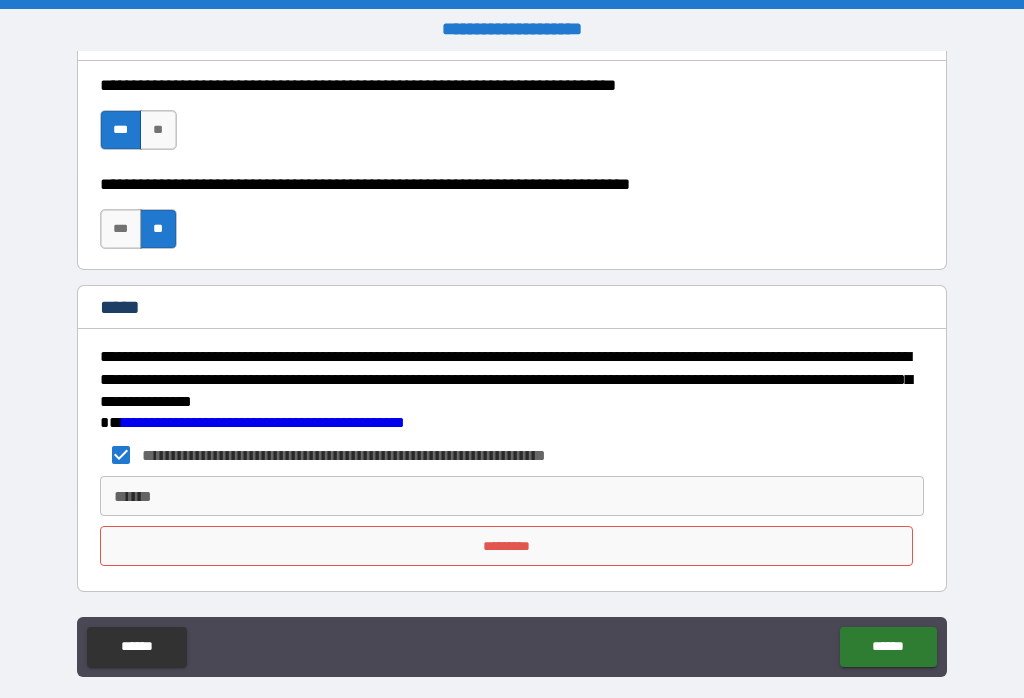 scroll, scrollTop: 2538, scrollLeft: 0, axis: vertical 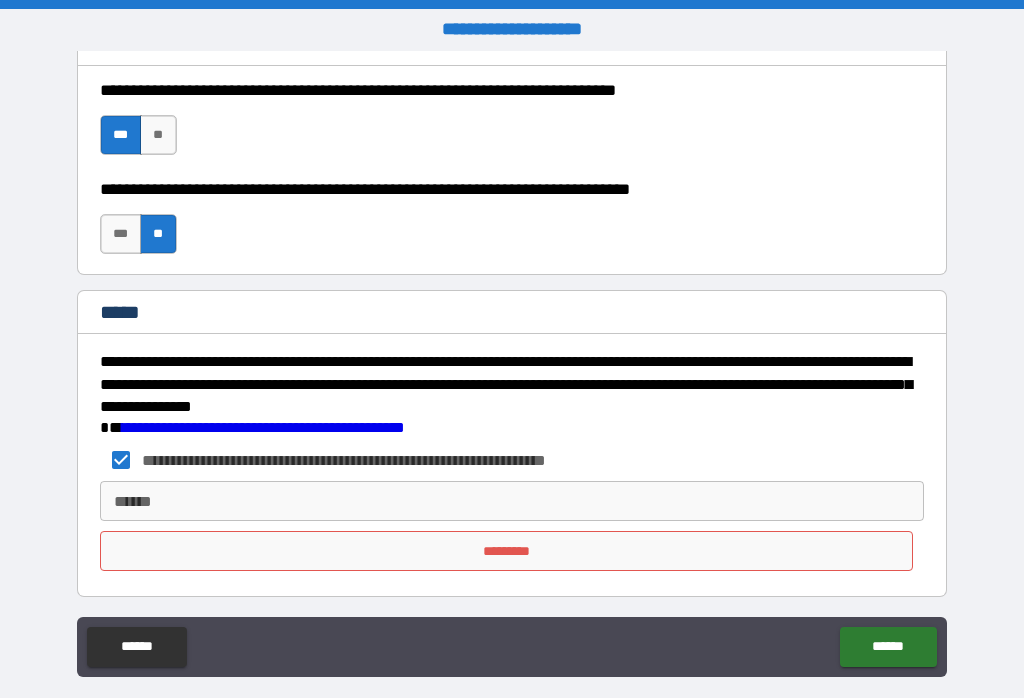 click on "*********" at bounding box center [507, 551] 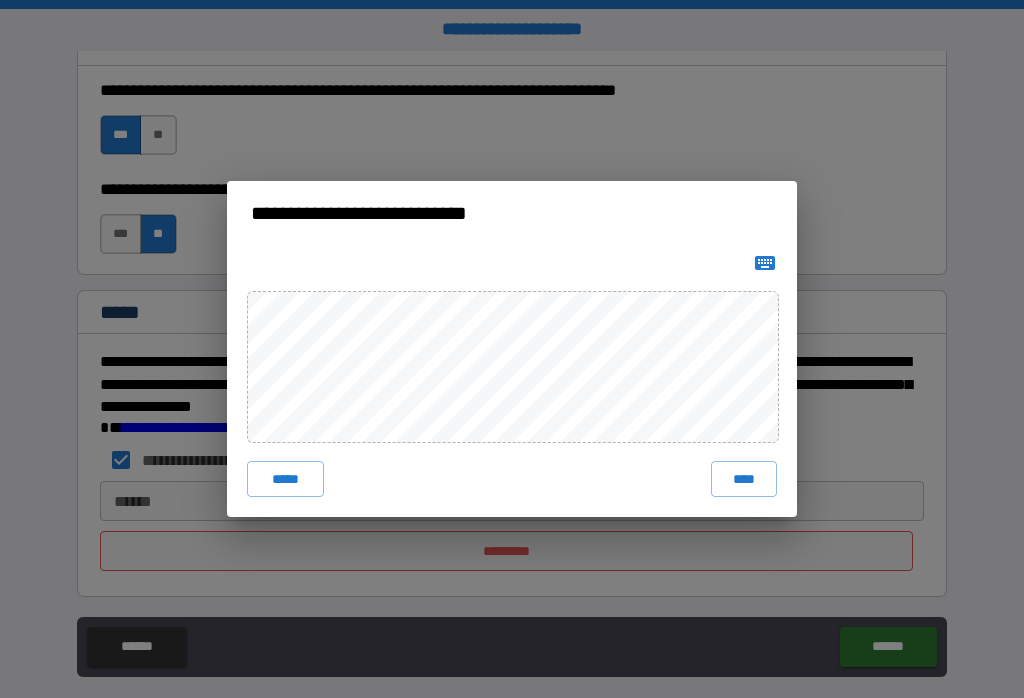 click on "****" at bounding box center (744, 479) 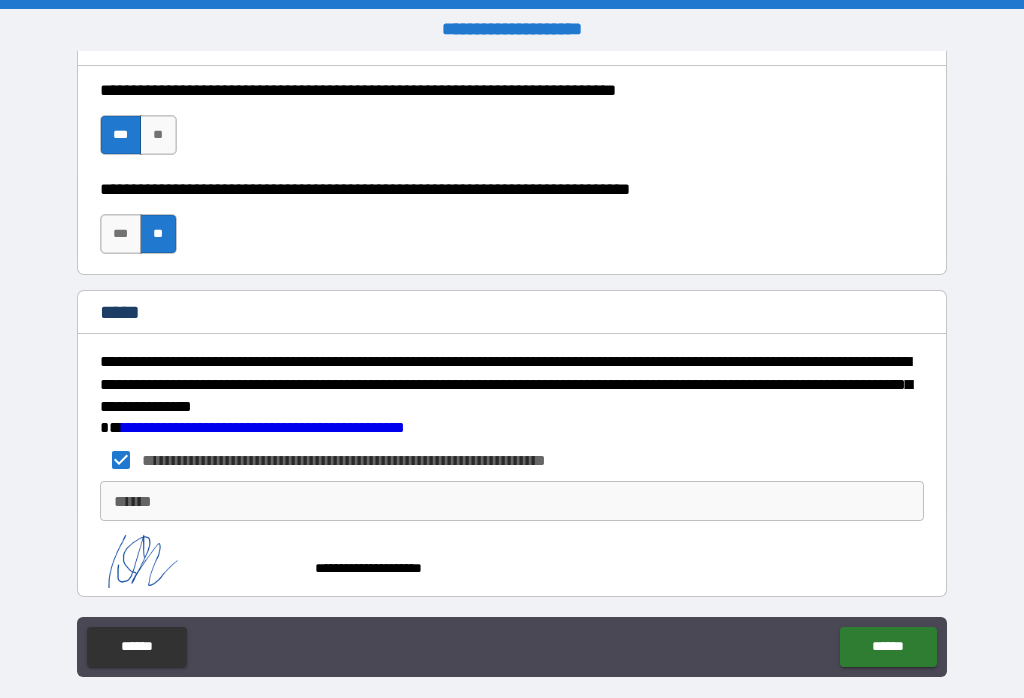 scroll, scrollTop: 2533, scrollLeft: 0, axis: vertical 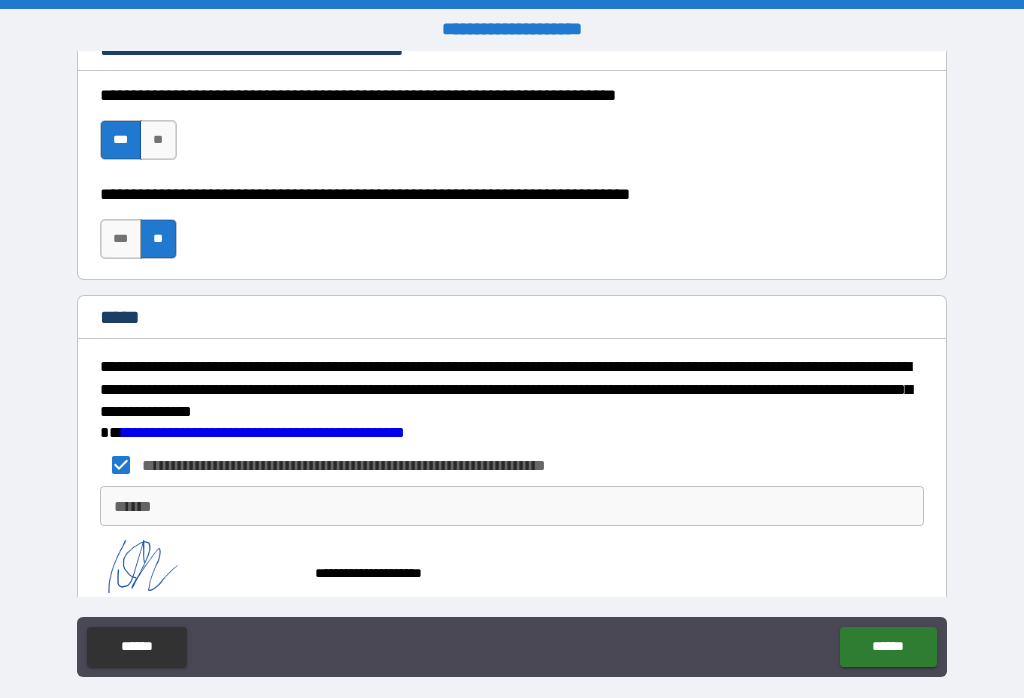 click on "******" at bounding box center [888, 647] 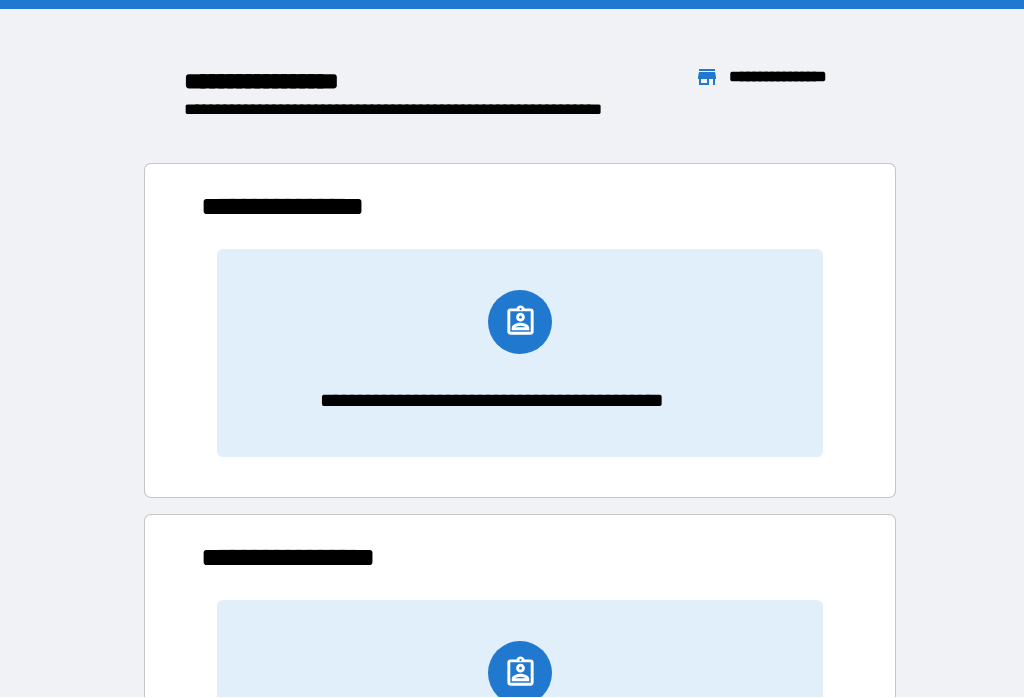 scroll, scrollTop: 166, scrollLeft: 638, axis: both 